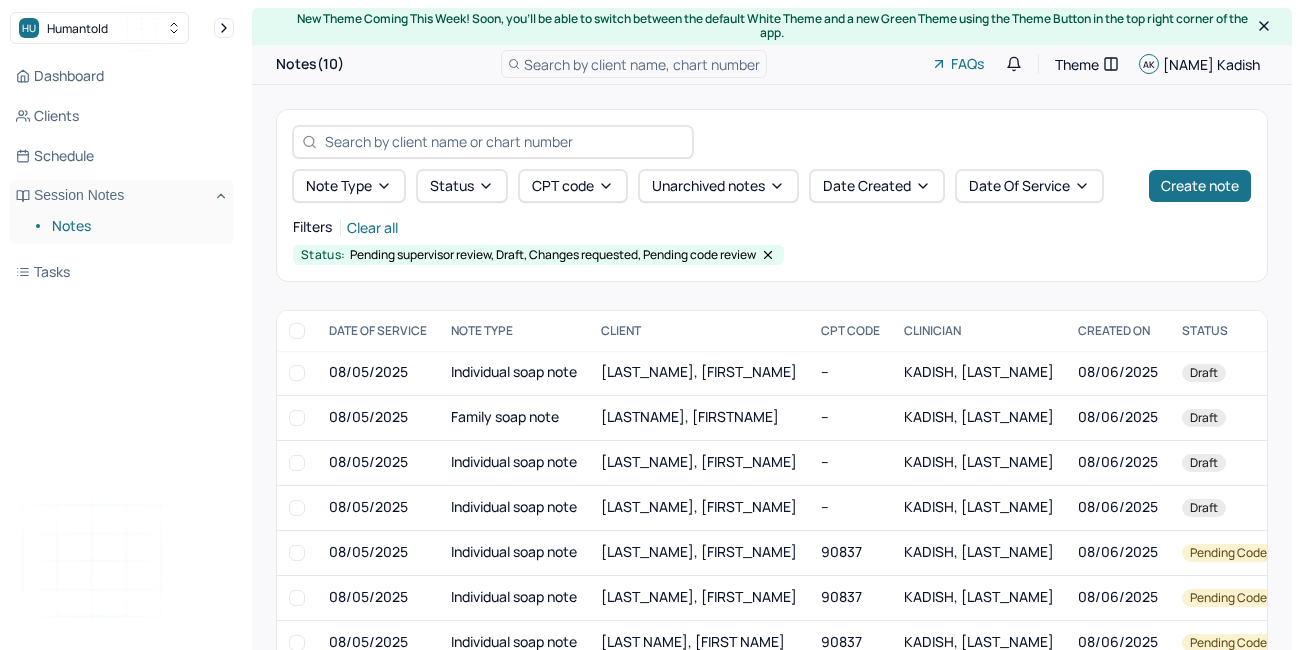 scroll, scrollTop: 0, scrollLeft: 0, axis: both 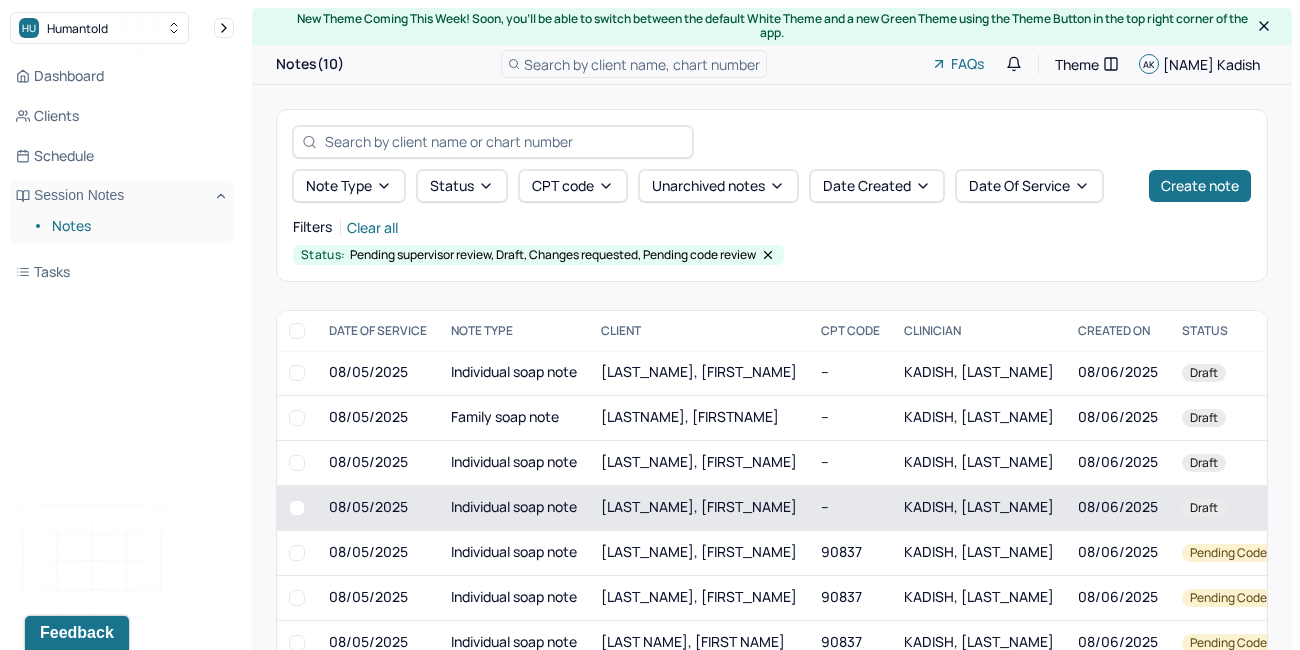 click on "[LAST_NAME], [FIRST_NAME]" at bounding box center [699, 506] 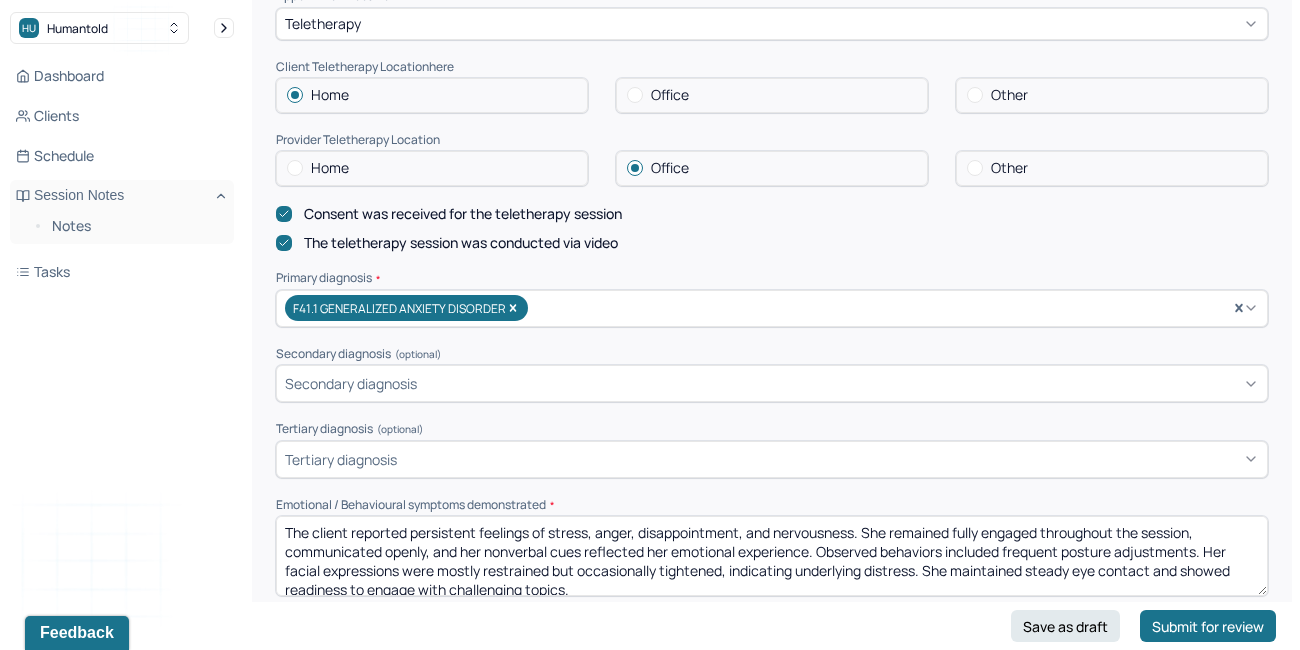 scroll, scrollTop: 517, scrollLeft: 0, axis: vertical 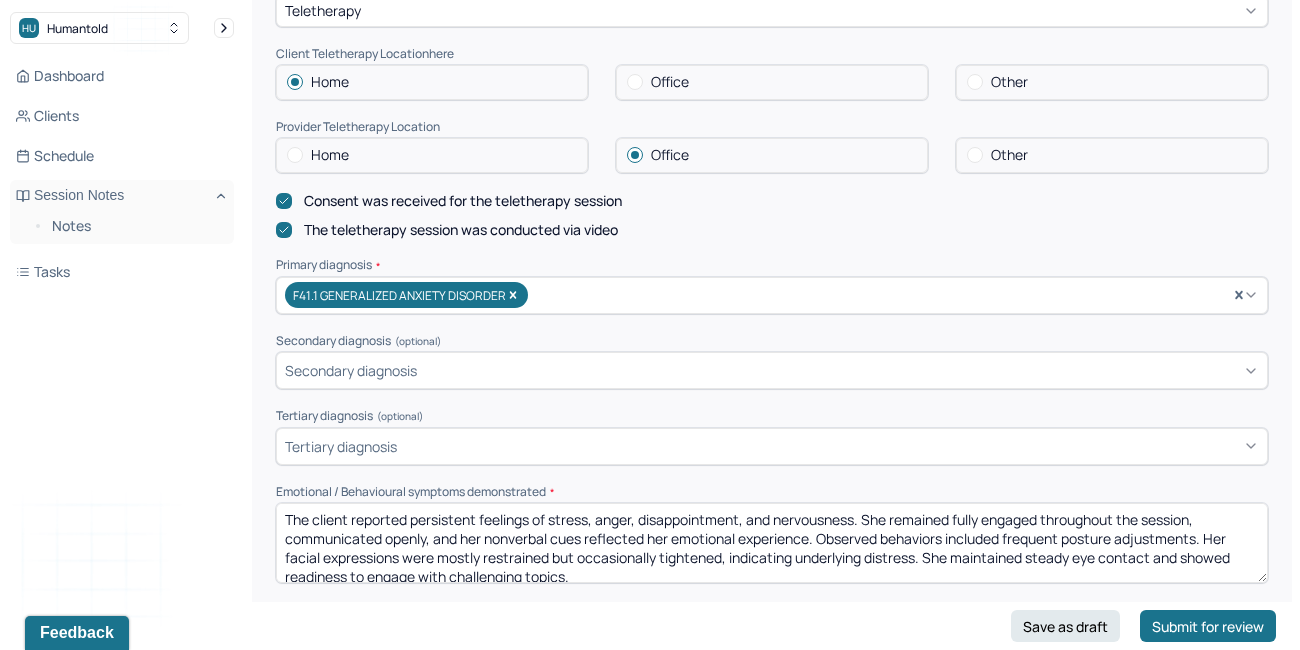 click on "The client reported persistent feelings of stress, anger, disappointment, and nervousness. She remained fully engaged throughout the session, communicated openly, and her nonverbal cues reflected her emotional experience. Observed behaviors included frequent posture adjustments. Her facial expressions were mostly restrained but occasionally tightened, indicating underlying distress. She maintained steady eye contact and showed readiness to engage with challenging topics." at bounding box center [772, 543] 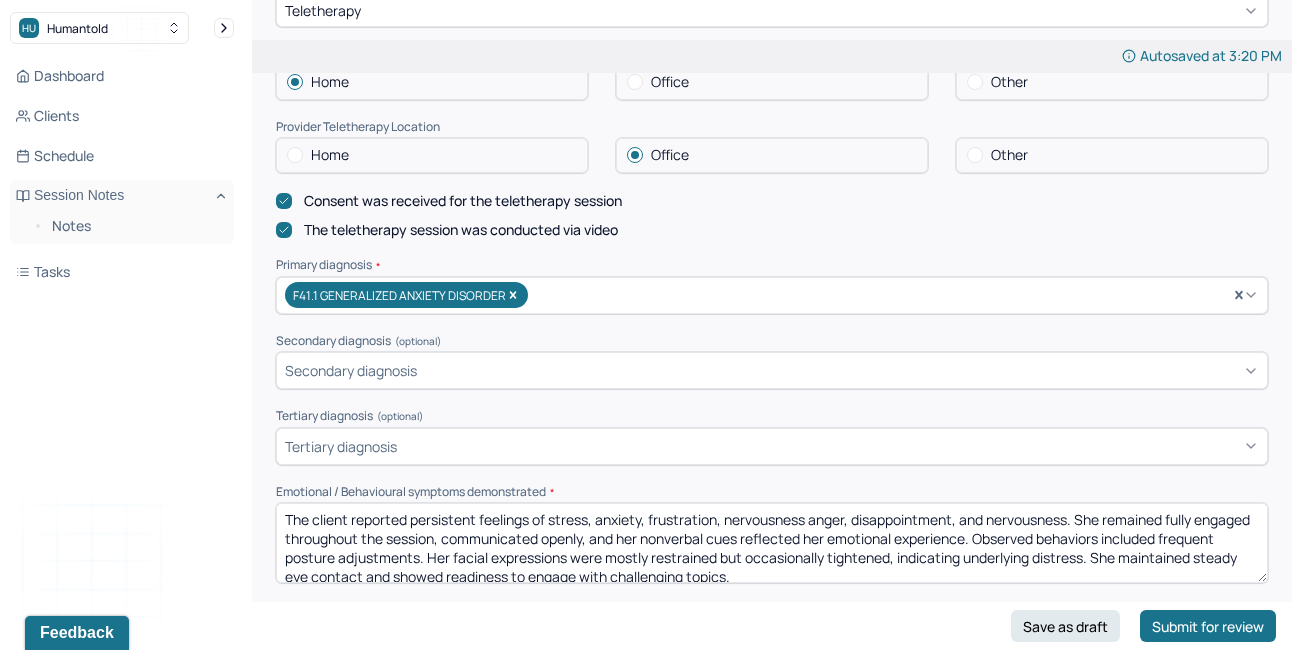 drag, startPoint x: 1075, startPoint y: 497, endPoint x: 808, endPoint y: 497, distance: 267 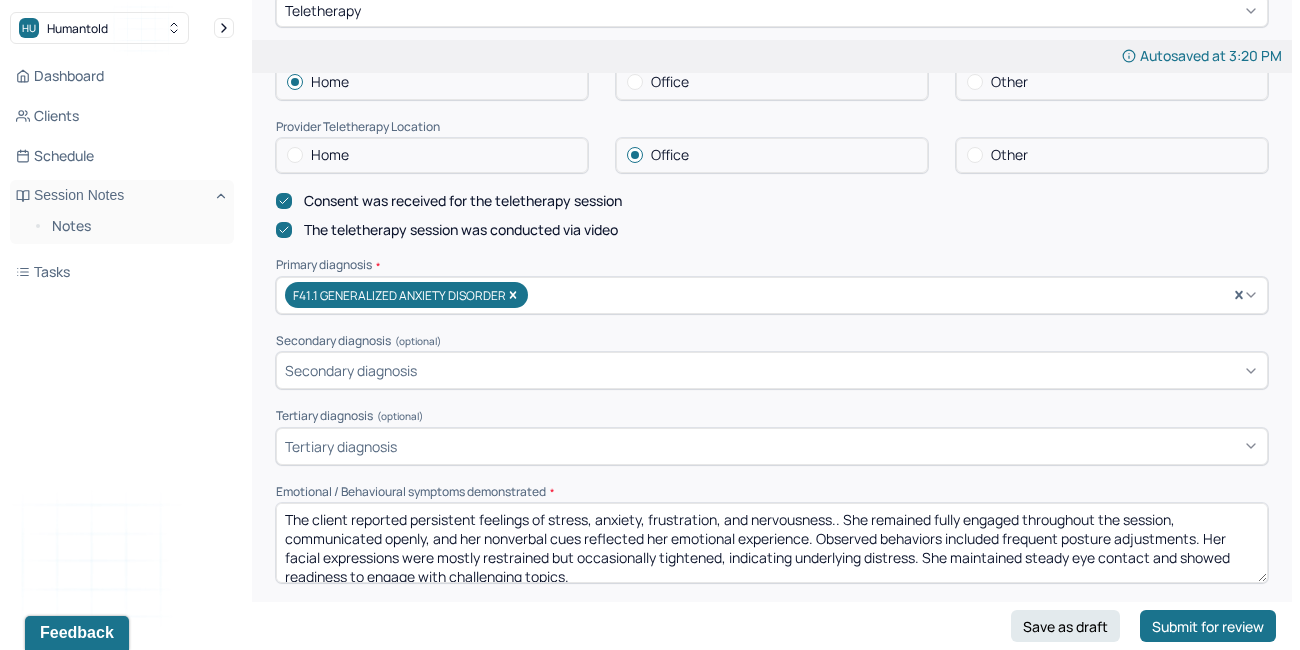 click on "The client reported persistent feelings of stress, anxiety, frustration, and nervousness.. She remained fully engaged throughout the session, communicated openly, and her nonverbal cues reflected her emotional experience. Observed behaviors included frequent posture adjustments. Her facial expressions were mostly restrained but occasionally tightened, indicating underlying distress. She maintained steady eye contact and showed readiness to engage with challenging topics." at bounding box center (772, 543) 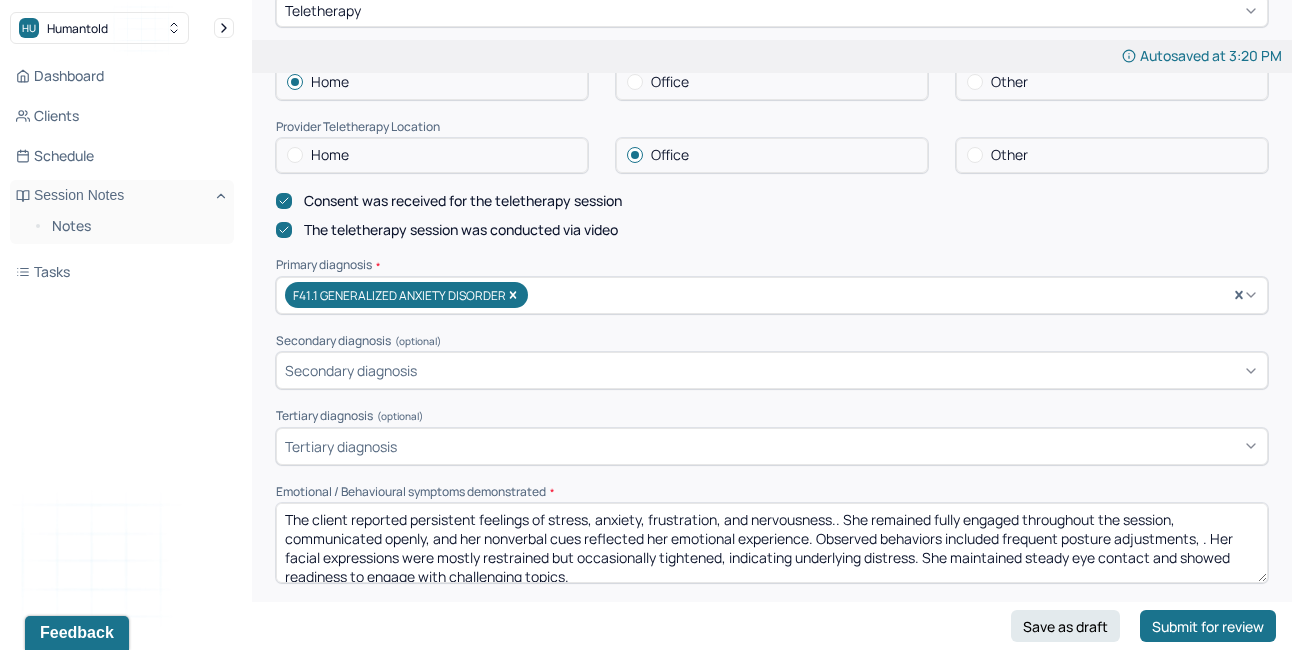 scroll, scrollTop: 0, scrollLeft: 0, axis: both 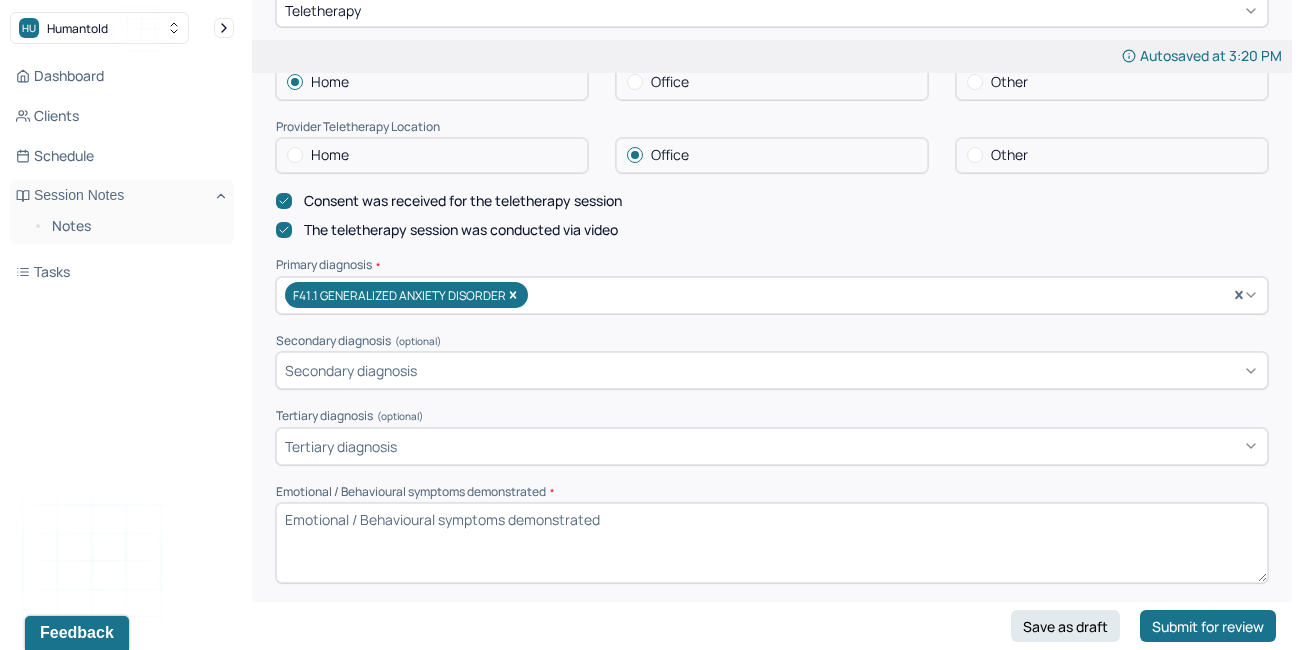 paste on "The client reported persistent feelings of stress, anxiety, frustration, and nervousness, consistent with her ongoing emotional struggles. She remained fully engaged throughout the session, expressing herself openly and thoughtfully. Emotional symptoms included internal tension, emotional reactivity to perceived stressors, and difficulty regulating worry. Behavioral symptoms observed included frequent posture adjustments, foot tapping, and fidgeting with her hands, suggesting restlessness and heightened arousal. Her facial expressions were mostly muted, occasionally tightening during emotionally charged topics. She maintained steady eye contact, spoke in a slightly elevated tone at times," 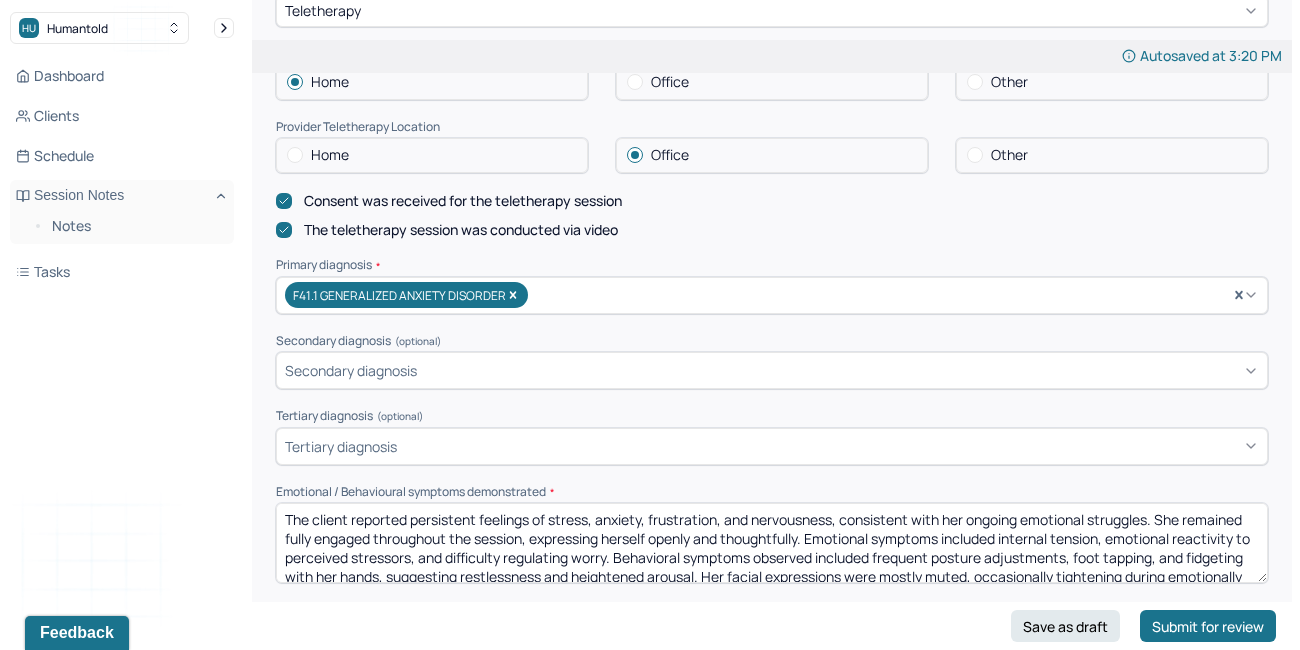 scroll, scrollTop: 22, scrollLeft: 0, axis: vertical 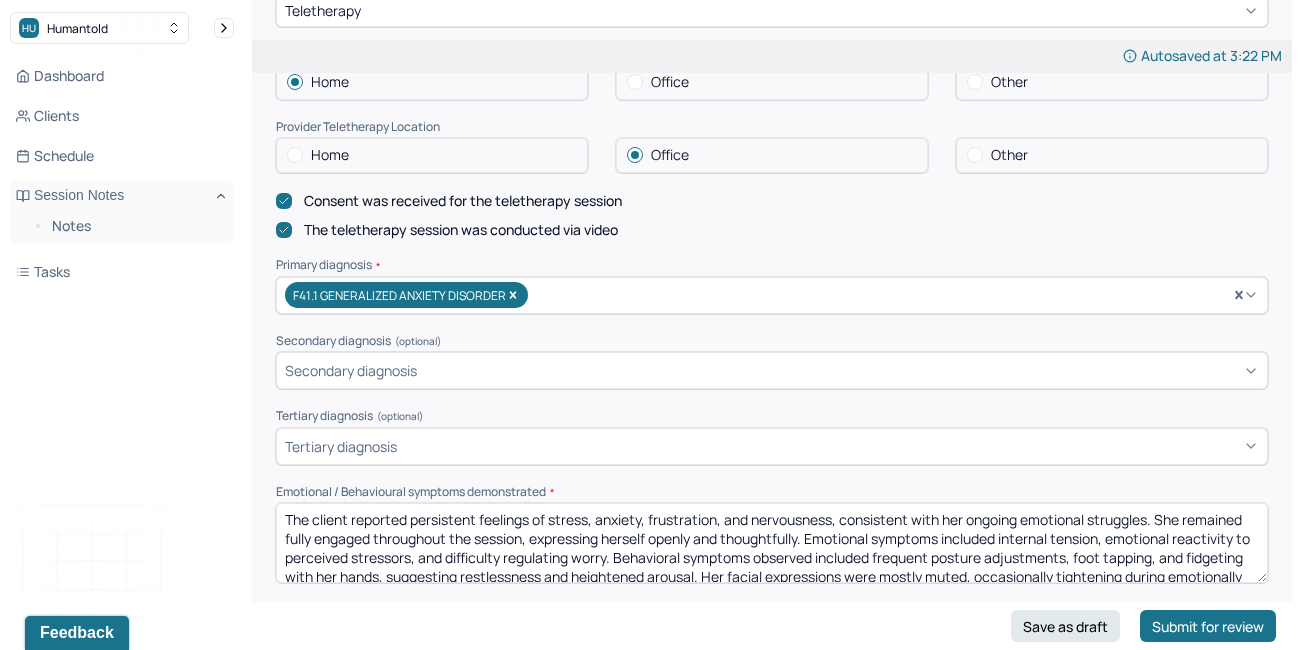 click on "The client reported persistent feelings of stress, anxiety, frustration, and nervousness, consistent with her ongoing emotional struggles. She remained fully engaged throughout the session, expressing herself openly and thoughtfully. Emotional symptoms included internal tension, emotional reactivity to perceived stressors, and difficulty regulating worry. Behavioral symptoms observed included frequent posture adjustments, foot tapping, and fidgeting with her hands, suggesting restlessness and heightened arousal. Her facial expressions were mostly muted, occasionally tightening during emotionally charged topics. She maintained steady eye contact, spoke in a slightly elevated tone at times," at bounding box center [772, 543] 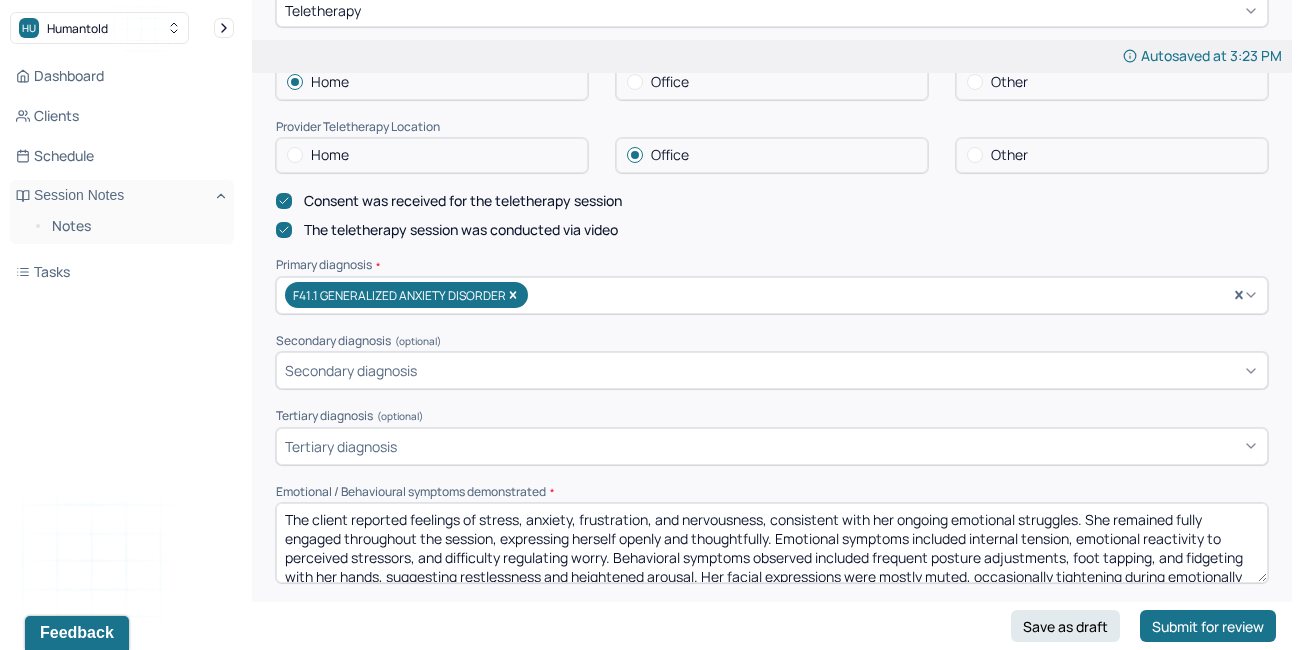 drag, startPoint x: 1086, startPoint y: 519, endPoint x: 979, endPoint y: 515, distance: 107.07474 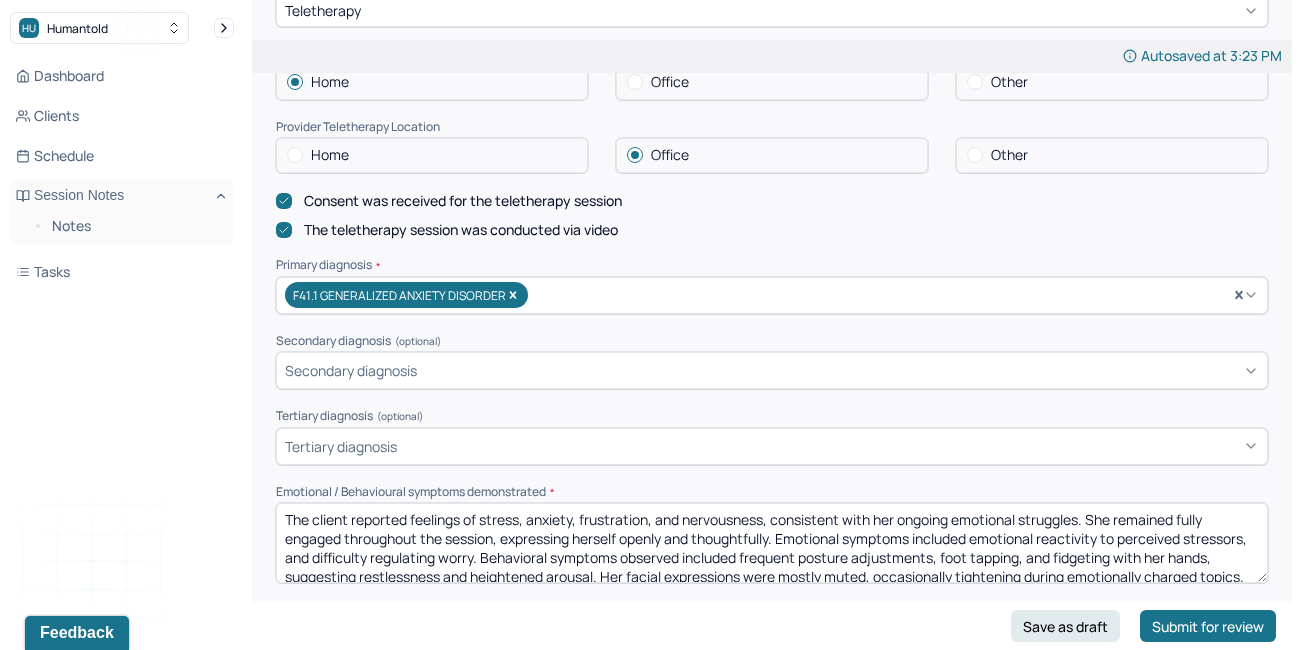 scroll, scrollTop: 28, scrollLeft: 0, axis: vertical 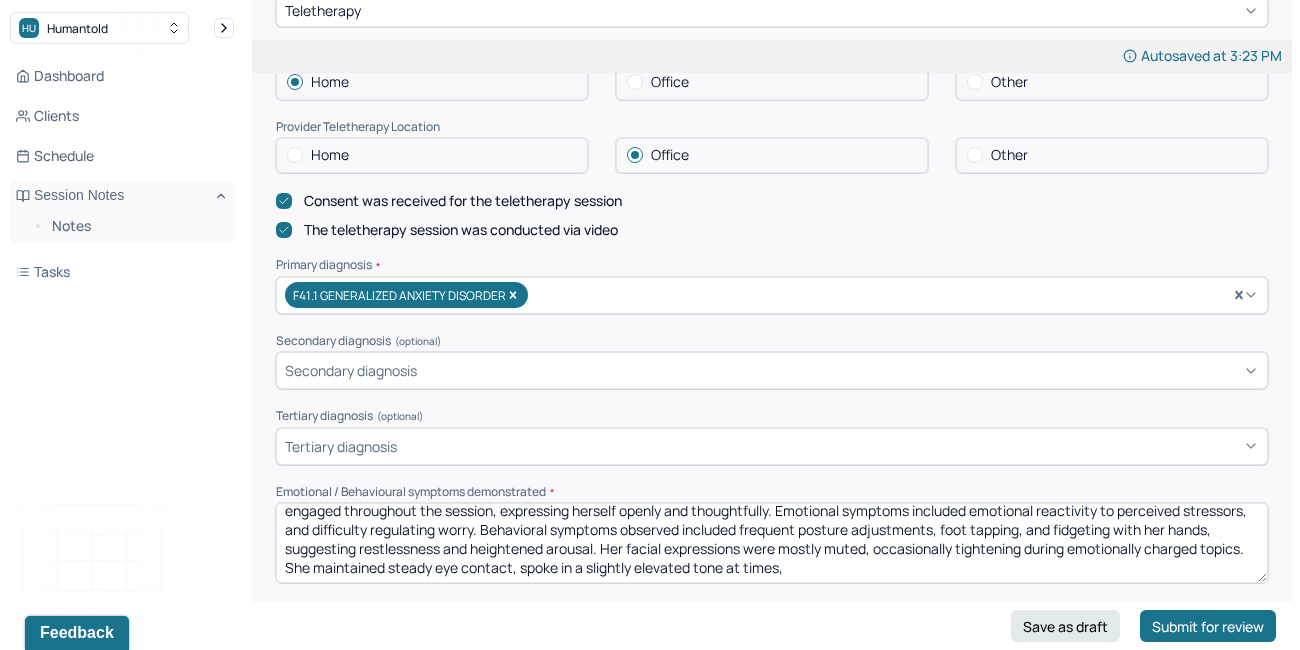 drag, startPoint x: 1029, startPoint y: 509, endPoint x: 940, endPoint y: 499, distance: 89.560036 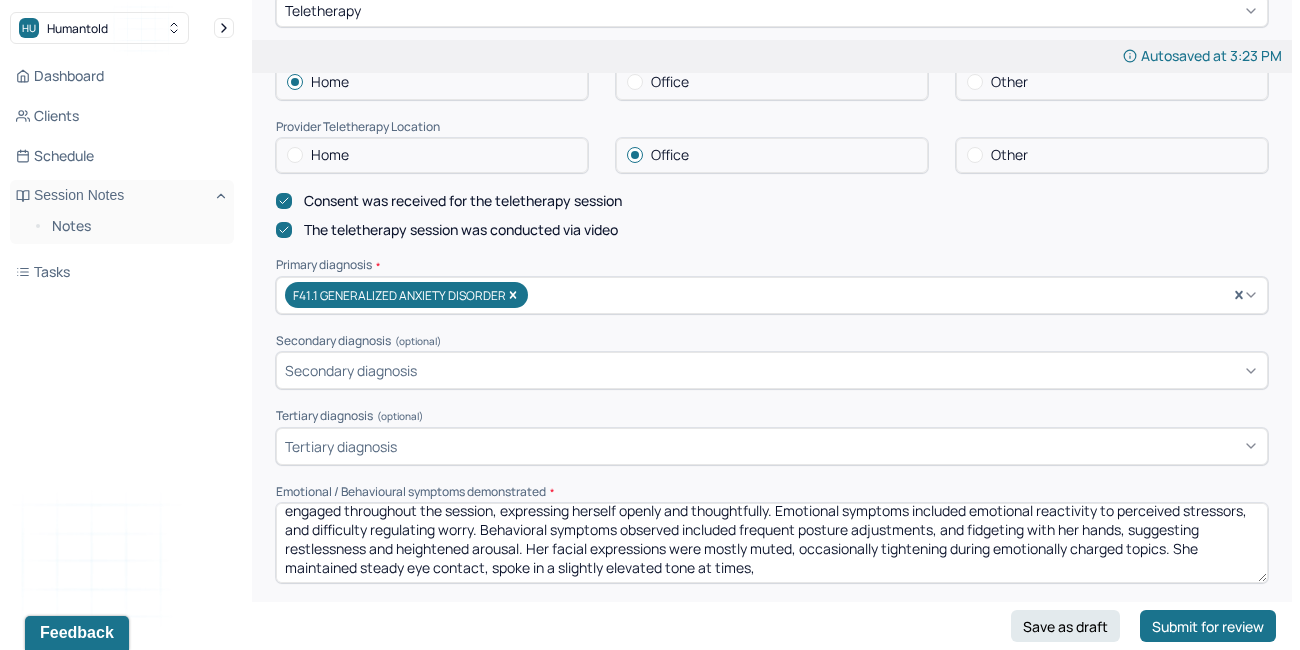 drag, startPoint x: 369, startPoint y: 528, endPoint x: 523, endPoint y: 526, distance: 154.01299 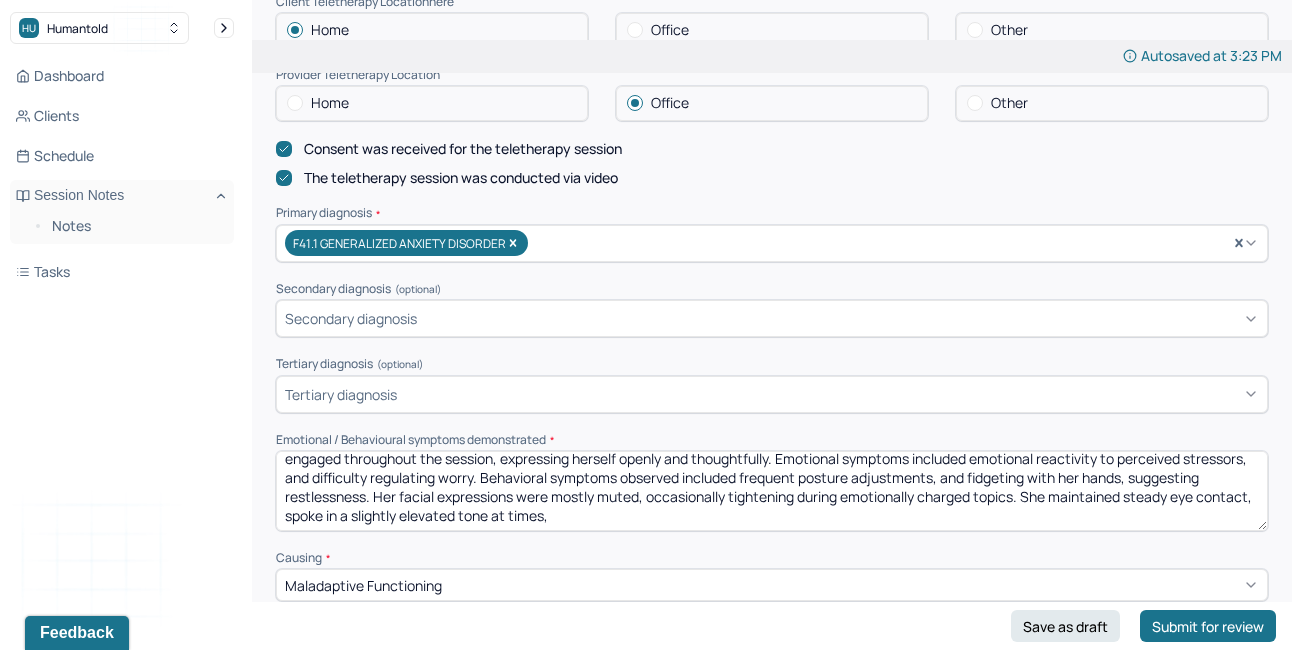 scroll, scrollTop: 567, scrollLeft: 0, axis: vertical 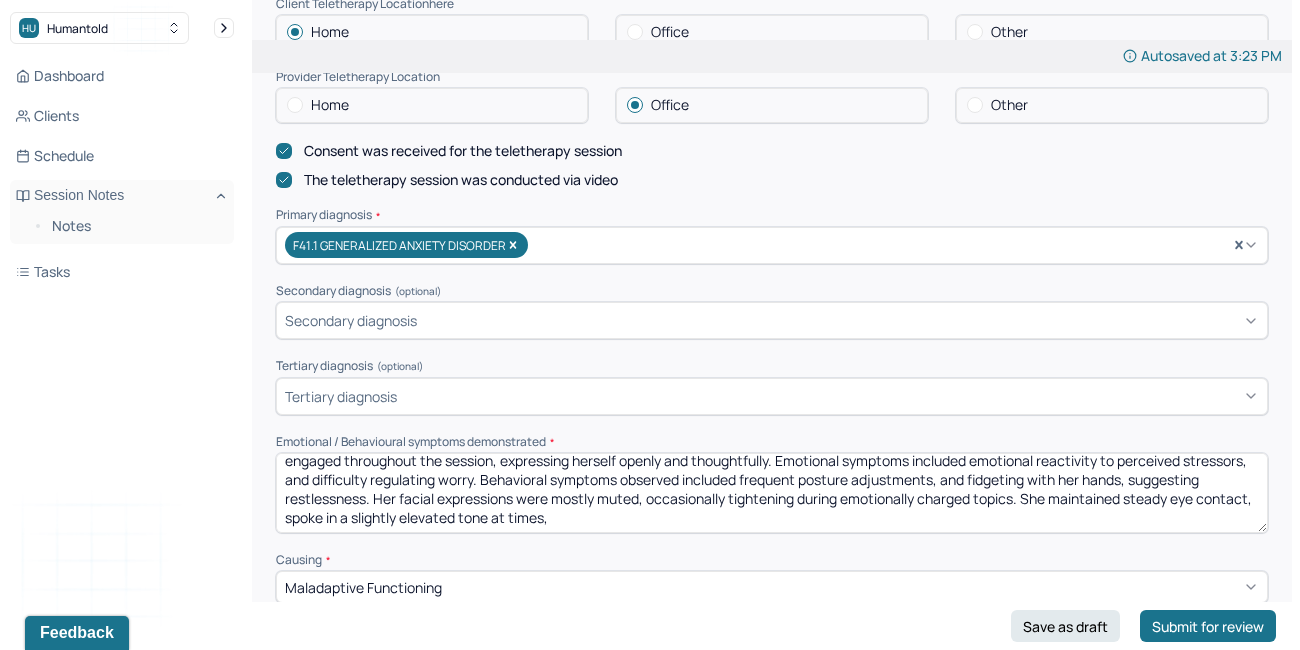 type on "The client reported feelings of stress, anxiety, frustration, and nervousness, consistent with her ongoing emotional struggles. She remained fully engaged throughout the session, expressing herself openly and thoughtfully. Emotional symptoms included emotional reactivity to perceived stressors, and difficulty regulating worry. Behavioral symptoms observed included frequent posture adjustments, and fidgeting with her hands, suggesting restlessness. Her facial expressions were mostly muted, occasionally tightening during emotionally charged topics. She maintained steady eye contact, spoke in a slightly elevated tone at times," 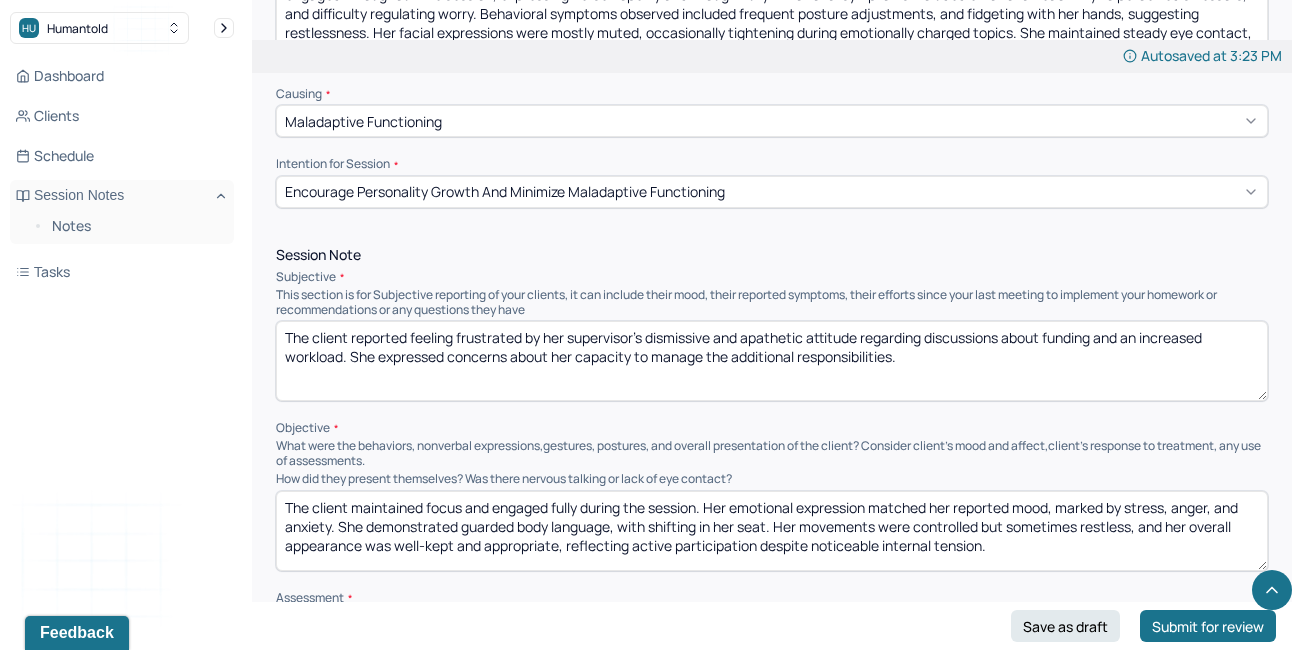 scroll, scrollTop: 1049, scrollLeft: 0, axis: vertical 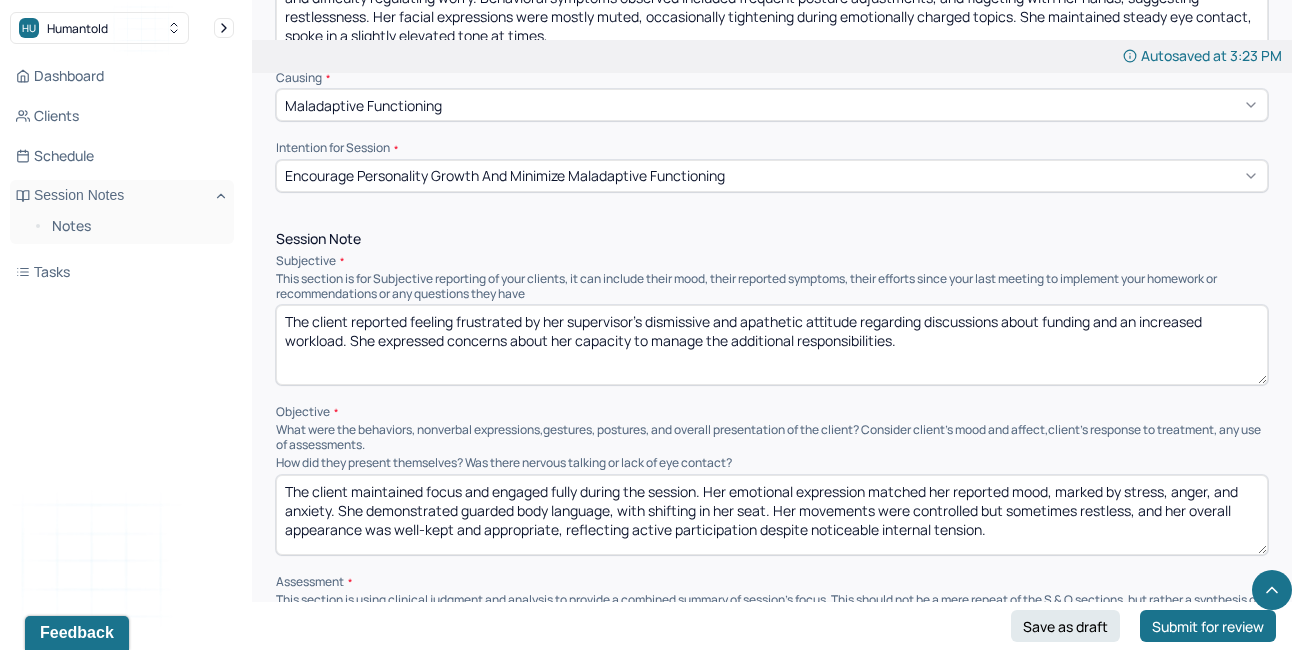 drag, startPoint x: 928, startPoint y: 329, endPoint x: 409, endPoint y: 290, distance: 520.46326 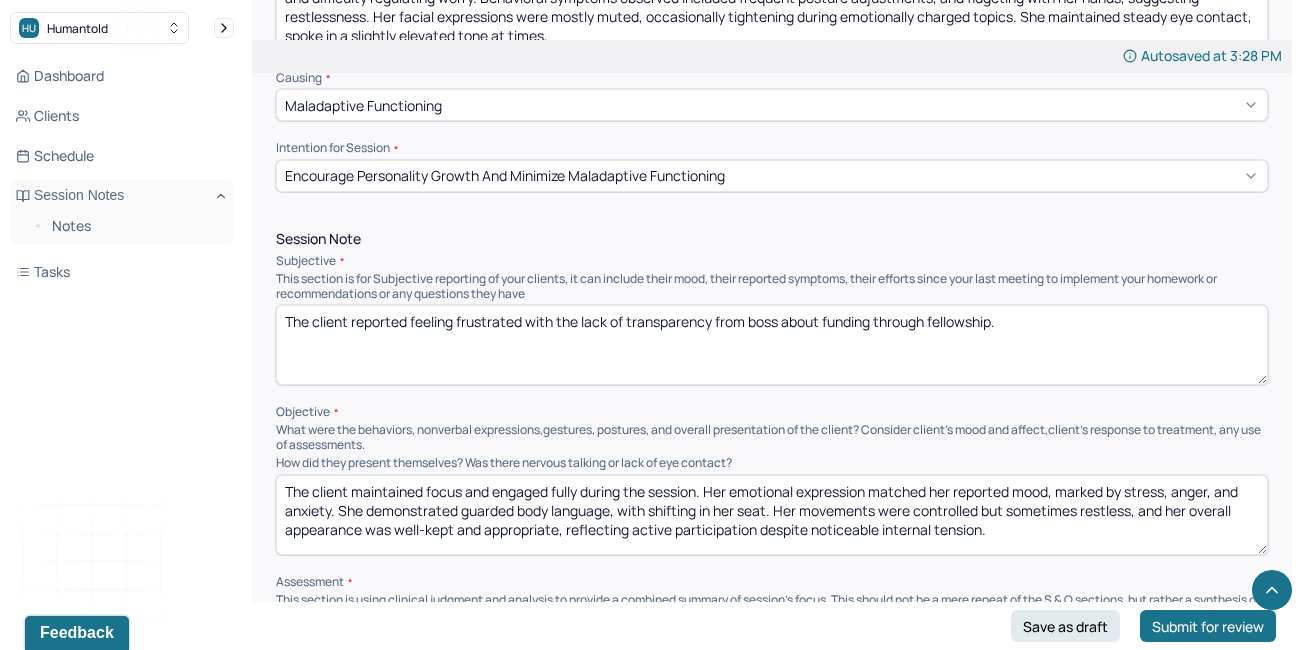 drag, startPoint x: 1055, startPoint y: 292, endPoint x: 110, endPoint y: 247, distance: 946.0708 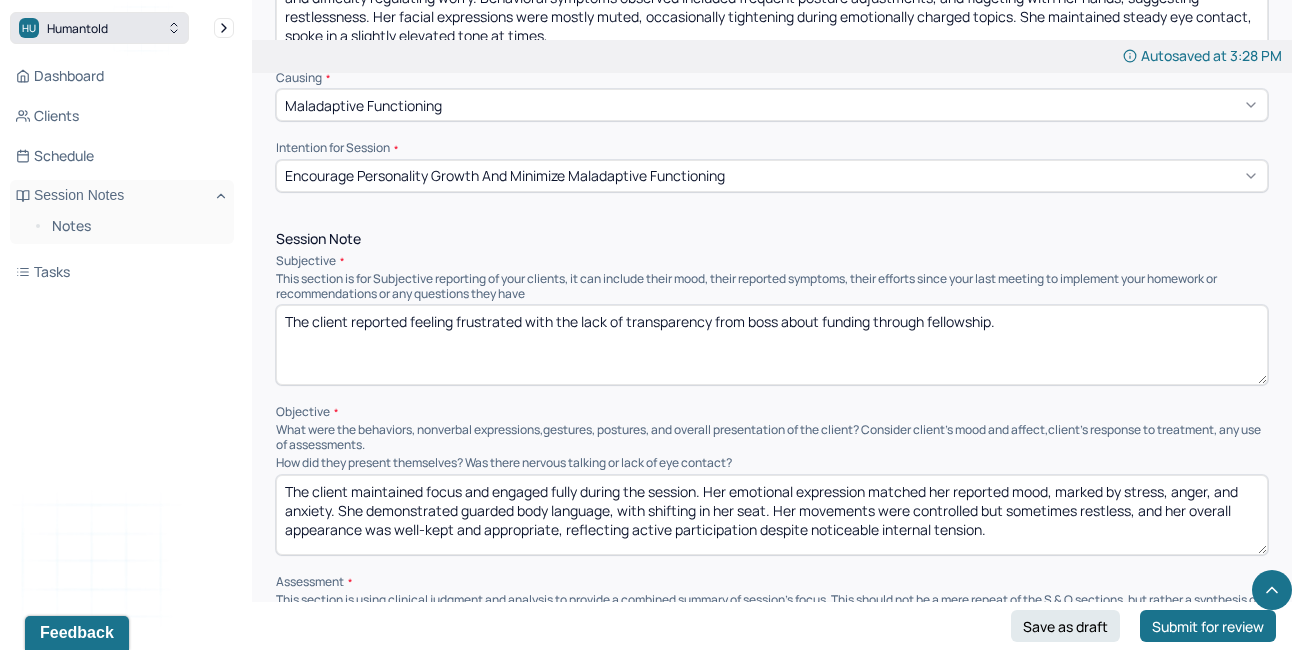 type on "The client reported feeling frustrated with the lack of transparency from boss about funding through fellowship." 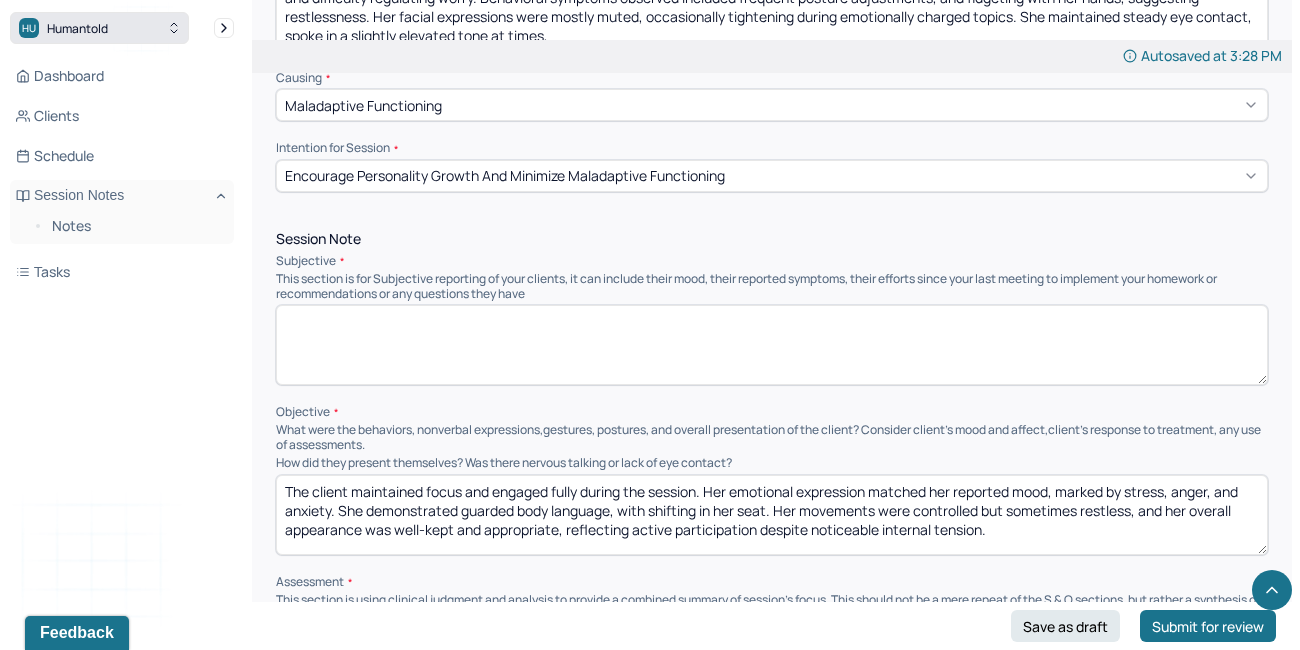 paste on "The client reported ongoing frustration regarding her boss’s lack of transparency about funding through the fellowship program." 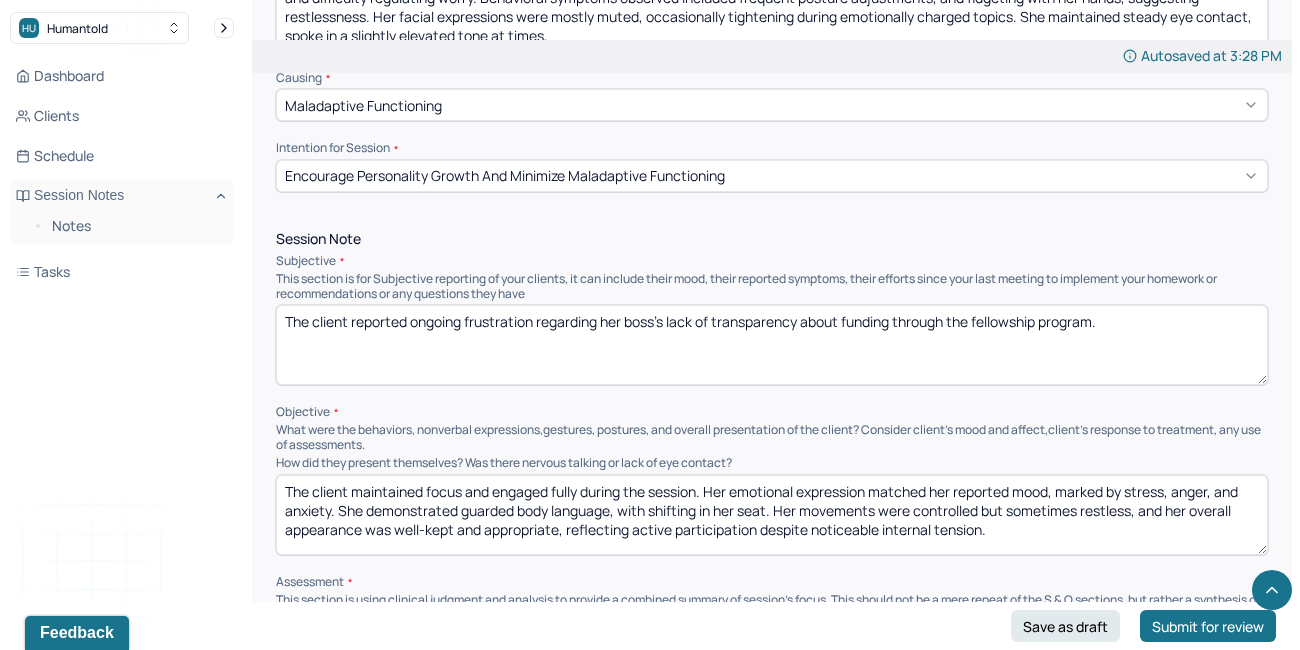 type on "The client reported ongoing frustration regarding her boss’s lack of transparency about funding through the fellowship program." 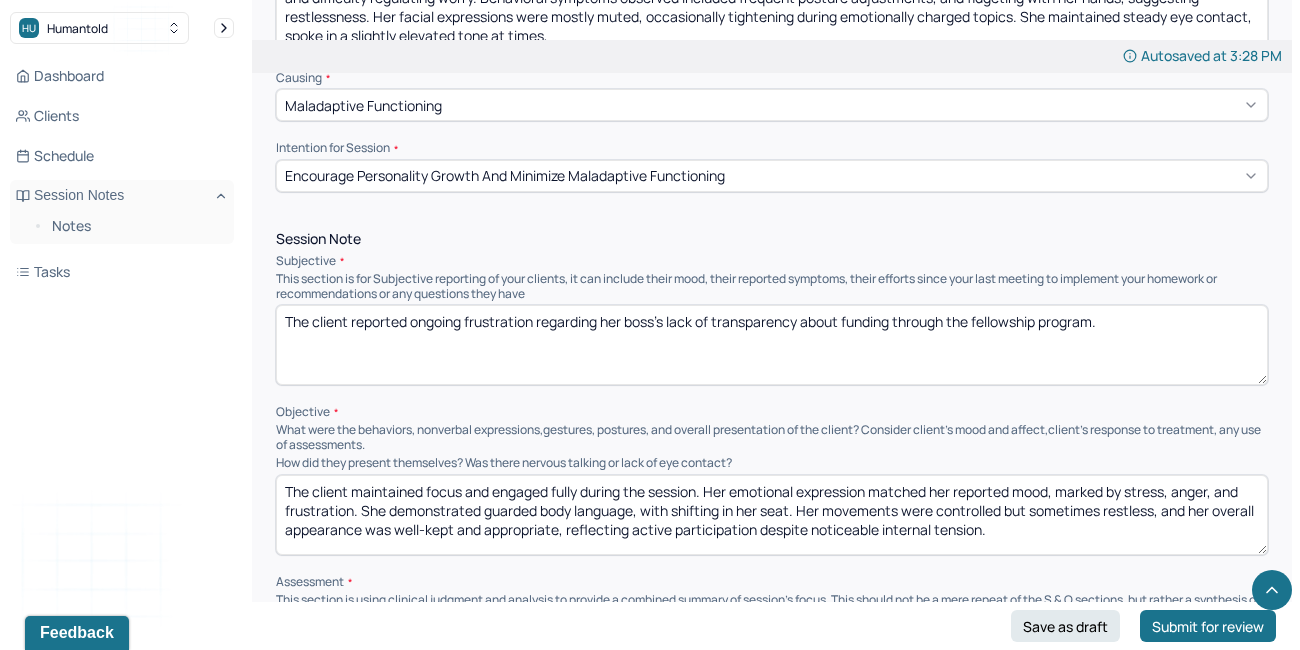 drag, startPoint x: 1077, startPoint y: 513, endPoint x: 256, endPoint y: 420, distance: 826.25055 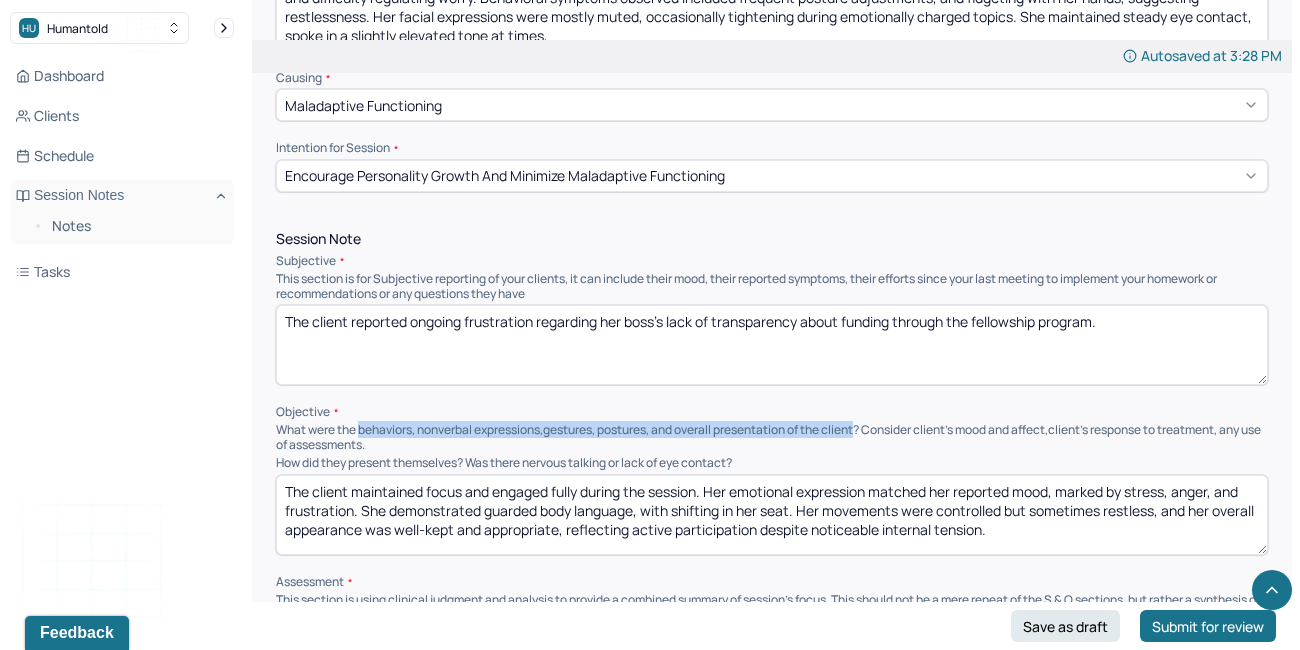 drag, startPoint x: 363, startPoint y: 408, endPoint x: 868, endPoint y: 411, distance: 505.0089 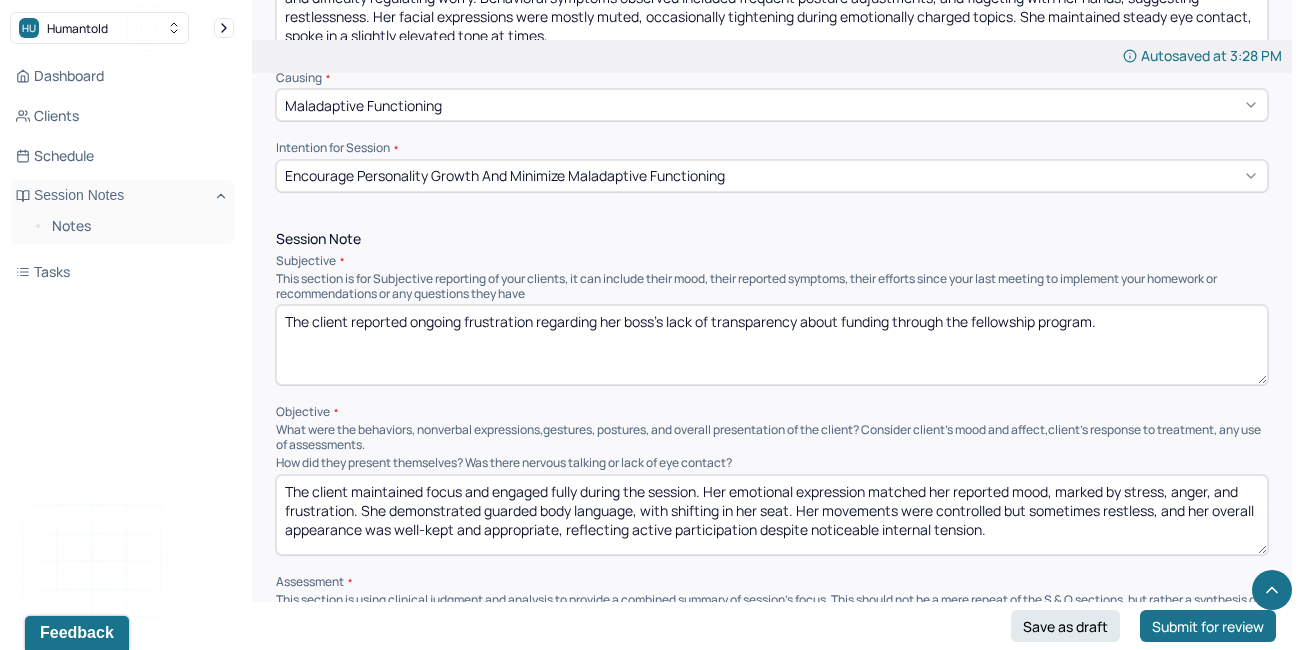 click on "The client maintained focus and engaged fully during the session. Her emotional expression matched her reported mood, marked by stress, anger, and frustration. She demonstrated guarded body language, with shifting in her seat. Her movements were controlled but sometimes restless, and her overall appearance was well-kept and appropriate, reflecting active participation despite noticeable internal tension." at bounding box center (772, 515) 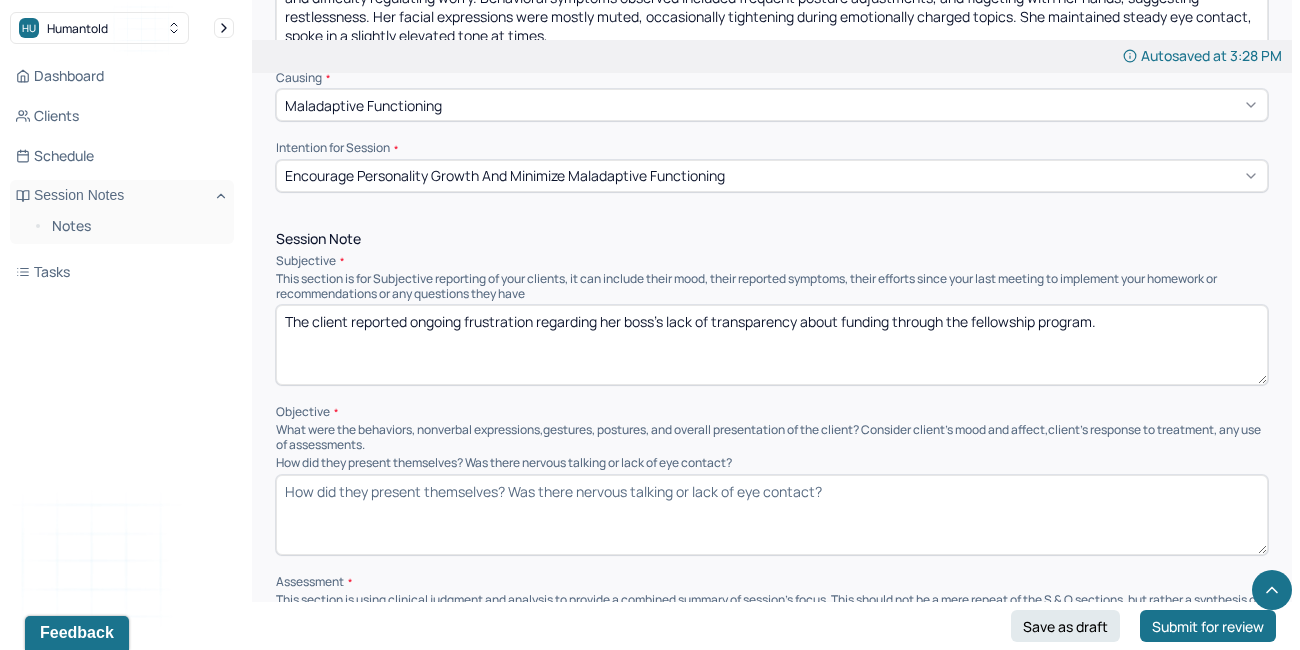 paste on "The client remained attentive and actively engaged throughout the session. Her affect aligned with her verbal disclosures, characterized by heightened stress, frustration, and irritation. Observable nonverbal behaviors included a furrowed brow and frequent adjustments in her seating position. She intermittently crossed her arms and clasped her hands tightly in her lap. Her posture was generally upright, occasionally leaning forward when addressing emotionally sensitive topics. She maintained steady eye contact, and her overall appearance was tidy and appropriate, indicating a deliberate effort to stay composed and grounded." 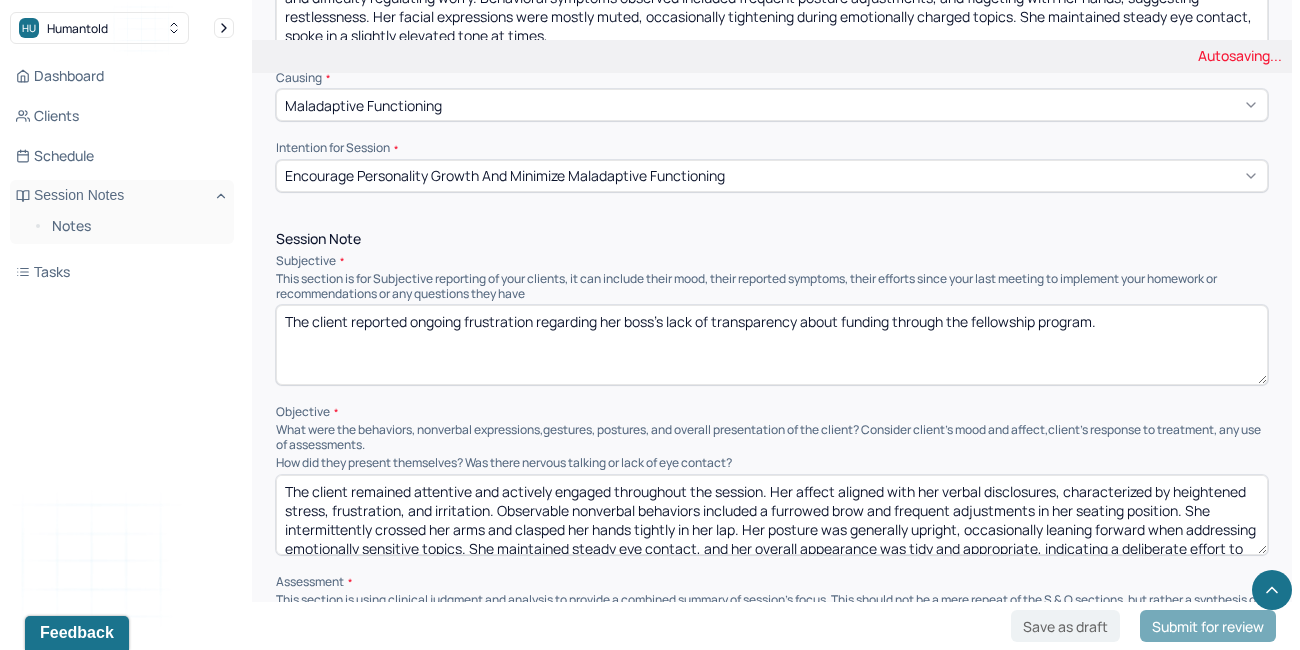 scroll, scrollTop: 22, scrollLeft: 0, axis: vertical 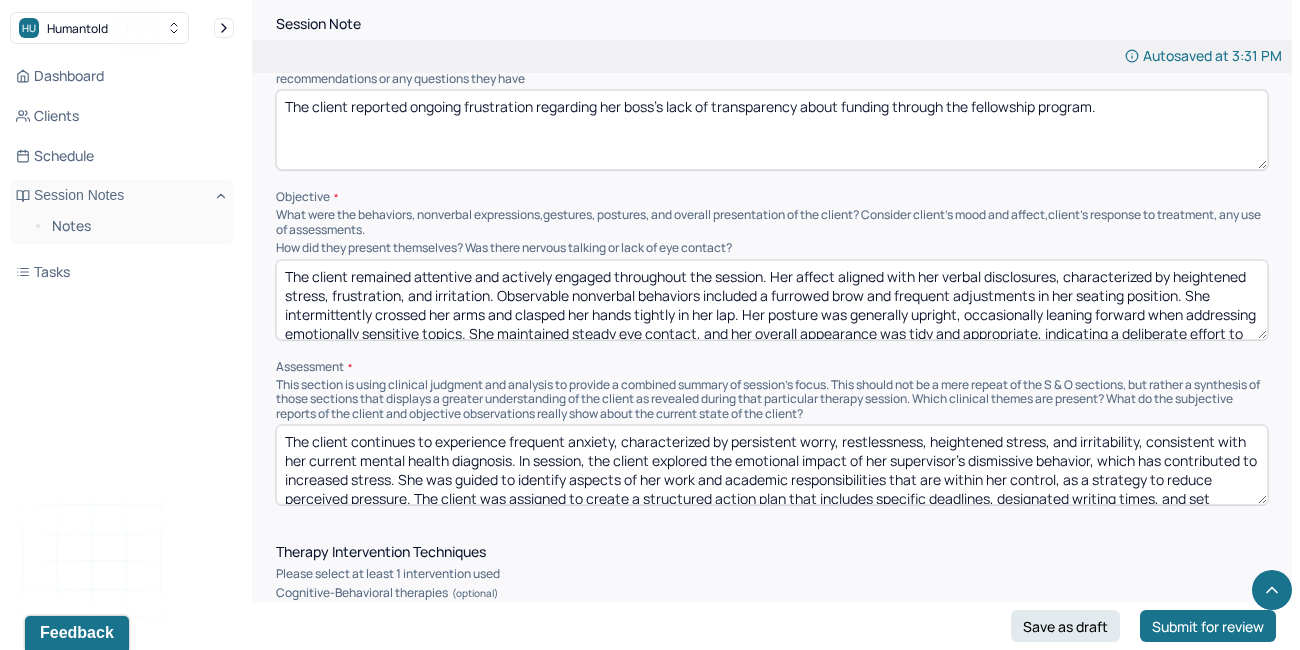type on "The client remained attentive and actively engaged throughout the session. Her affect aligned with her verbal disclosures, characterized by heightened stress, frustration, and irritation. Observable nonverbal behaviors included a furrowed brow and frequent adjustments in her seating position. She intermittently crossed her arms and clasped her hands tightly in her lap. Her posture was generally upright, occasionally leaning forward when addressing emotionally sensitive topics. She maintained steady eye contact, and her overall appearance was tidy and appropriate, indicating a deliberate effort to stay composed and grounded." 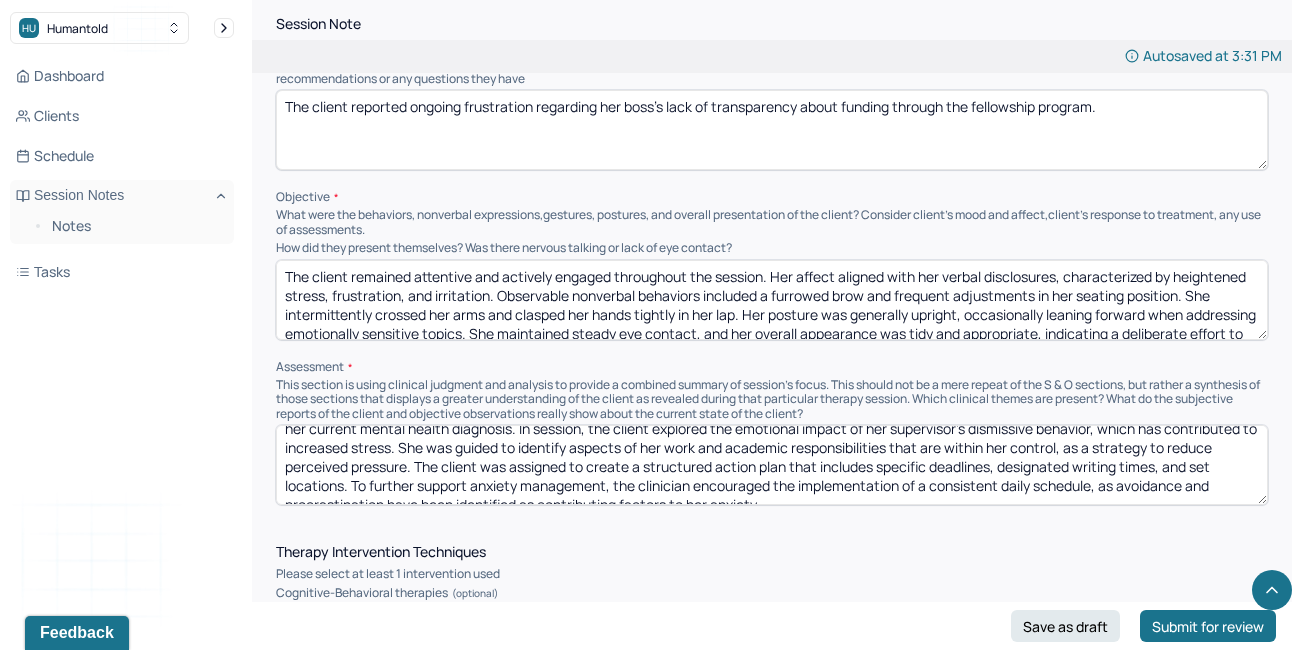 scroll, scrollTop: 47, scrollLeft: 0, axis: vertical 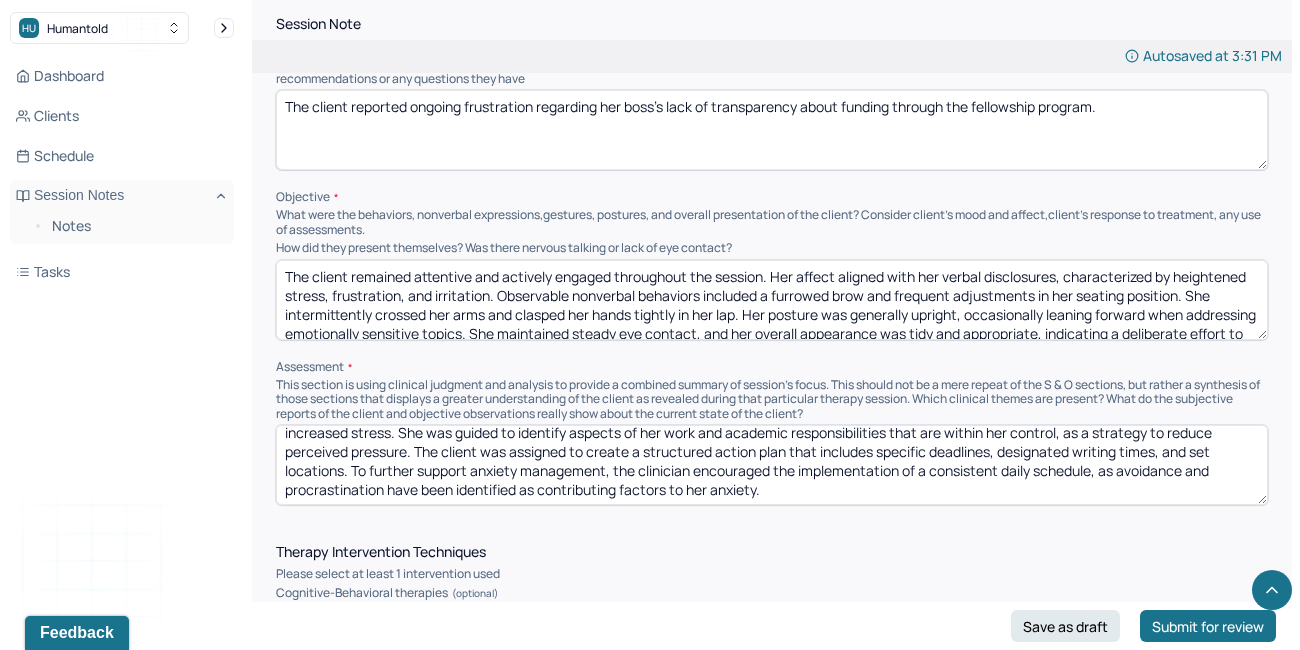 drag, startPoint x: 518, startPoint y: 438, endPoint x: 349, endPoint y: 451, distance: 169.49927 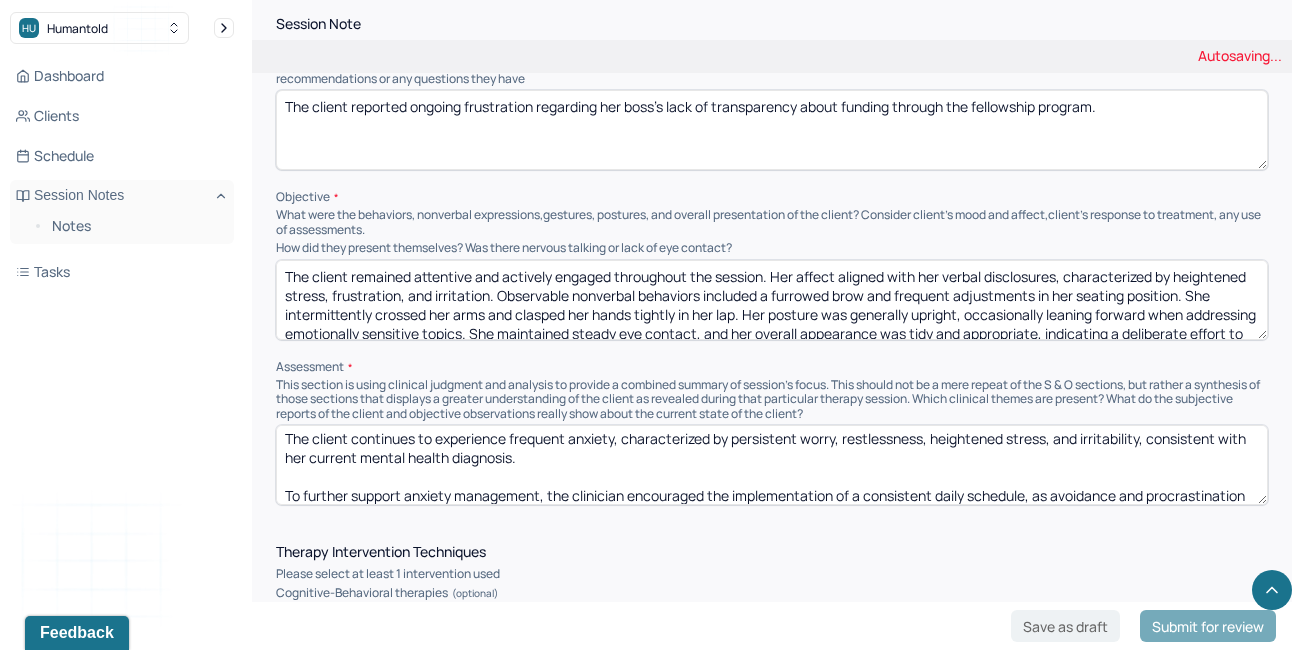 scroll, scrollTop: 28, scrollLeft: 0, axis: vertical 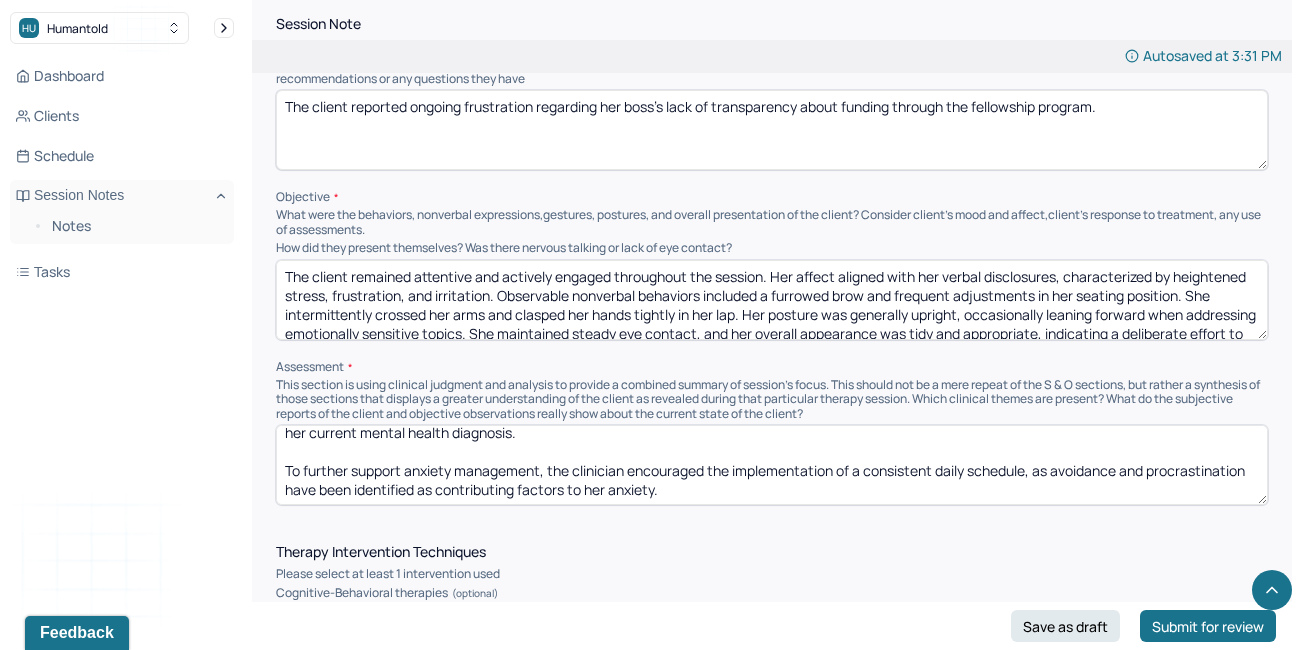 drag, startPoint x: 708, startPoint y: 446, endPoint x: 829, endPoint y: 510, distance: 136.88316 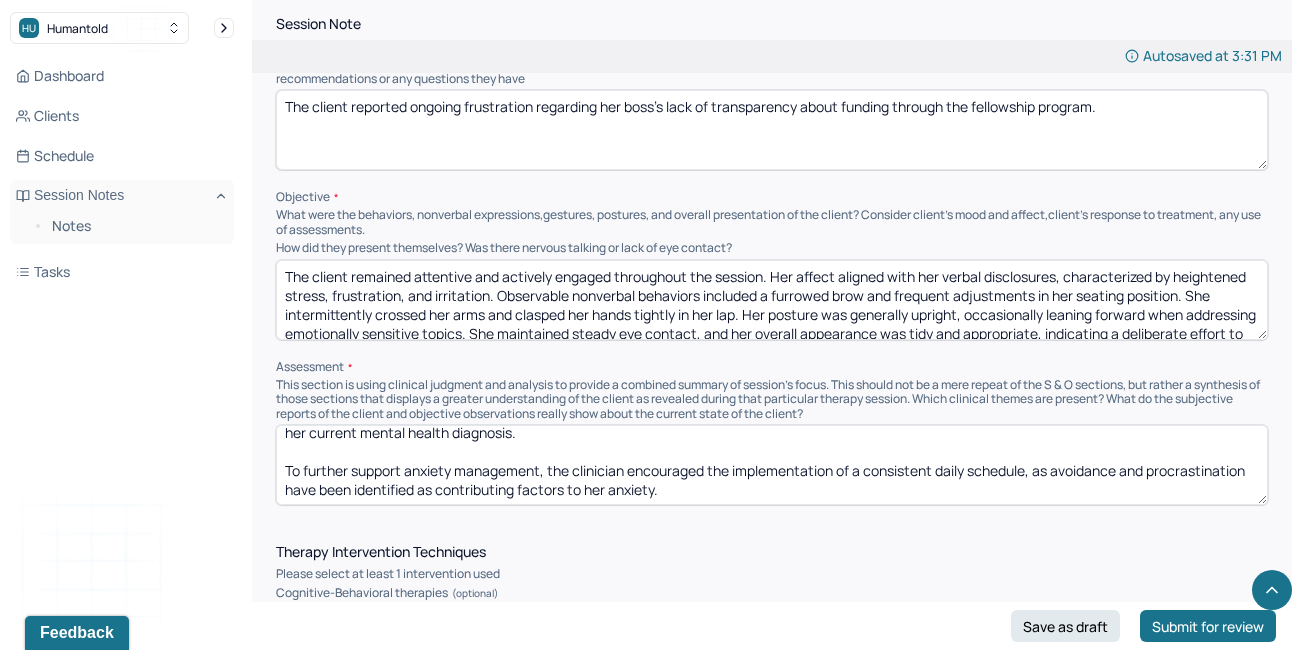click on "Instructions The fields marked with an asterisk ( * ) are required before you can submit your notes. Before you can submit your session notes, they must be signed. You have the option to save your notes as a draft before making a submission. Appointment location * Teletherapy Client Teletherapy Location here Home Office Other Provider Teletherapy Location Home Office Other Consent was received for the teletherapy session The teletherapy session was conducted via video Primary diagnosis * F41.1 GENERALIZED ANXIETY DISORDER Secondary diagnosis (optional) Secondary diagnosis Tertiary diagnosis (optional) Tertiary diagnosis Emotional / Behavioural symptoms demonstrated * Causing * Maladaptive Functioning Intention for Session * Encourage personality growth and minimize maladaptive functioning Session Note Subjective The client reported ongoing frustration regarding her boss’s lack of transparency about funding through the fellowship program. Objective Assessment Therapy Intervention Techniques EDMR Other Plan *" at bounding box center [772, 716] 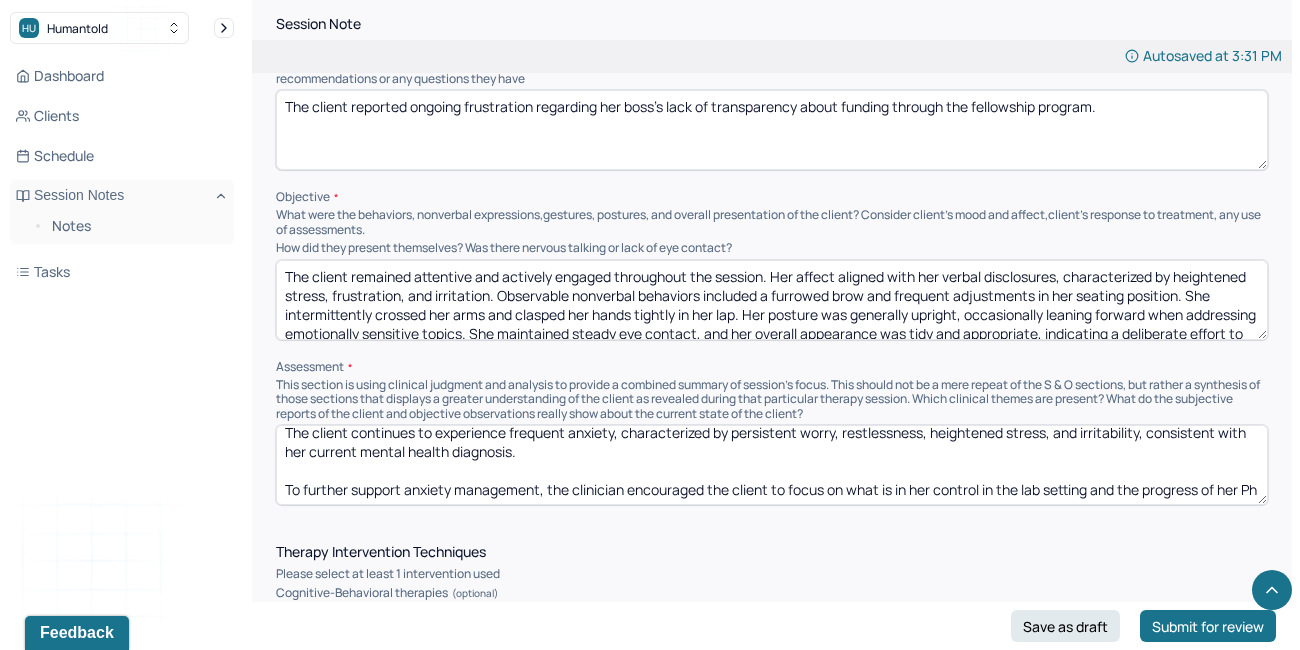 scroll, scrollTop: 28, scrollLeft: 0, axis: vertical 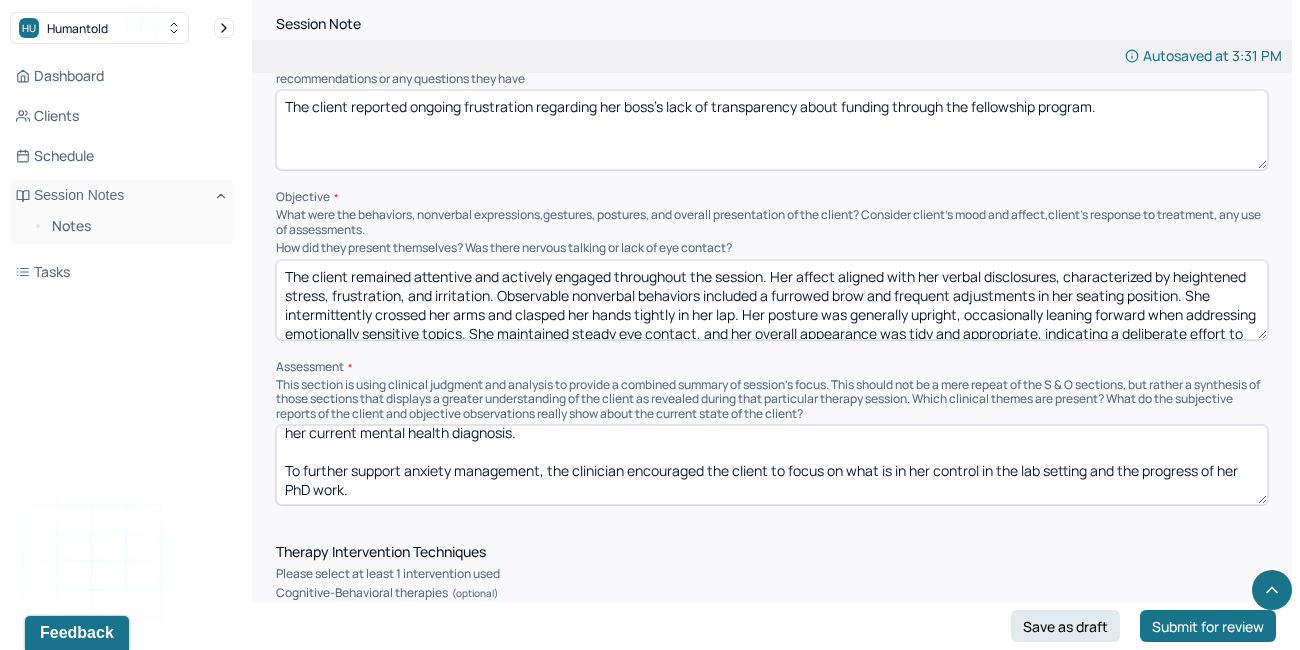 click on "The client continues to experience frequent anxiety, characterized by persistent worry, restlessness, heightened stress, and irritability, consistent with her current mental health diagnosis.
To further support anxiety management, the clinician encouraged the client to focus on what is in her control in the lab setting and the progress of her PhD work." at bounding box center [772, 465] 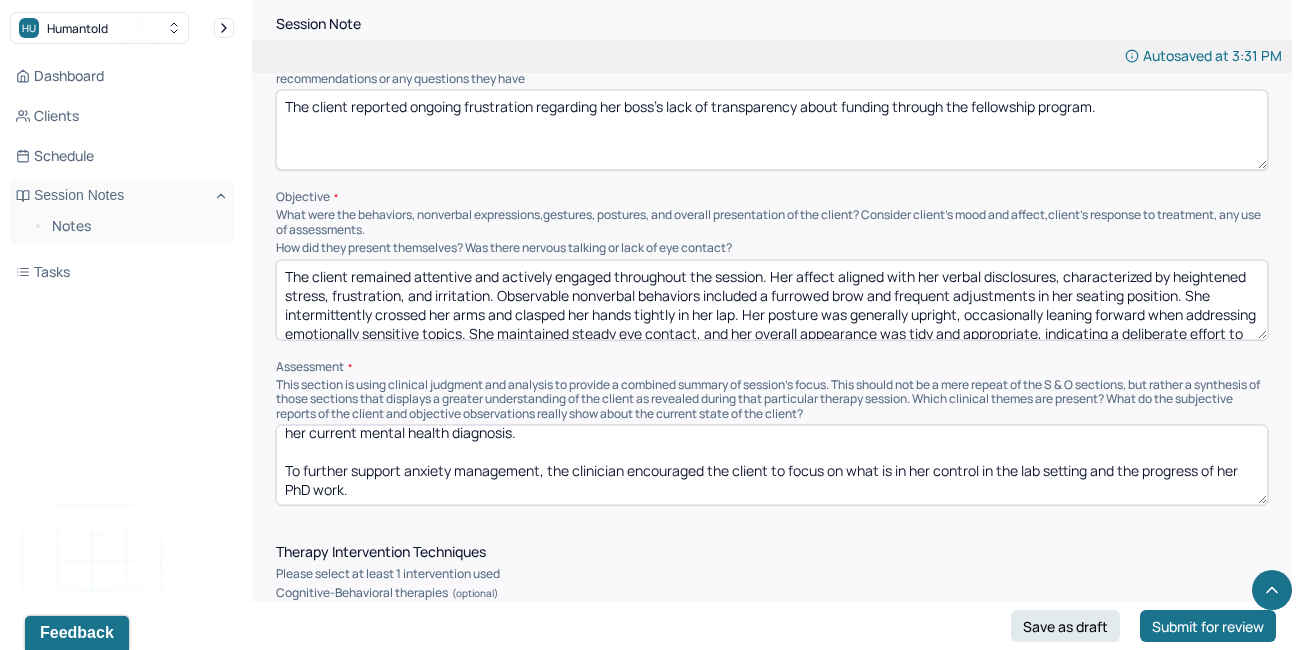 click on "The client continues to experience frequent anxiety, characterized by persistent worry, restlessness, heightened stress, and irritability, consistent with her current mental health diagnosis.
To further support anxiety management, the clinician encouraged the client to focus on what is in her control in the lab setting and the progress of her PhD work." at bounding box center [772, 465] 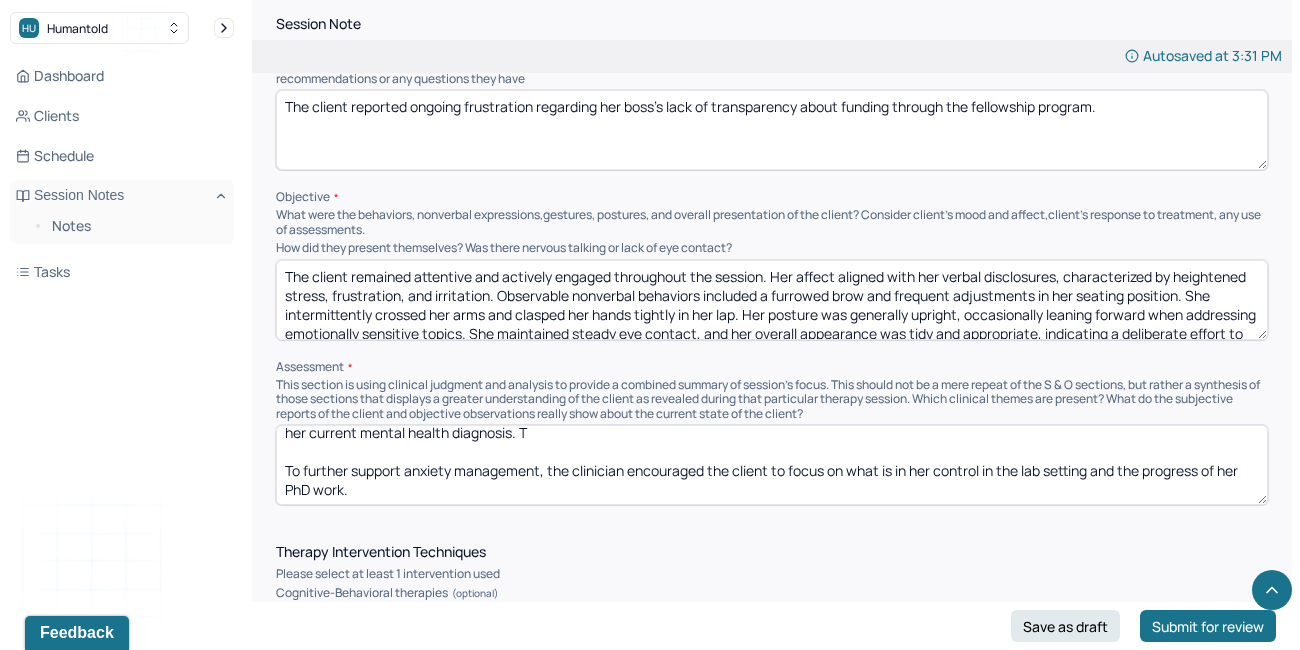 scroll, scrollTop: 25, scrollLeft: 0, axis: vertical 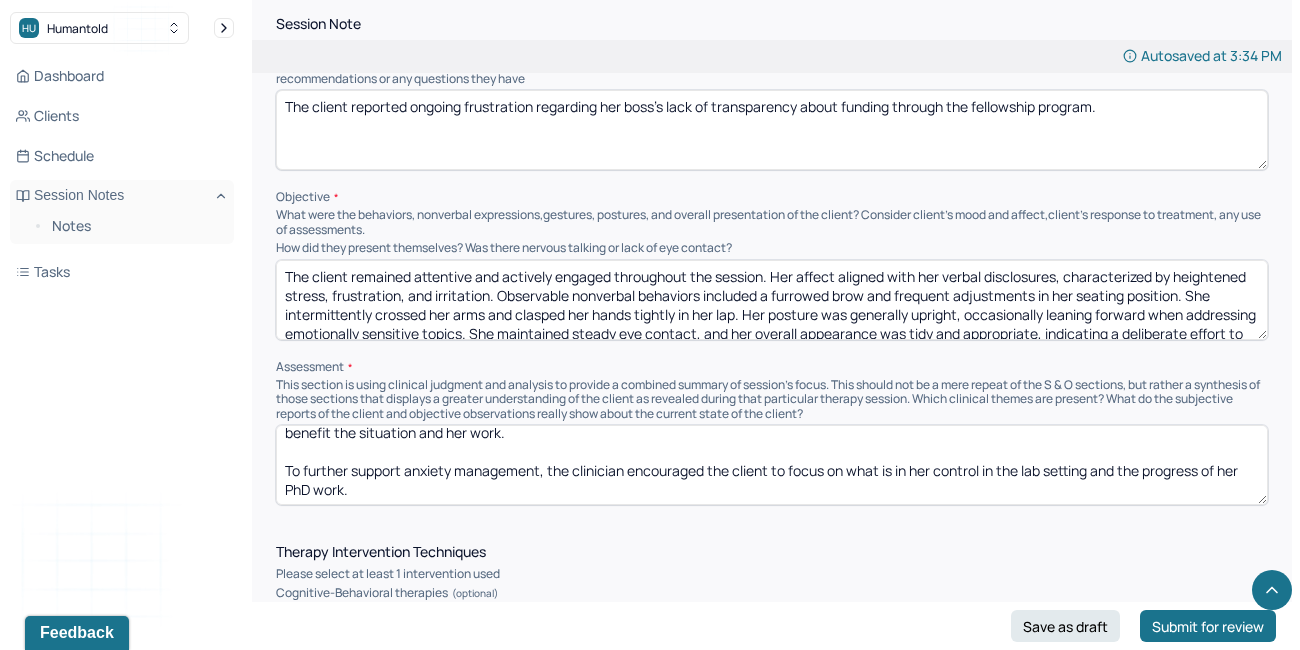 click on "The client continues to experience frequent anxiety, characterized by persistent worry, restlessness, heightened stress, and irritability, consistent with her current mental health diagnosis. The client's feelings associated with the vocational stress and interactions with coworkers were explored, clarified and validated. The client was asked to describe the nature of her conflicts with her coworkers and boss, and identify a way to proceed that would most benefit the situation and her work.
To further support anxiety management, the clinician encouraged the client to focus on what is in her control in the lab setting and the progress of her PhD work." at bounding box center (772, 465) 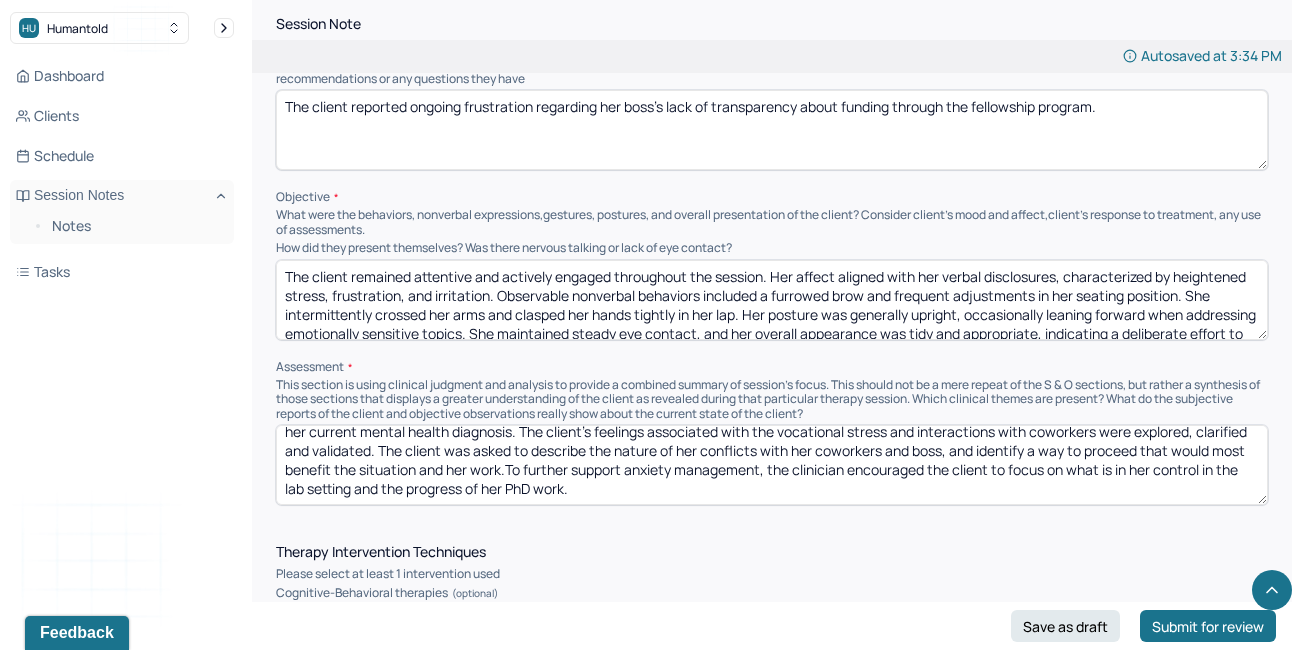 scroll, scrollTop: 28, scrollLeft: 0, axis: vertical 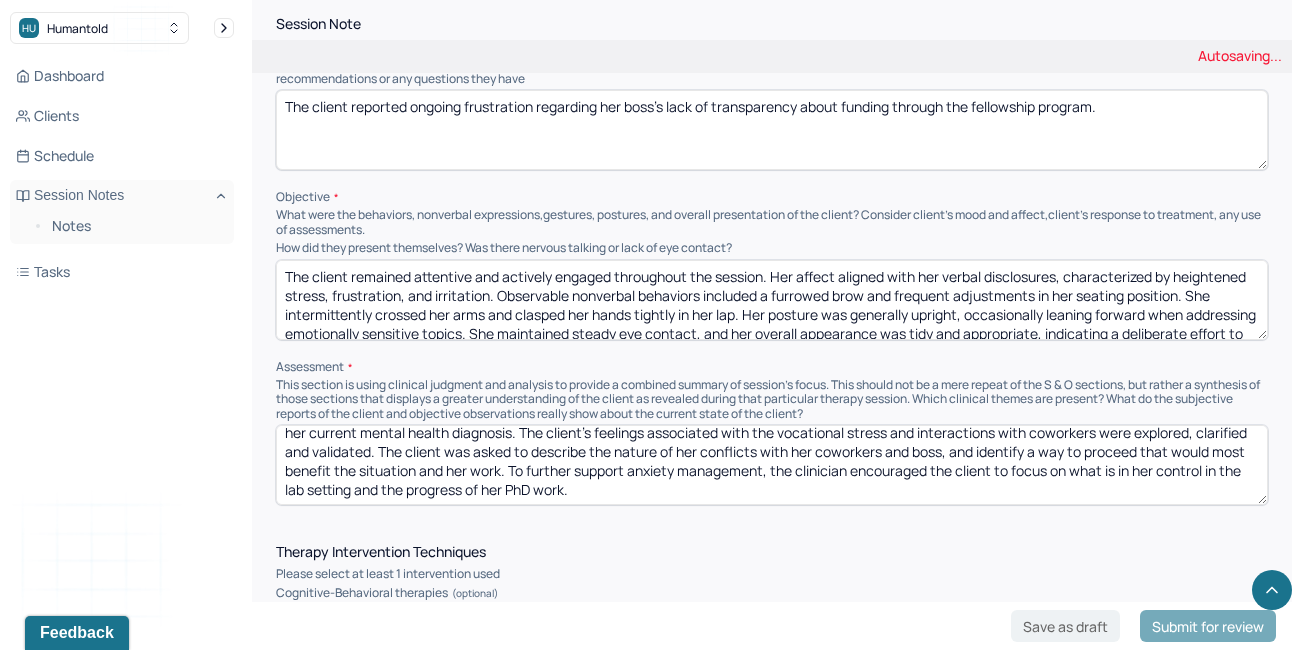 drag, startPoint x: 590, startPoint y: 472, endPoint x: 163, endPoint y: 369, distance: 439.24707 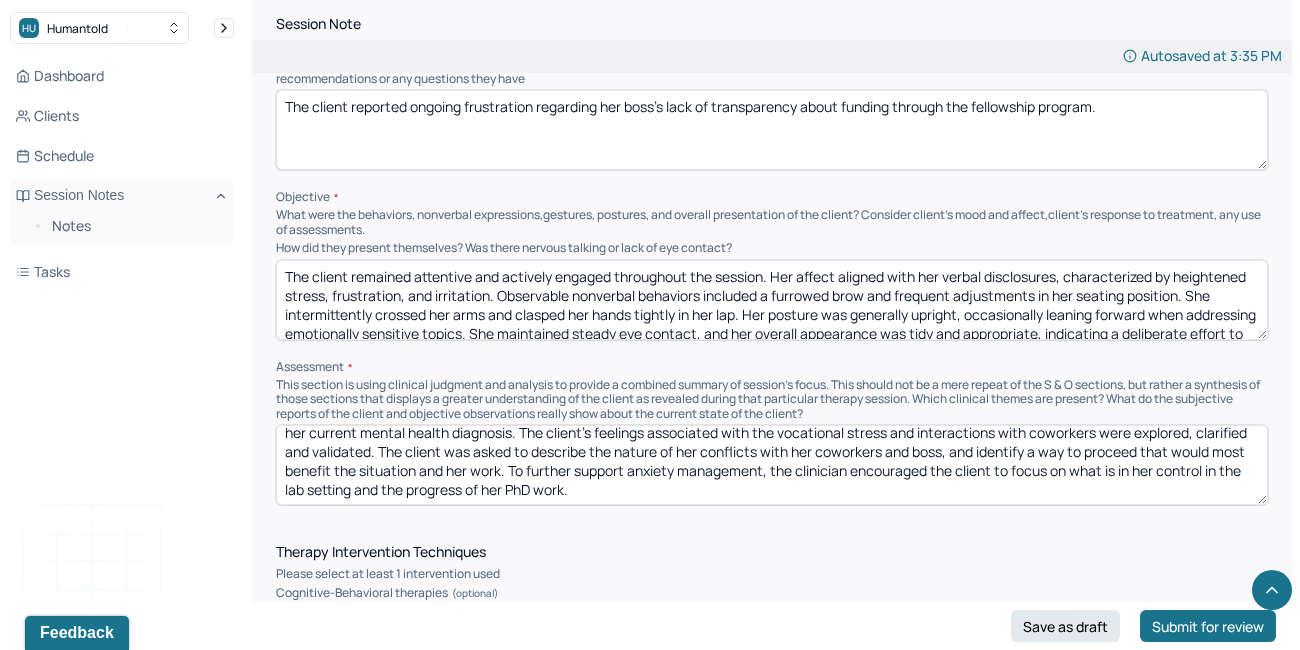 scroll, scrollTop: 0, scrollLeft: 0, axis: both 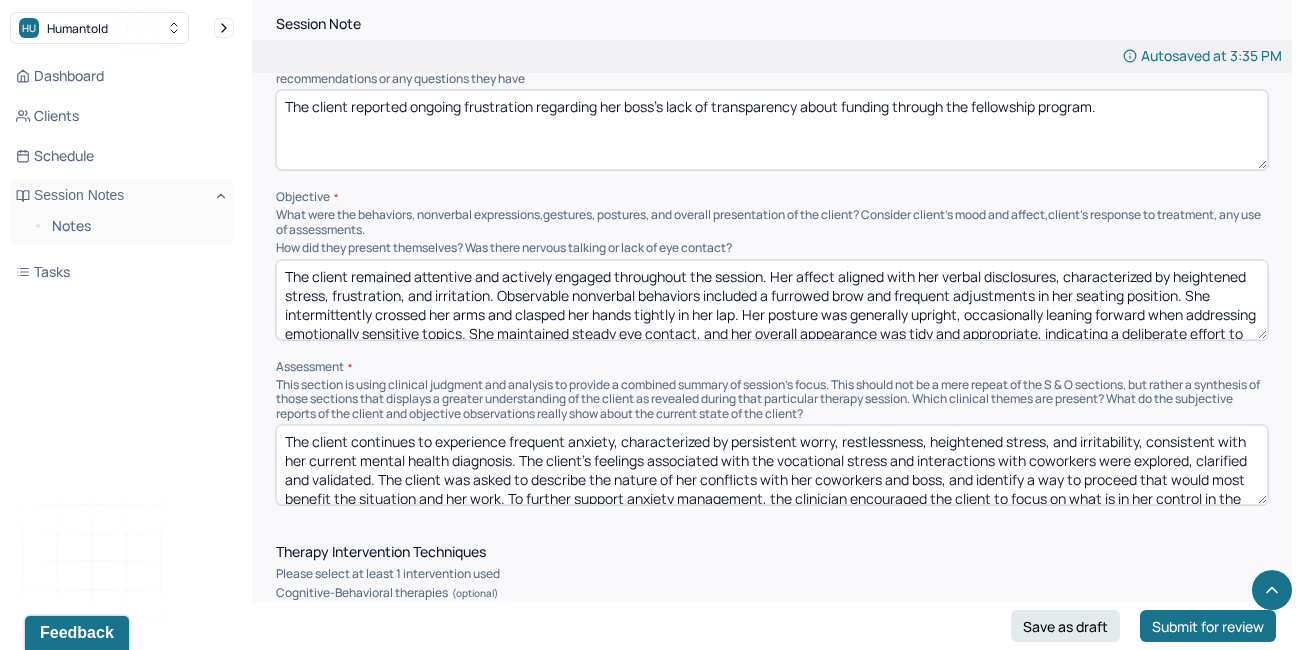 type on "The client continues to experience frequent anxiety, characterized by persistent worry, restlessness, heightened stress, and irritability, consistent with her current mental health diagnosis. The client's feelings associated with the vocational stress and interactions with coworkers were explored, clarified and validated. The client was asked to describe the nature of her conflicts with her coworkers and boss, and identify a way to proceed that would most benefit the situation and her work. To further support anxiety management, the clinician encouraged the client to focus on what is in her control in the lab setting and the progress of her PhD work." 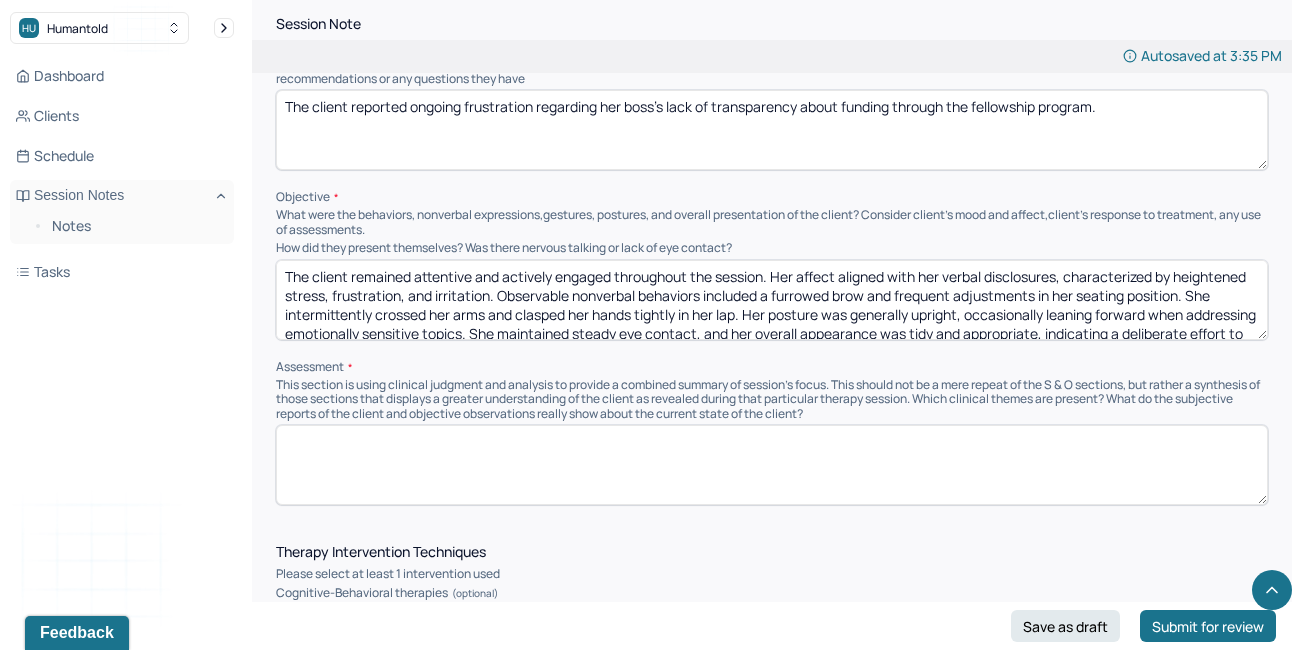 paste on "The client continues to report frequent anxiety, presenting as persistent worry, restlessness, elevated stress levels, and irritability—symptoms consistent with her current mental health diagnosis. During the session, the client explored and processed emotions related to vocational stress and interpersonal challenges with colleagues and her supervisor. These concerns were acknowledged and validated. She was prompted to describe the nature of these conflicts in greater detail and to identify strategies that would foster improved communication and emotional well-being at work. To aid anxiety regulation, the clinician encouraged the client to shift focus toward aspects of her lab environment that are within her control and to recognize ongoing progress in her PhD work." 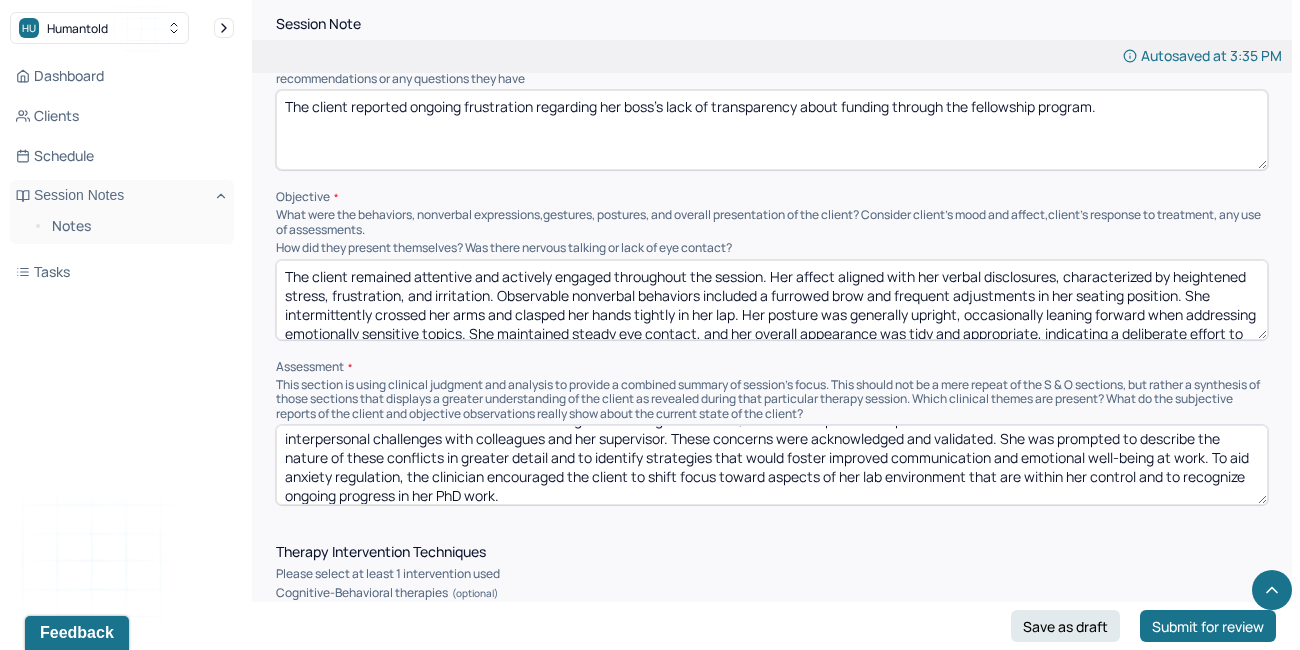 scroll, scrollTop: 0, scrollLeft: 0, axis: both 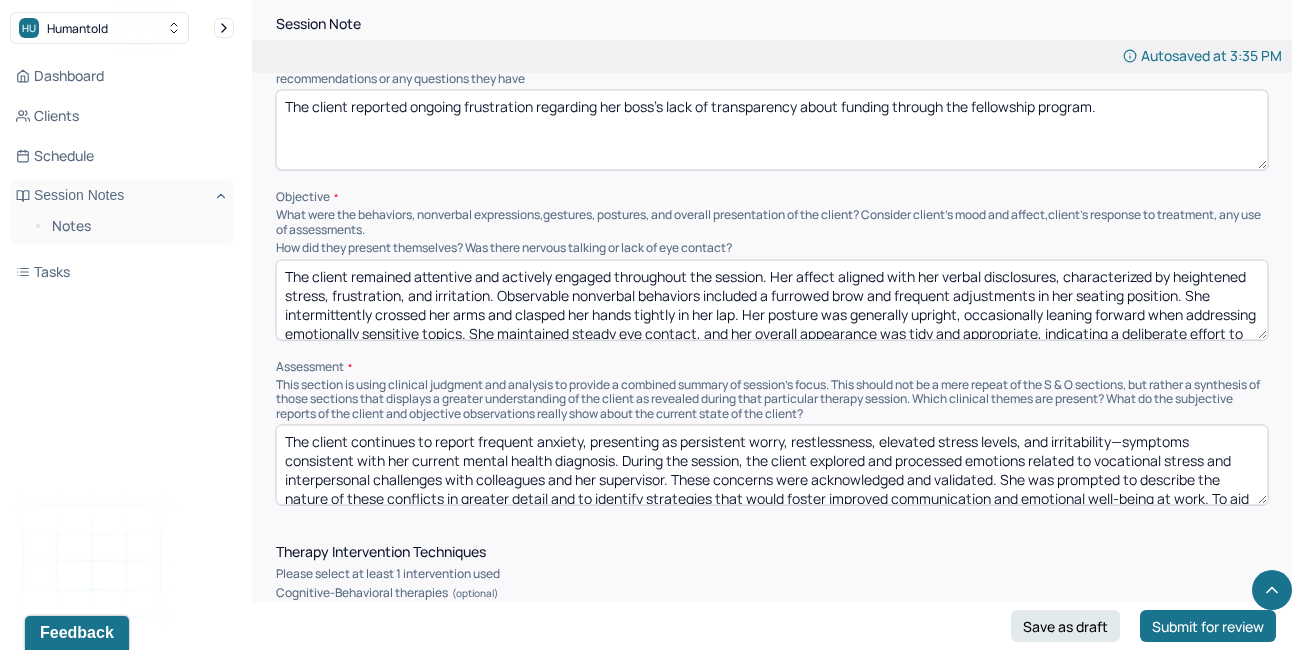 click on "The client continues to report frequent anxiety, presenting as persistent worry, restlessness, elevated stress levels, and irritability—symptoms consistent with her current mental health diagnosis. During the session, the client explored and processed emotions related to vocational stress and interpersonal challenges with colleagues and her supervisor. These concerns were acknowledged and validated. She was prompted to describe the nature of these conflicts in greater detail and to identify strategies that would foster improved communication and emotional well-being at work. To aid anxiety regulation, the clinician encouraged the client to shift focus toward aspects of her lab environment that are within her control and to recognize ongoing progress in her PhD work." at bounding box center (772, 465) 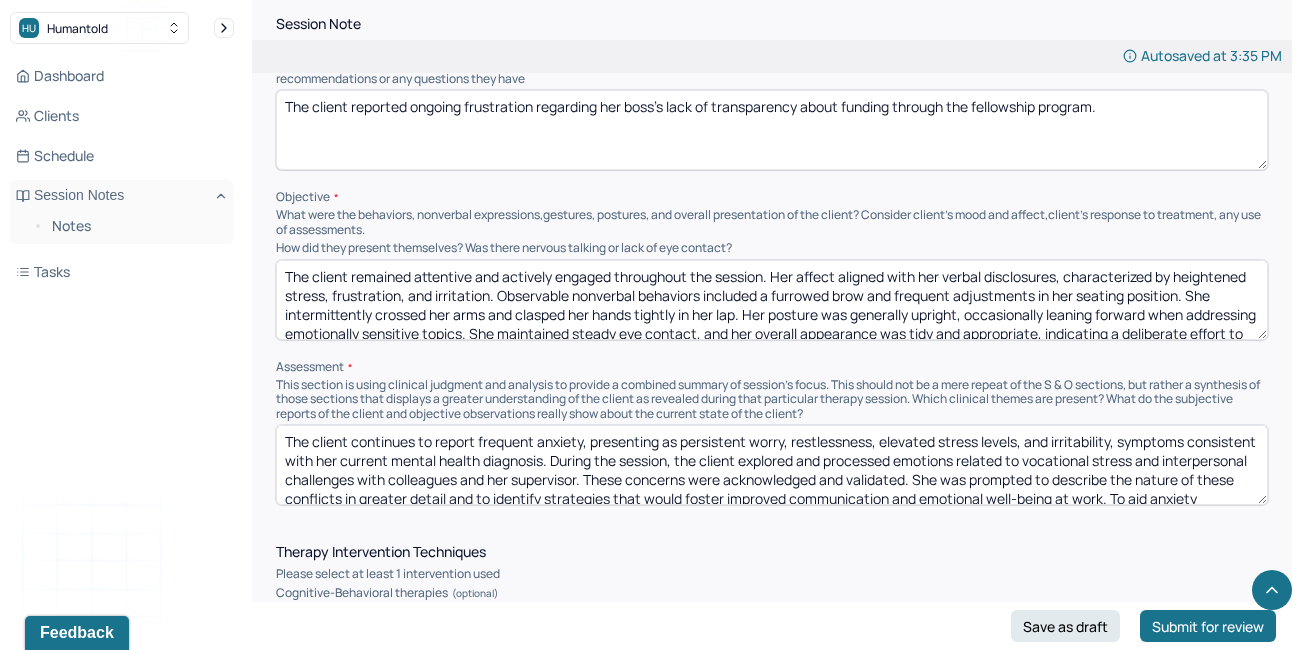 scroll, scrollTop: 47, scrollLeft: 0, axis: vertical 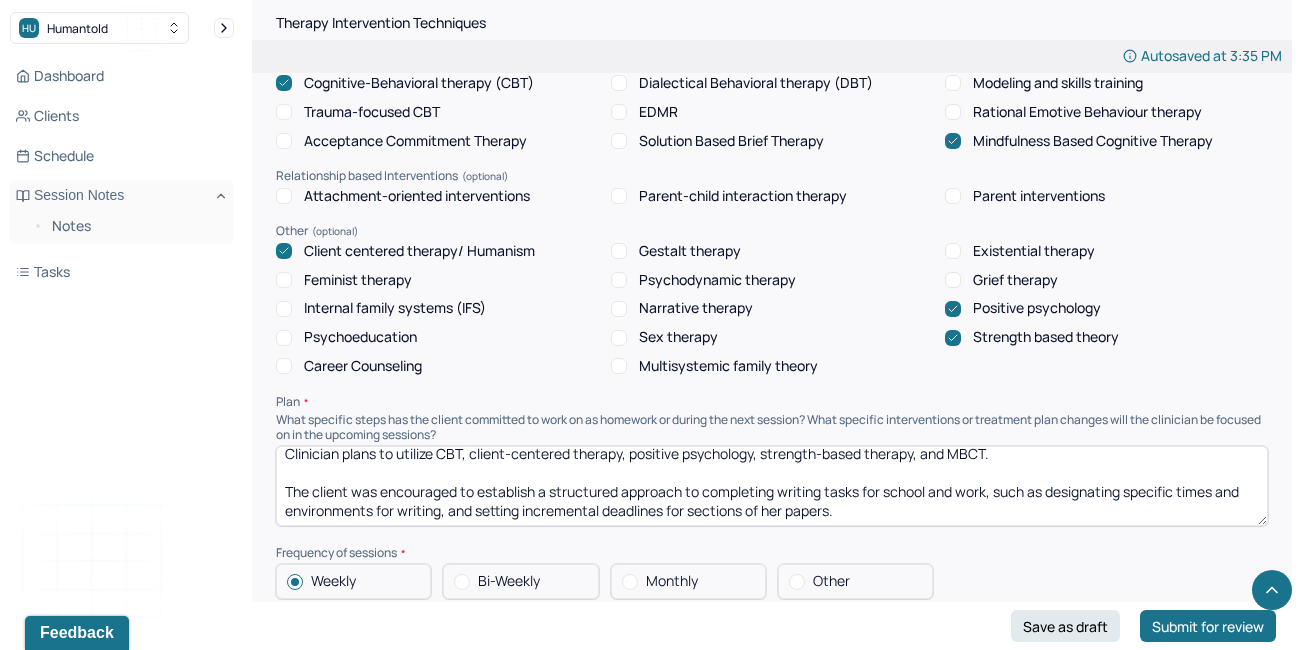 type on "The client continues to report frequent anxiety, presenting as persistent worry, restlessness, elevated stress levels, and irritability, symptoms consistent with her current mental health diagnosis. During the session, the client explored and processed emotions related to vocational stress and interpersonal challenges with colleagues and her supervisor. These concerns were acknowledged and validated. She was prompted to describe the nature of these conflicts in greater detail and to identify strategies that would foster improved communication and emotional well-being at work. To aid anxiety regulation, the clinician encouraged the client to shift focus toward aspects of her lab environment that are within her control and to recognize ongoing progress in her PhD work." 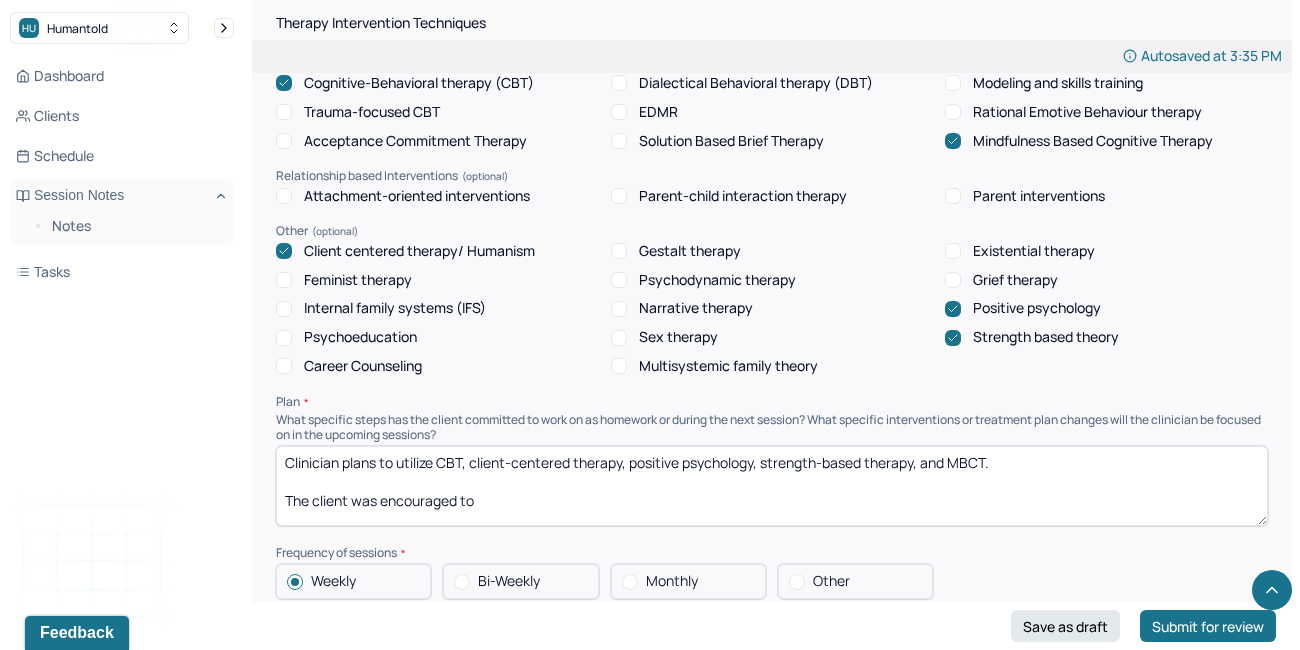 scroll, scrollTop: 0, scrollLeft: 0, axis: both 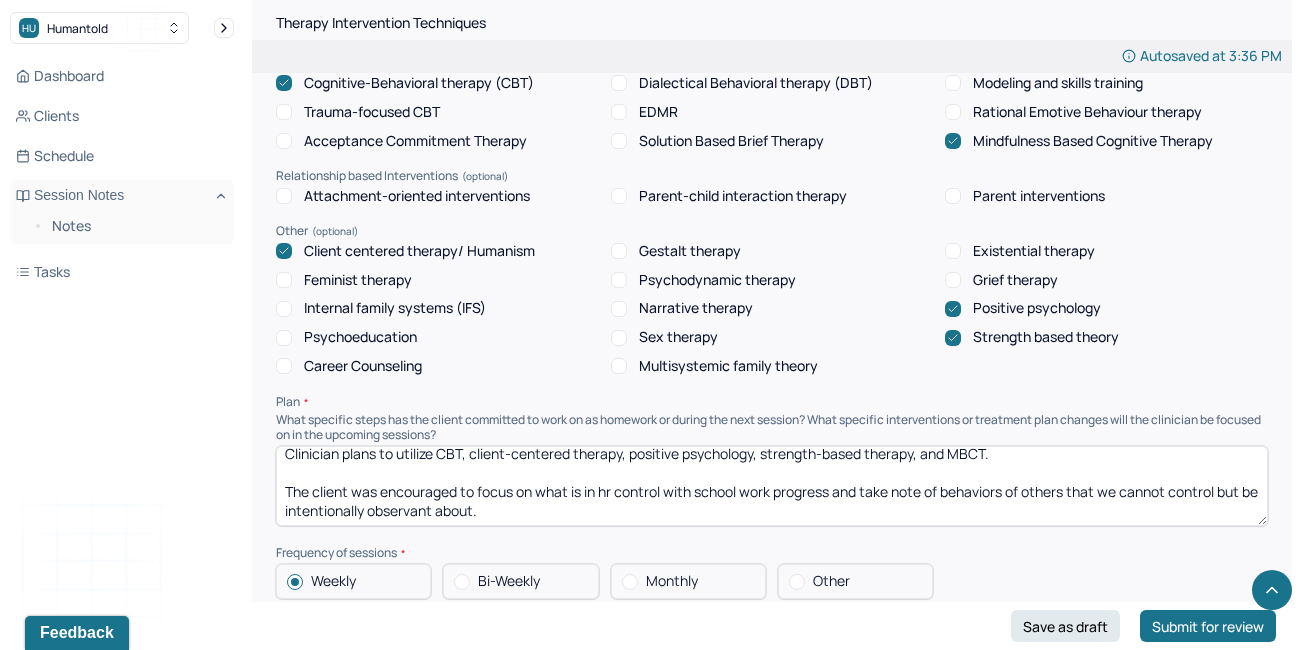 drag, startPoint x: 498, startPoint y: 494, endPoint x: 269, endPoint y: 465, distance: 230.82893 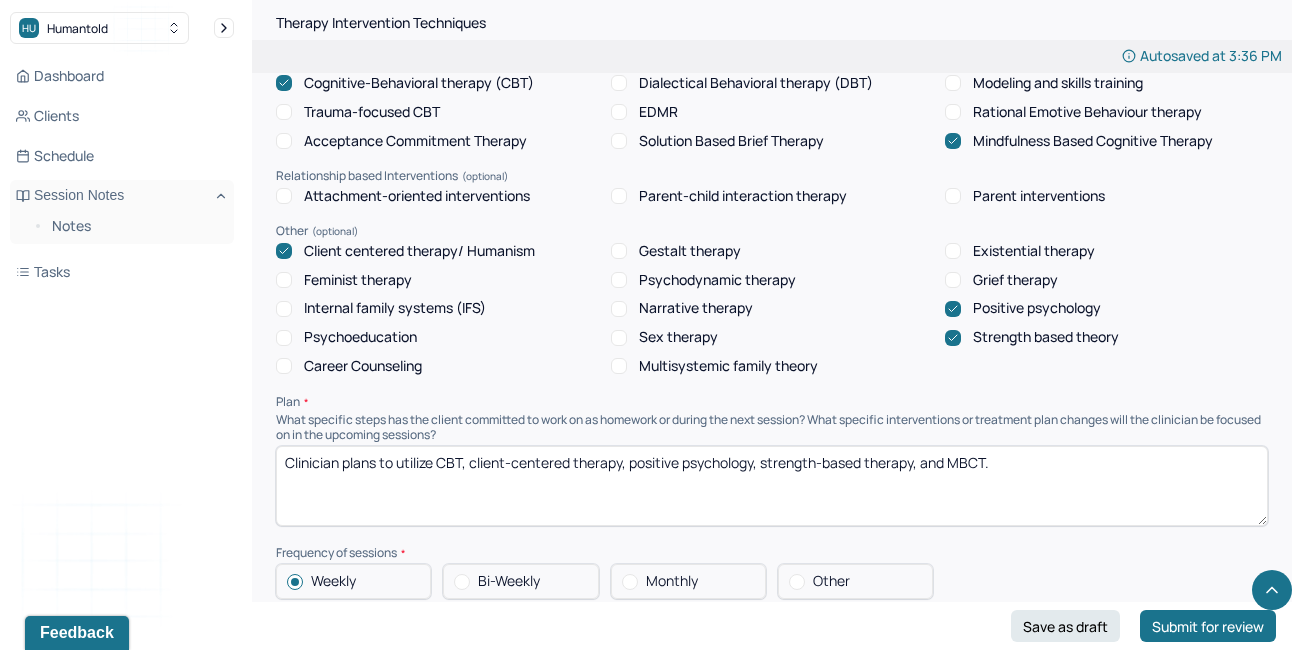 scroll, scrollTop: 0, scrollLeft: 0, axis: both 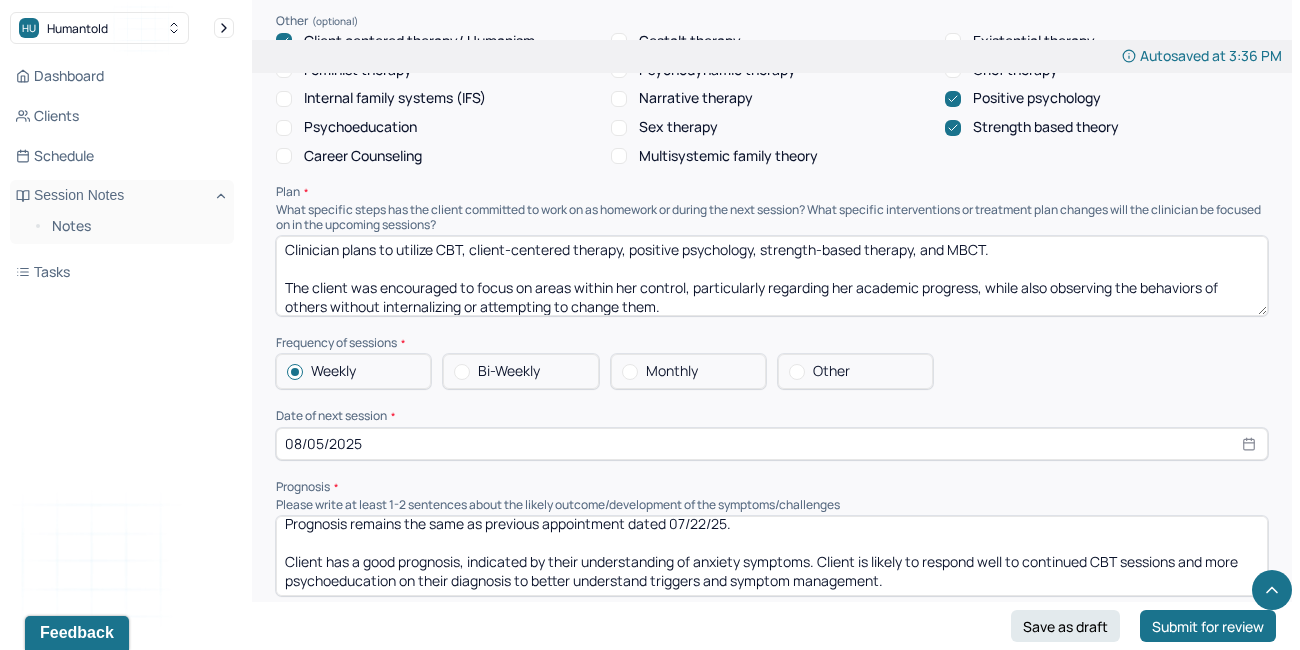 type on "Clinician plans to utilize CBT, client-centered therapy, positive psychology, strength-based therapy, and MBCT.
The client was encouraged to focus on areas within her control, particularly regarding her academic progress, while also observing the behaviors of others without internalizing or attempting to change them." 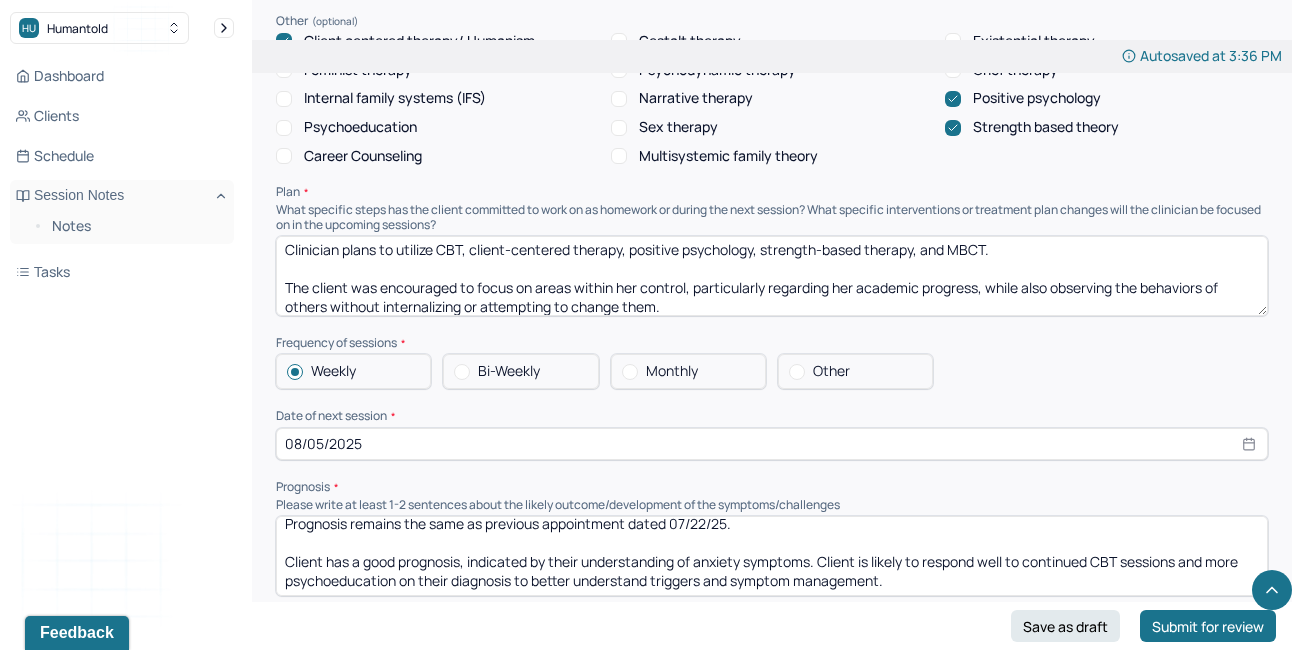 select on "2025" 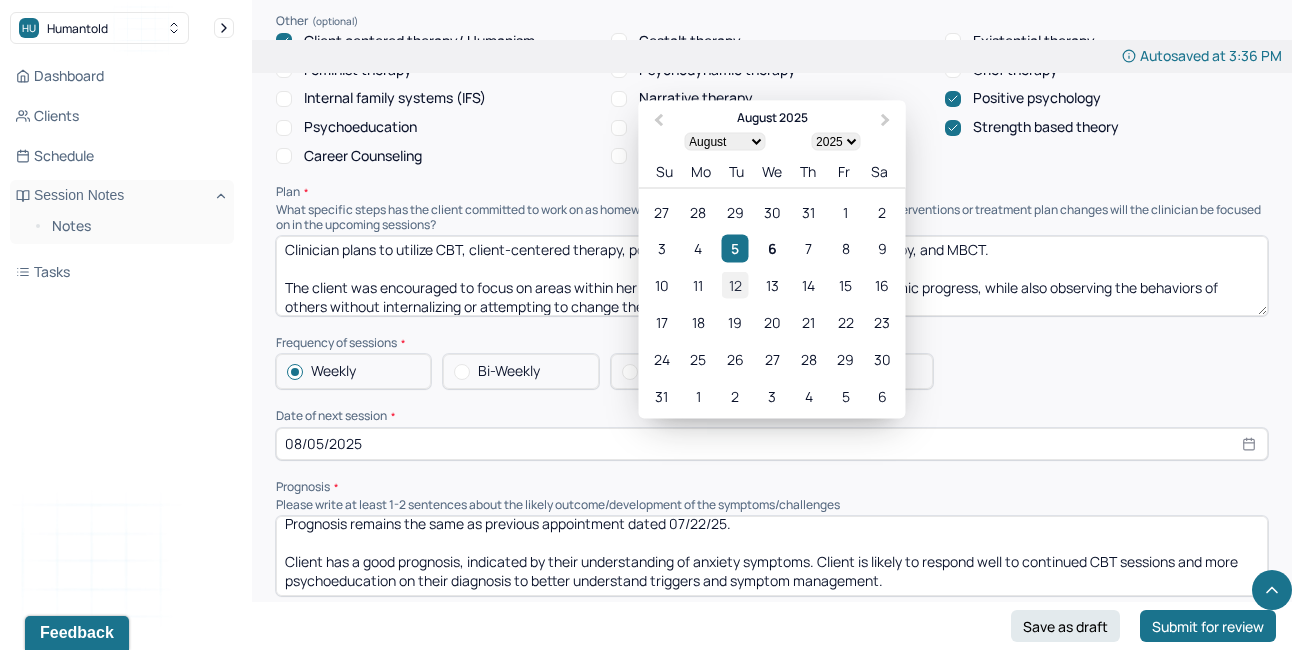 click on "12" at bounding box center (735, 284) 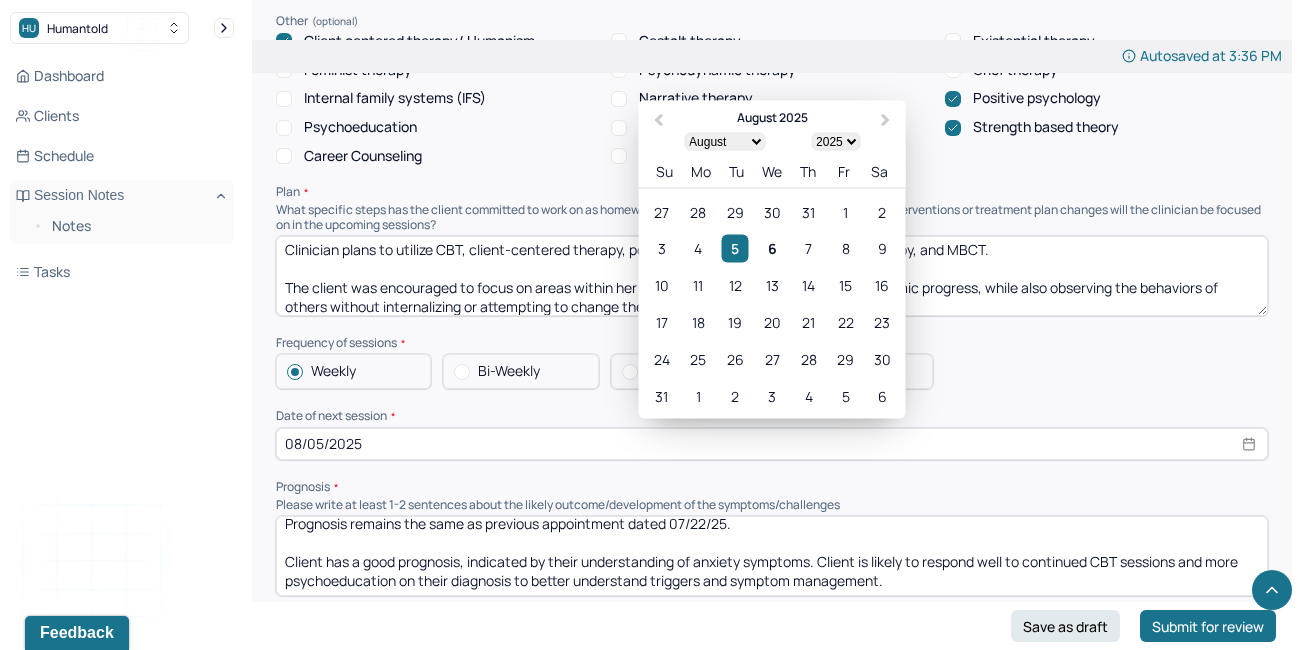 type on "08/12/2025" 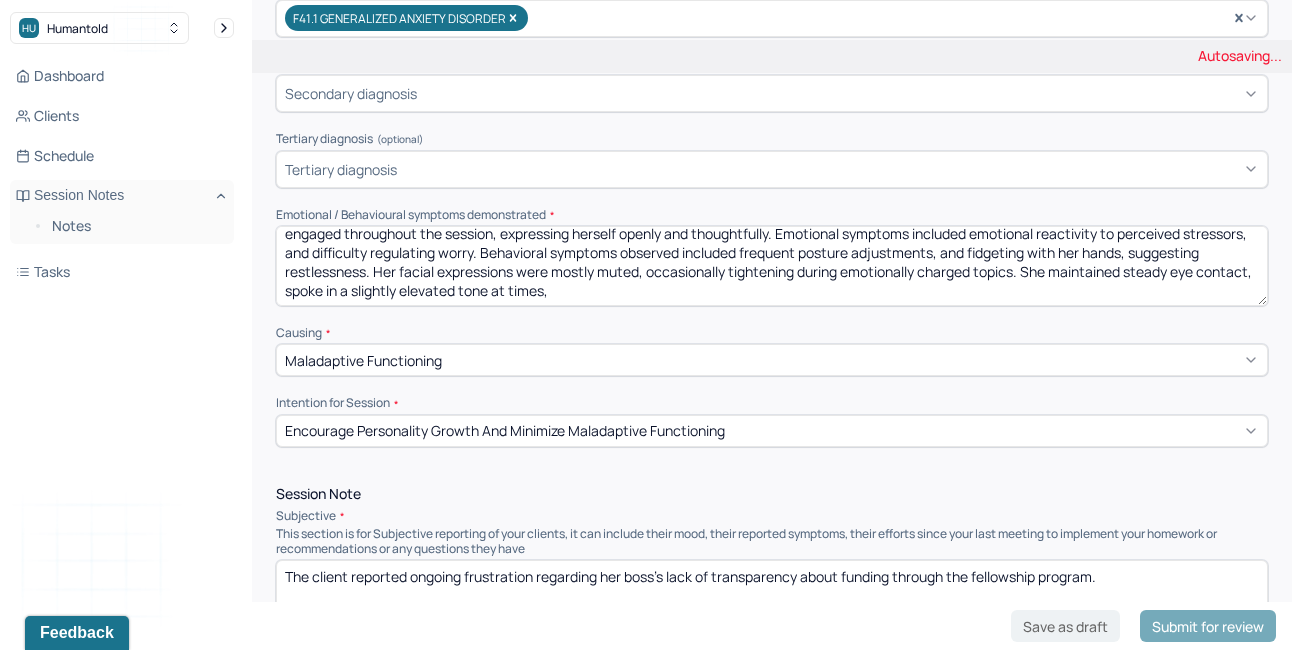 scroll, scrollTop: 0, scrollLeft: 0, axis: both 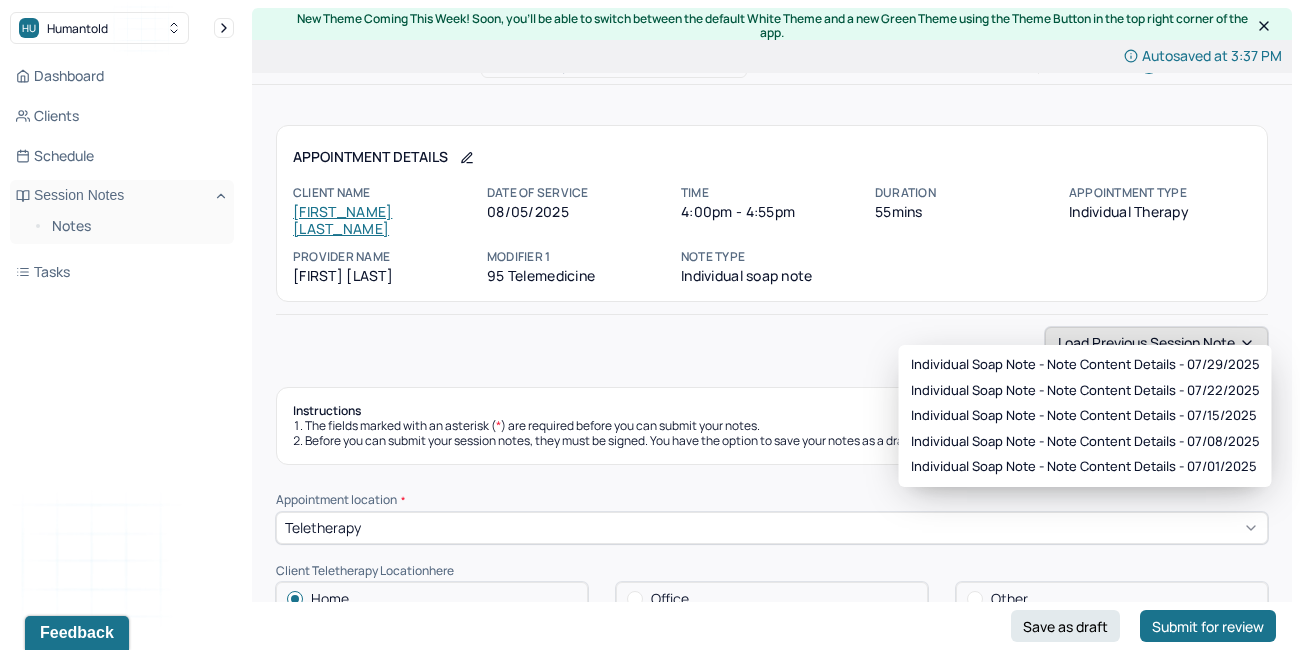 click on "Load previous session note" at bounding box center [1156, 343] 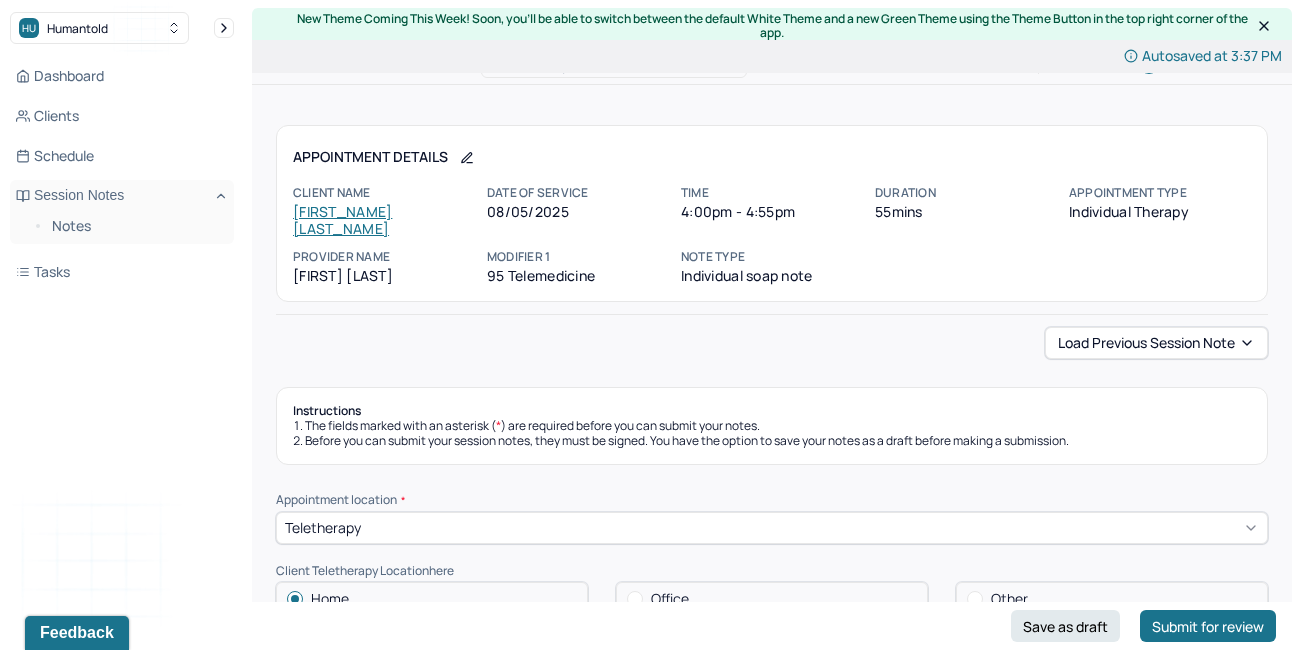 click on "Instructions The fields marked with an asterisk ( * ) are required before you can submit your notes. Before you can submit your session notes, they must be signed. You have the option to save your notes as a draft before making a submission." at bounding box center (772, 426) 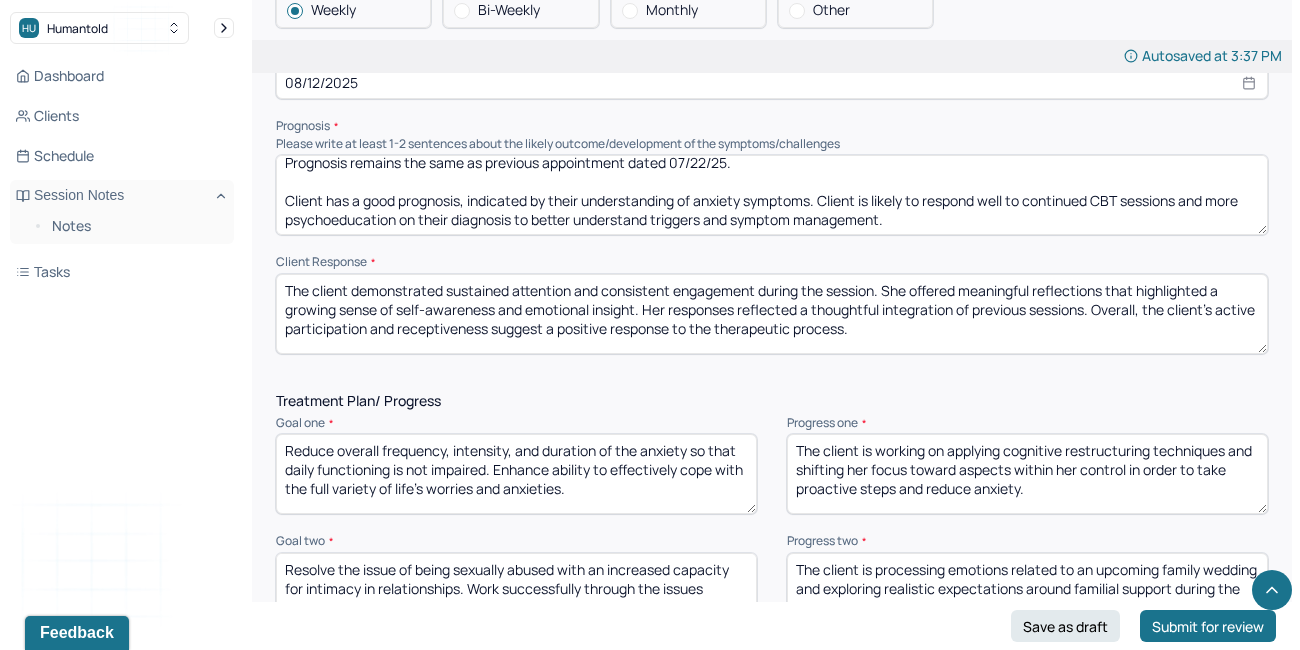 scroll, scrollTop: 2383, scrollLeft: 0, axis: vertical 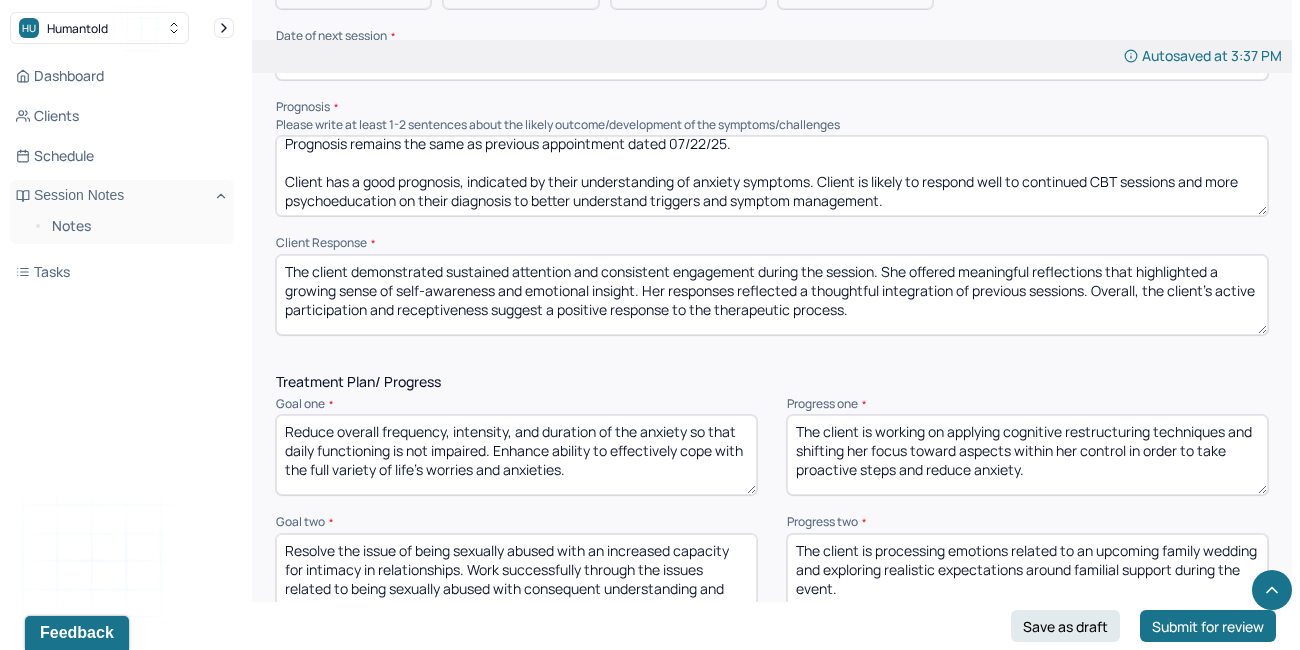 click on "Prognosis remains the same as previous appointment dated 07/22/25.
Client has a good prognosis, indicated by their understanding of anxiety symptoms. Client is likely to respond well to continued CBT sessions and more psychoeducation on their diagnosis to better understand triggers and symptom management." at bounding box center (772, 176) 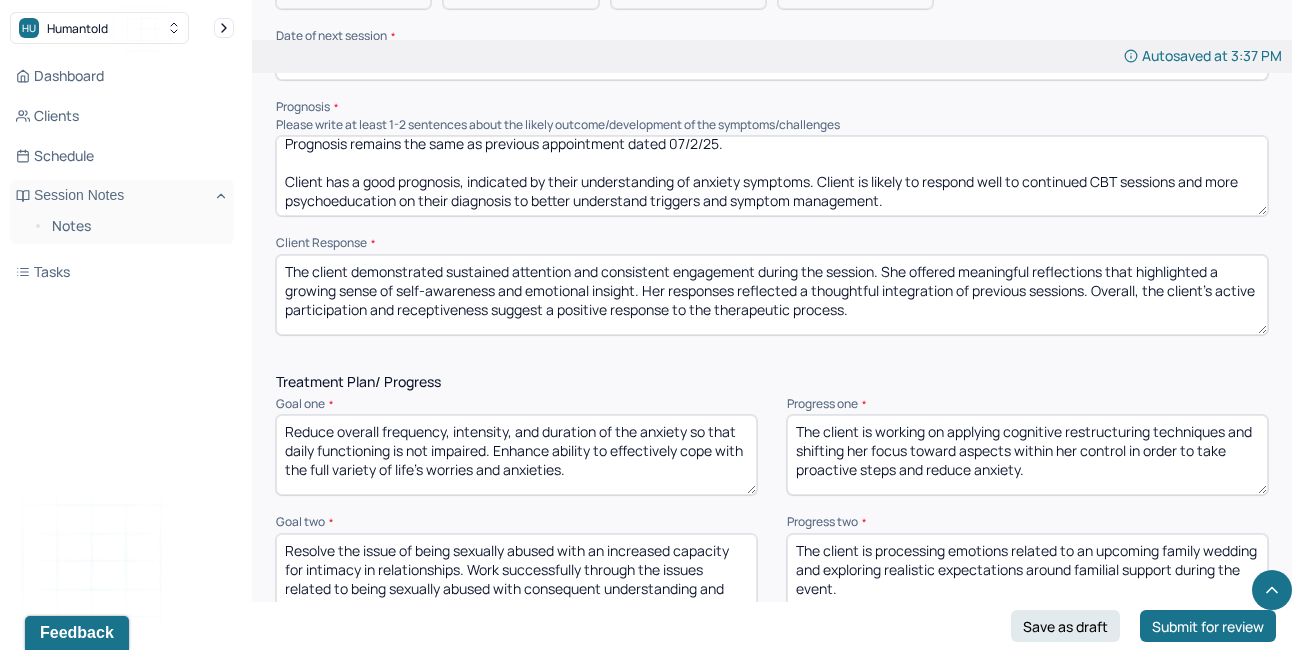 scroll, scrollTop: 5, scrollLeft: 0, axis: vertical 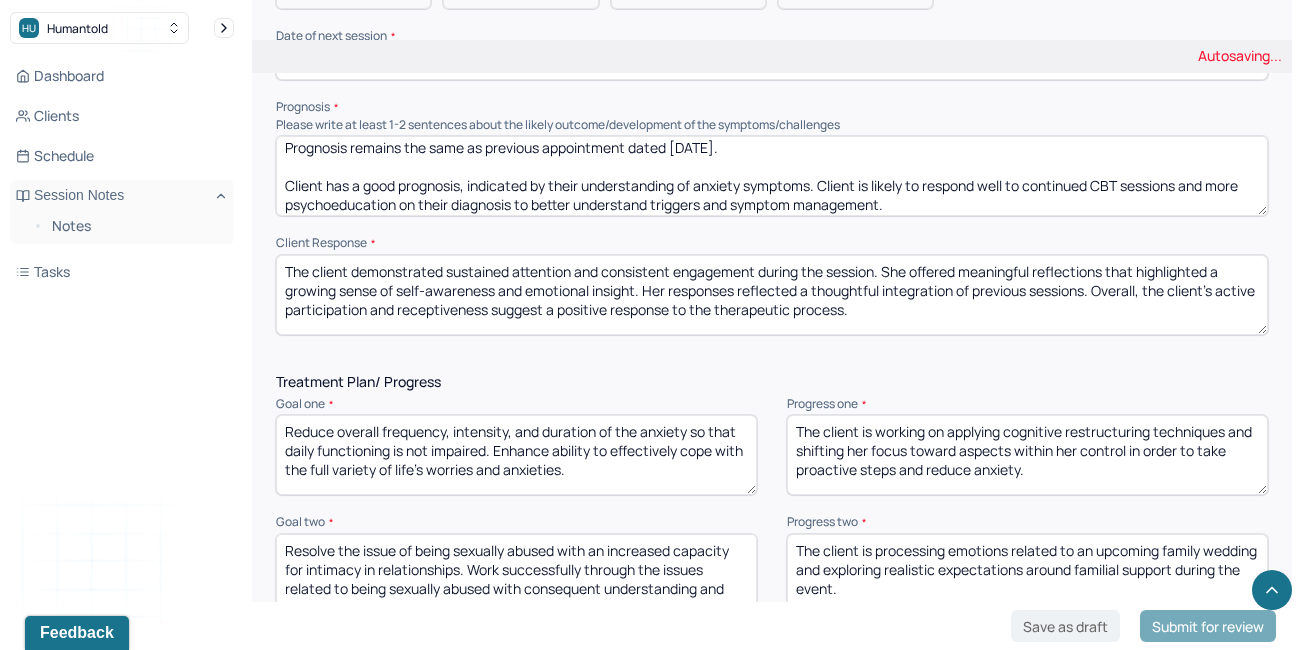 type on "Prognosis remains the same as previous appointment dated [DATE].
Client has a good prognosis, indicated by their understanding of anxiety symptoms. Client is likely to respond well to continued CBT sessions and more psychoeducation on their diagnosis to better understand triggers and symptom management." 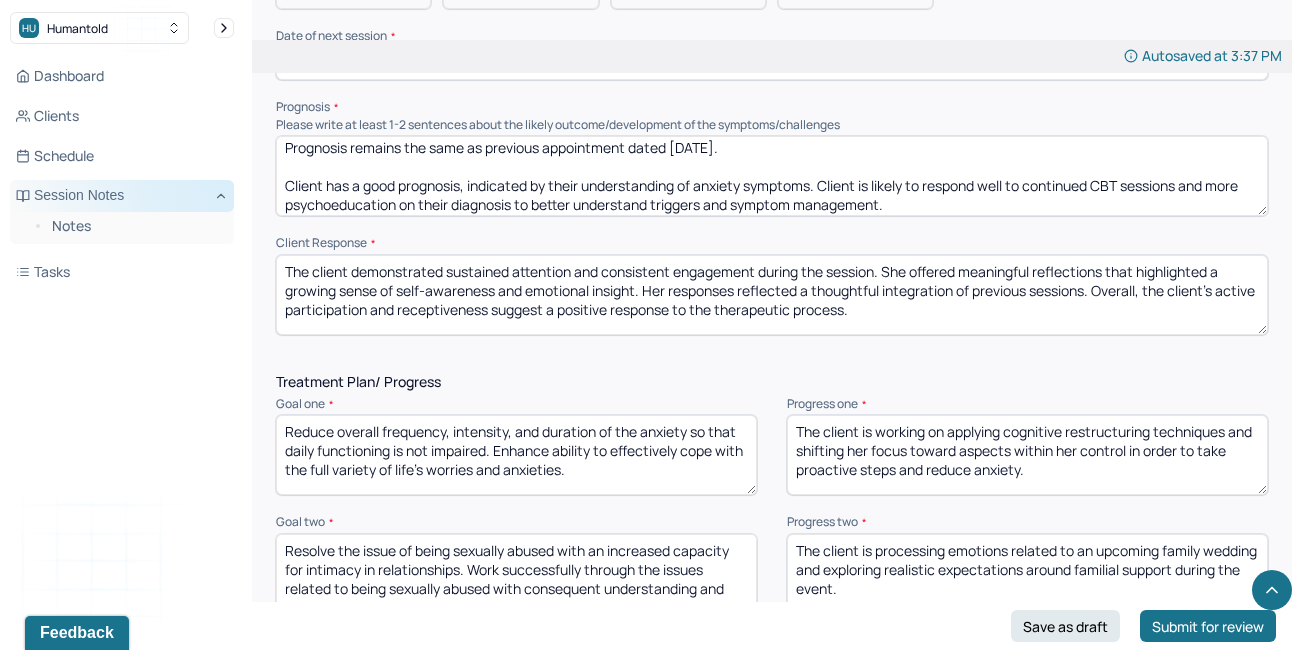 drag, startPoint x: 909, startPoint y: 285, endPoint x: 202, endPoint y: 186, distance: 713.89777 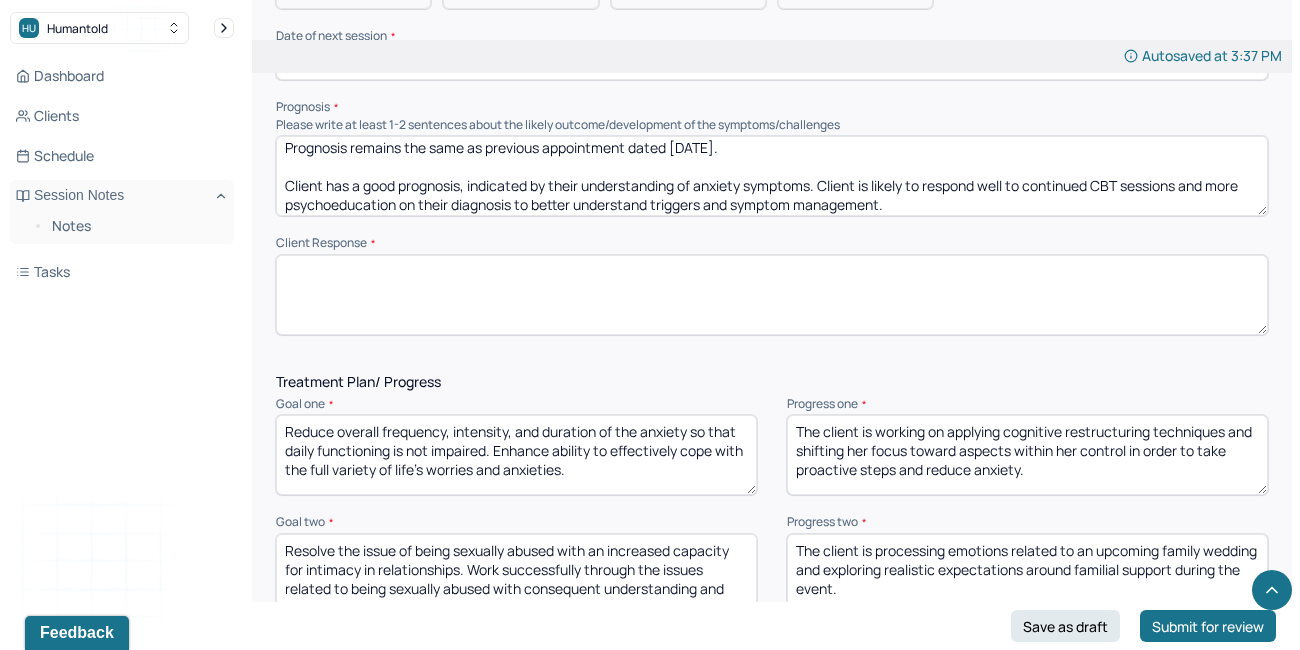 paste on "The client remained attentive and engaged during the session, demonstrating a capacity for reflection and emotional processing. She shared personal observations that revealed an evolving self-understanding and an ability to connect current experiences with themes from earlier sessions." 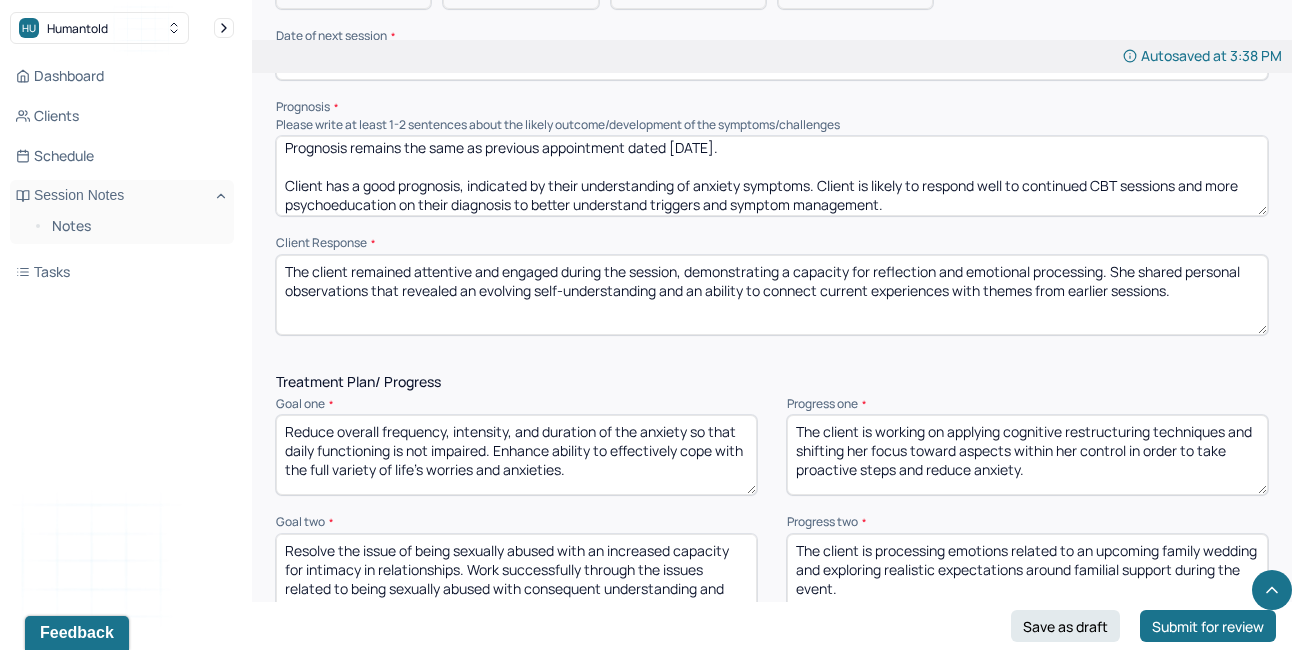 type on "The client remained attentive and engaged during the session, demonstrating a capacity for reflection and emotional processing. She shared personal observations that revealed an evolving self-understanding and an ability to connect current experiences with themes from earlier sessions." 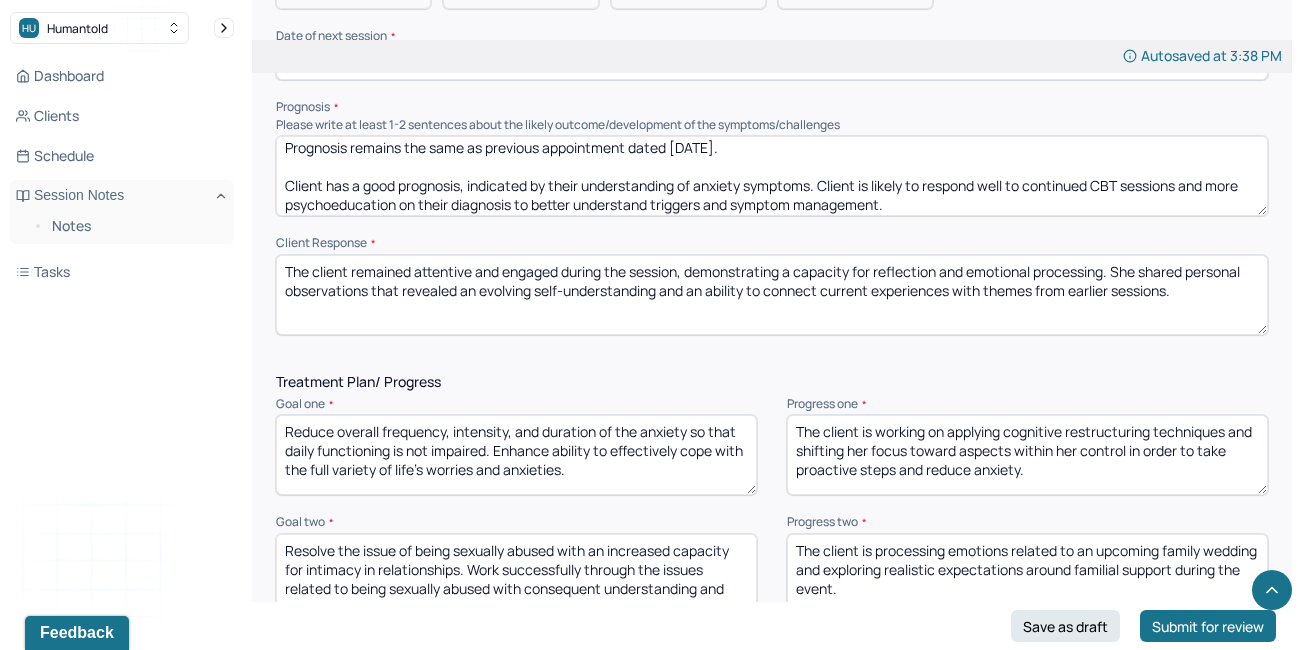 drag, startPoint x: 1093, startPoint y: 451, endPoint x: 732, endPoint y: 340, distance: 377.67975 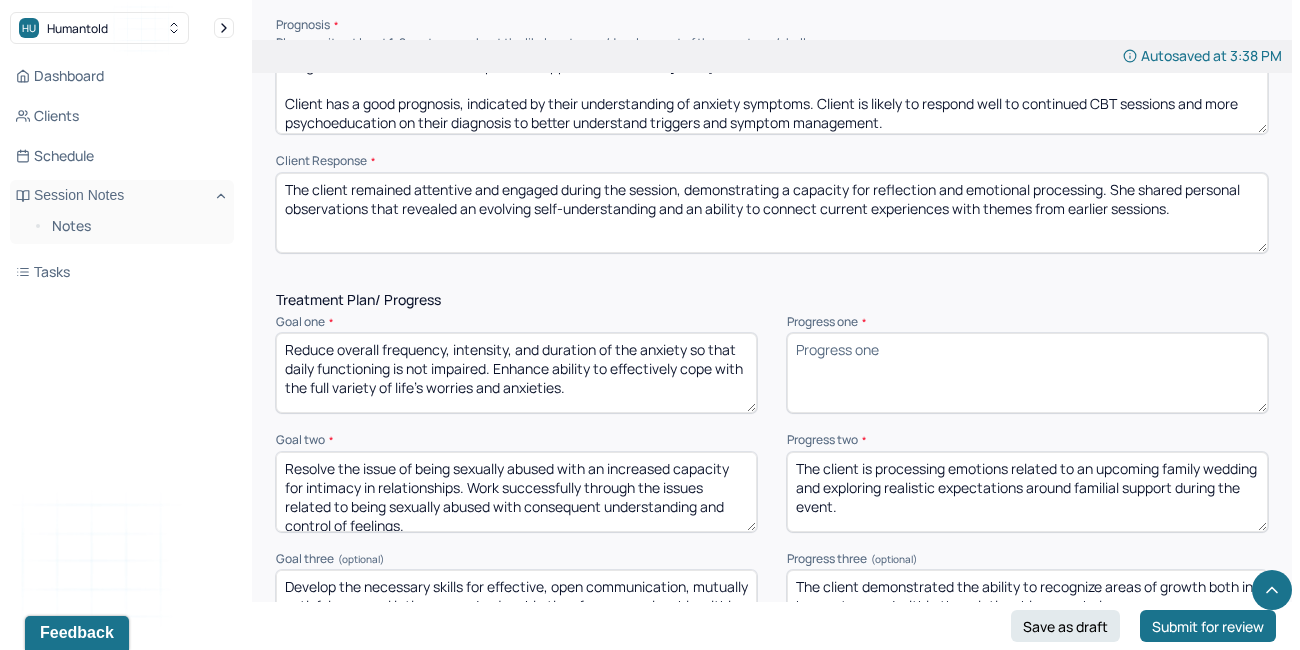 scroll, scrollTop: 2469, scrollLeft: 0, axis: vertical 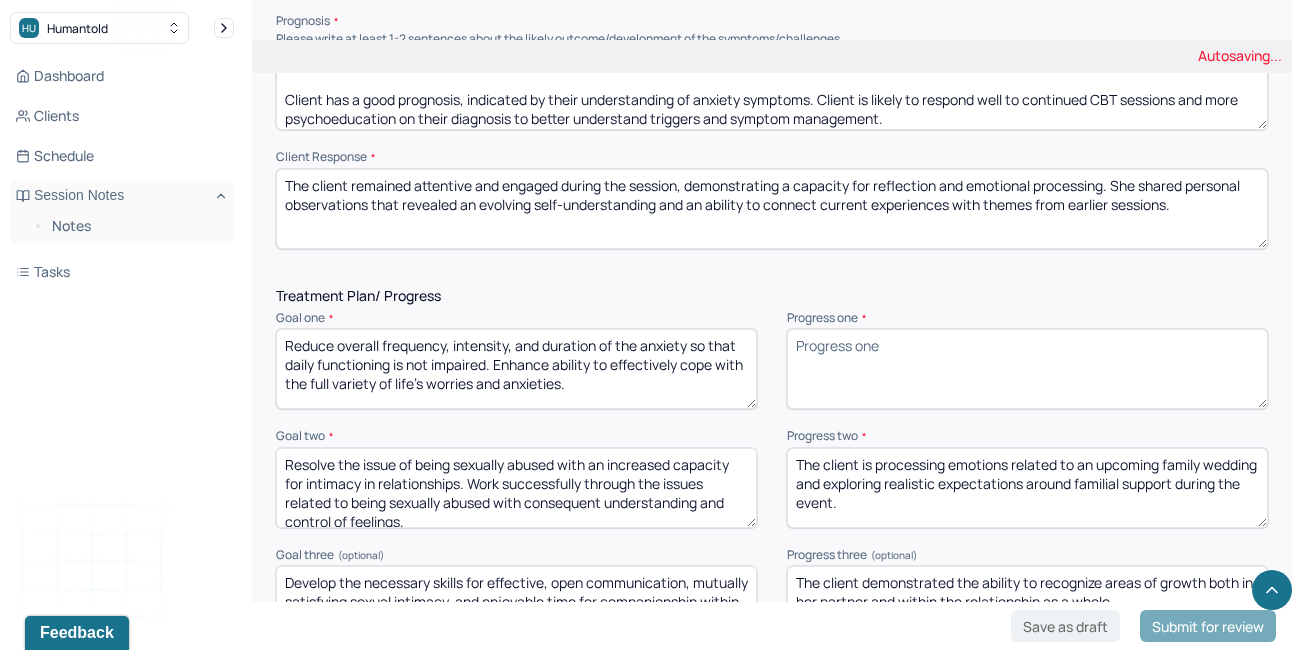 type 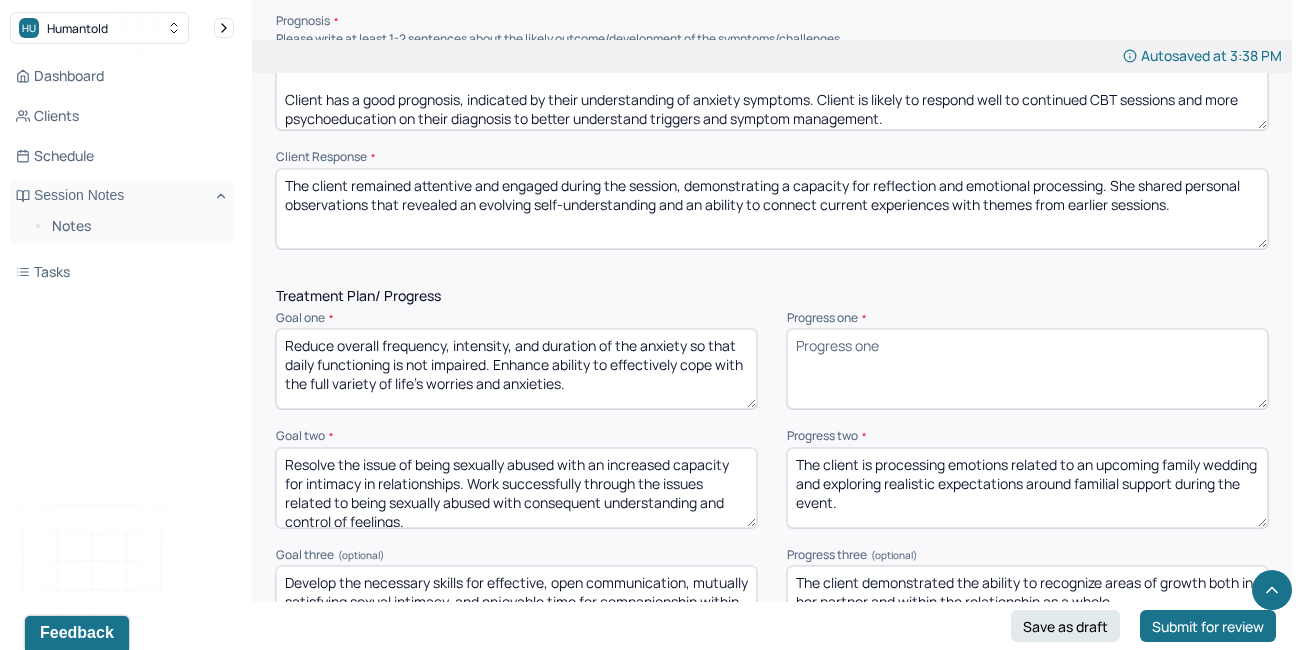 drag, startPoint x: 918, startPoint y: 488, endPoint x: 772, endPoint y: 408, distance: 166.48123 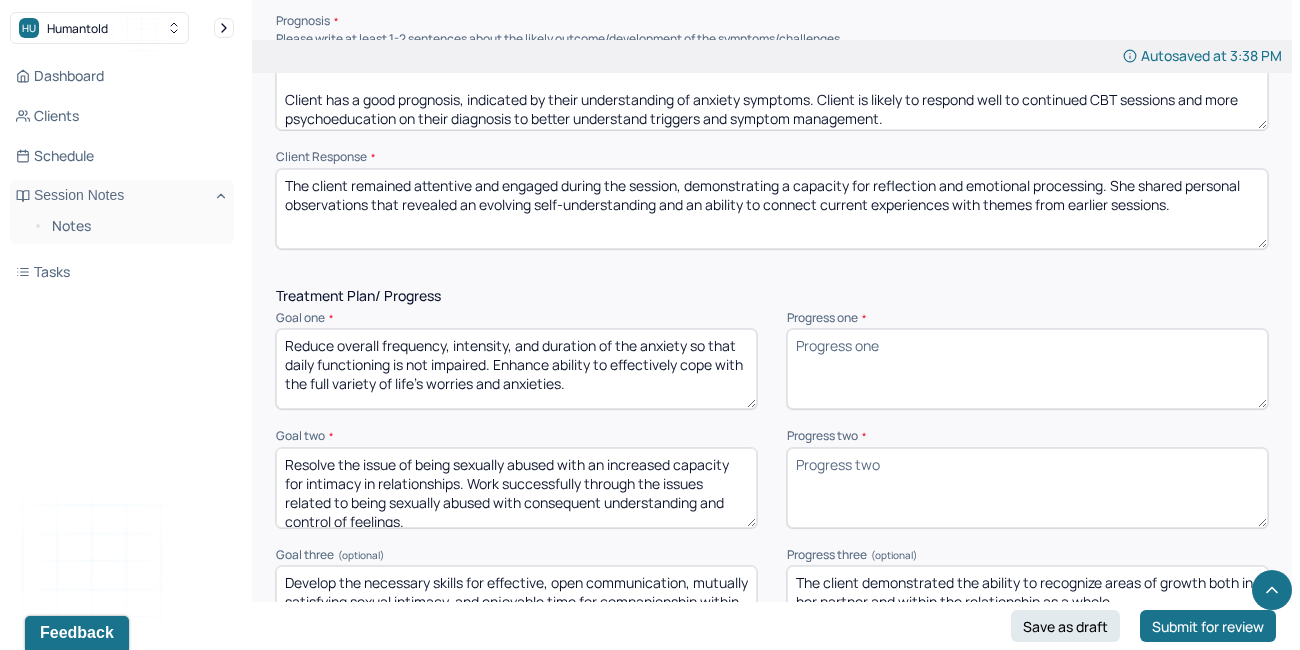 scroll, scrollTop: 2510, scrollLeft: 0, axis: vertical 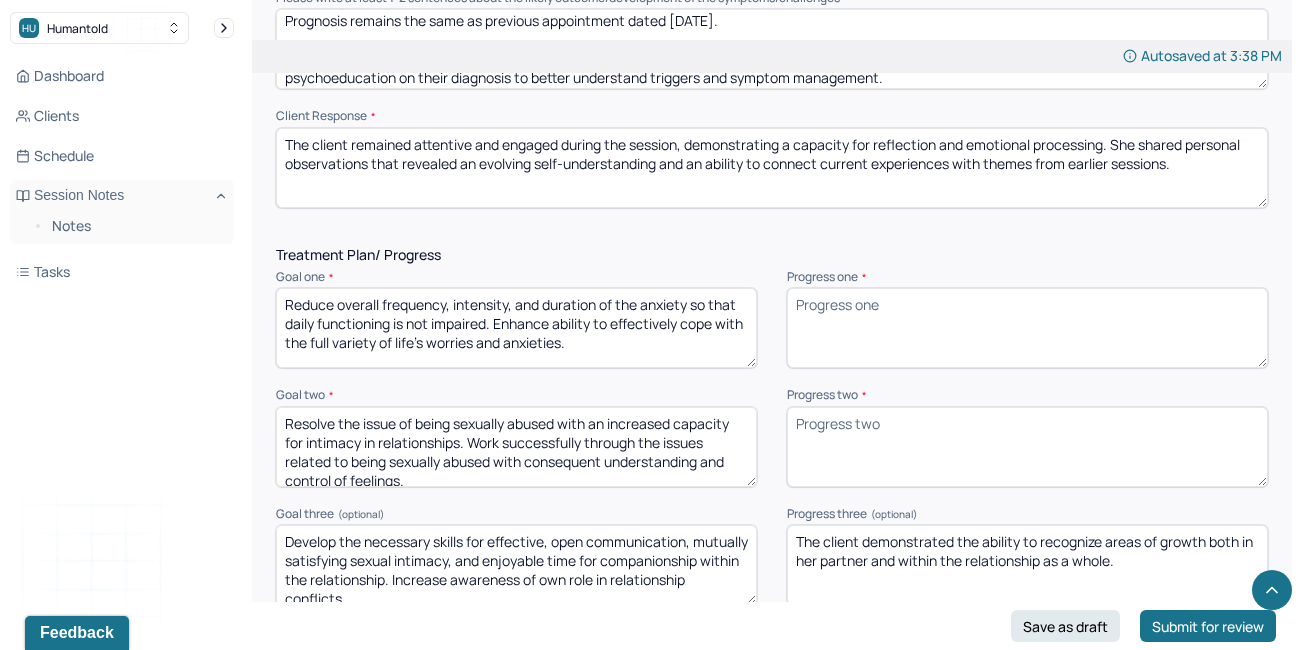 type 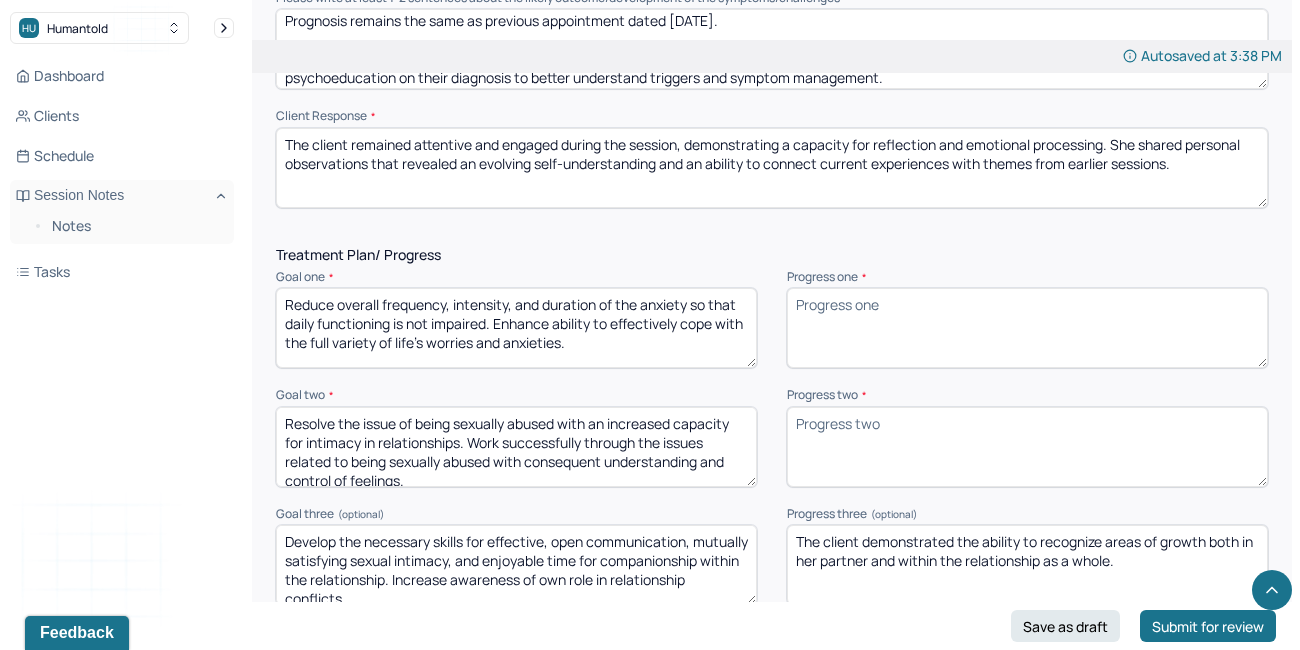 drag, startPoint x: 1121, startPoint y: 539, endPoint x: 654, endPoint y: 449, distance: 475.59332 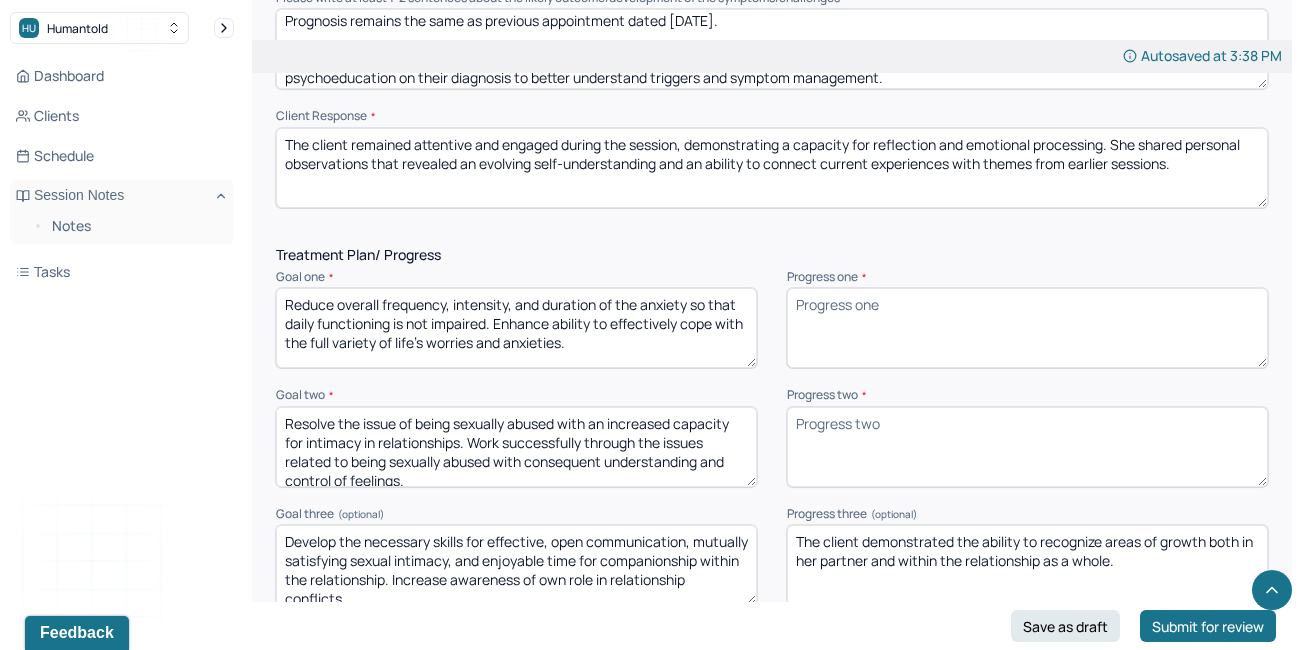 click on "Treatment Plan/ Progress Goal one * Reduce overall frequency, intensity, and duration of the anxiety so that daily functioning is not impaired. Enhance ability to effectively cope with the full variety of life's worries and anxieties.  Progress one * Goal two * Resolve the issue of being sexually abused with an increased capacity for intimacy in relationships. Work successfully through the issues related to being sexually abused with consequent understanding and control of feelings.  Progress two * Goal three (optional) Develop the necessary skills for effective, open communication, mutually satisfying sexual intimacy, and enjoyable time for companionship within the relationship. Increase awareness of own role in relationship conflicts.  Progress three (optional) The client demonstrated the ability to recognize areas of growth both in her partner and within the relationship as a whole. Communication Factors impacting treatment Evidence or disclosure of a sentinel event and mandated reporting to a third party" at bounding box center (772, 585) 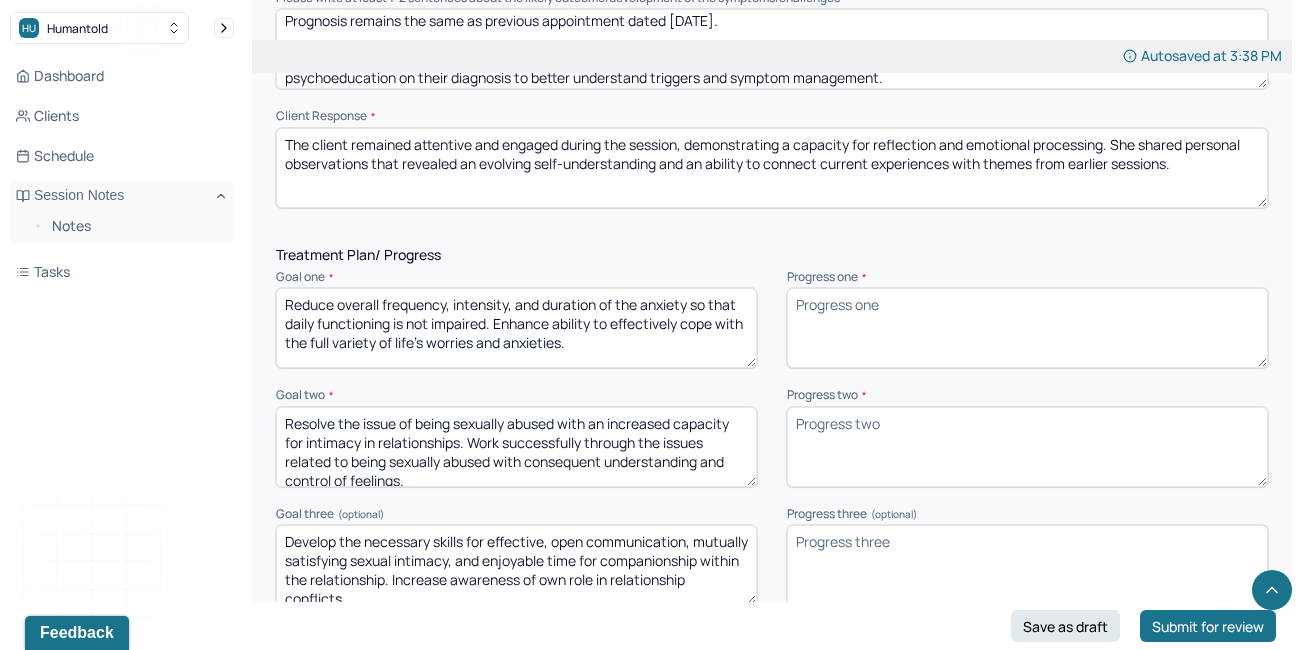 type 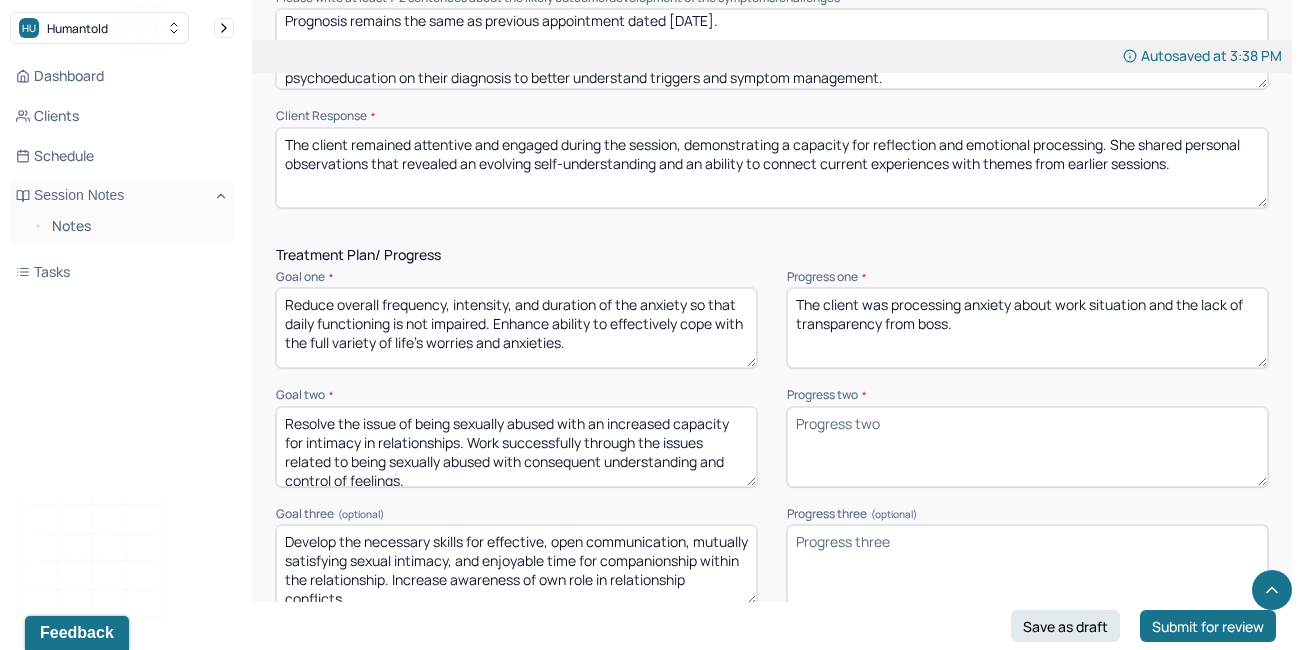 drag, startPoint x: 1072, startPoint y: 303, endPoint x: 731, endPoint y: 212, distance: 352.9334 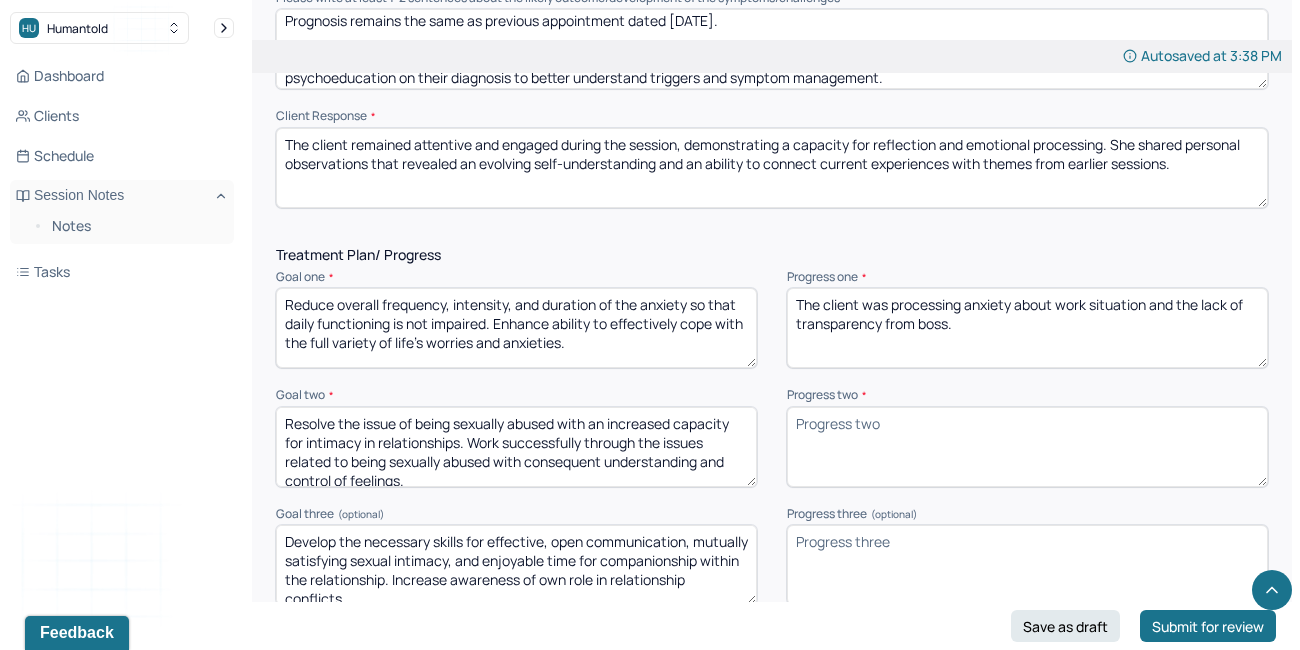 type on "The client was processing anxiety about work situation and the lack of transparency from boss." 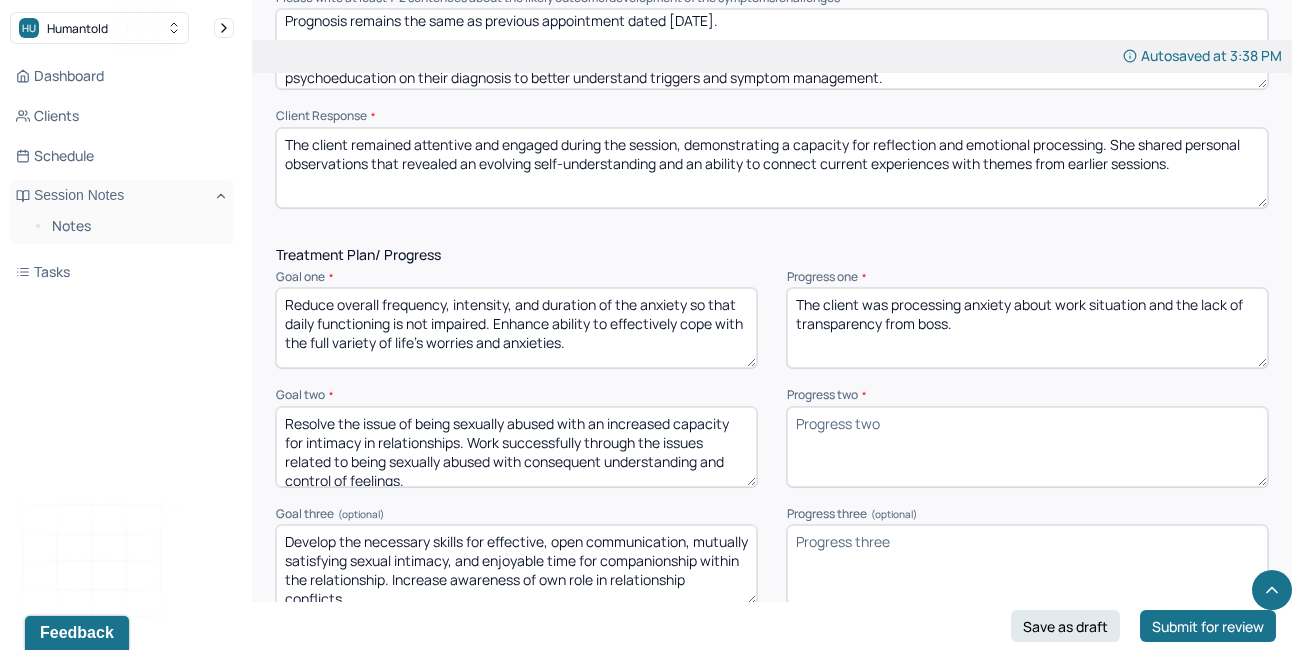 click on "Progress two *" at bounding box center [1027, 447] 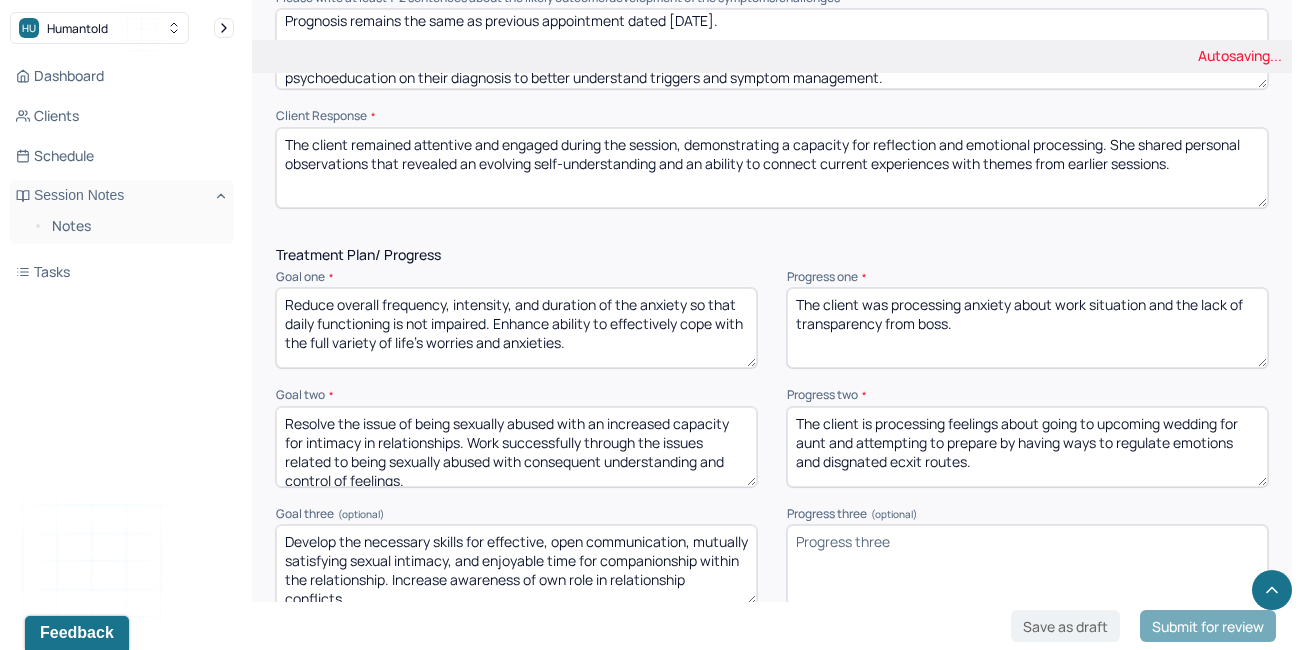 drag, startPoint x: 1006, startPoint y: 447, endPoint x: 678, endPoint y: 283, distance: 366.71515 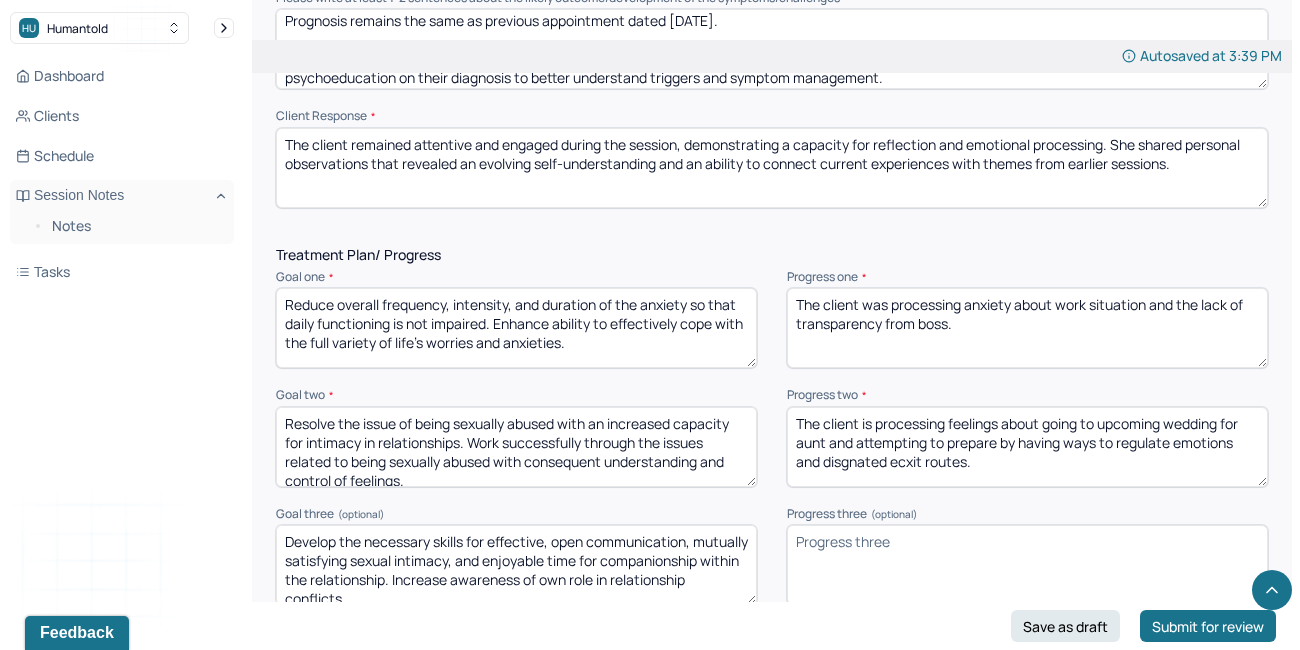 type on "The client is processing feelings about going to upcoming wedding for aunt and attempting to prepare by having ways to regulate emotions and disgnated ecxit routes." 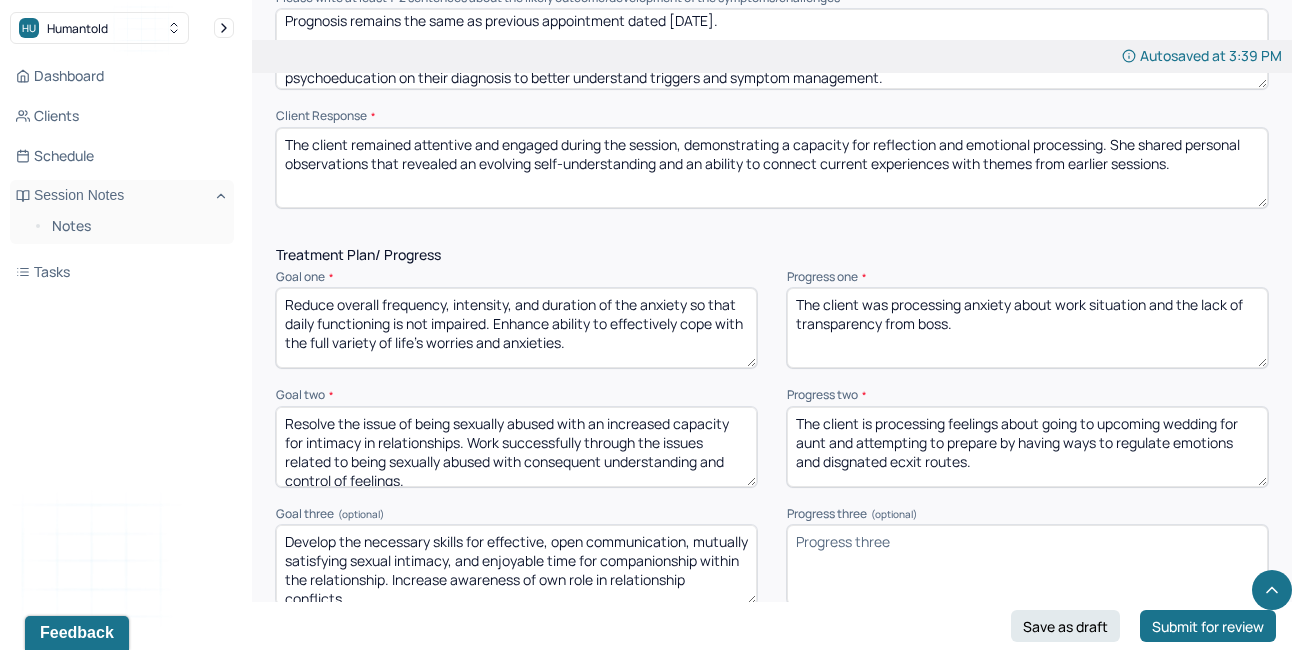 click on "The client was processing anxiety about work situation and the lack of transparency from boss." at bounding box center [1027, 328] 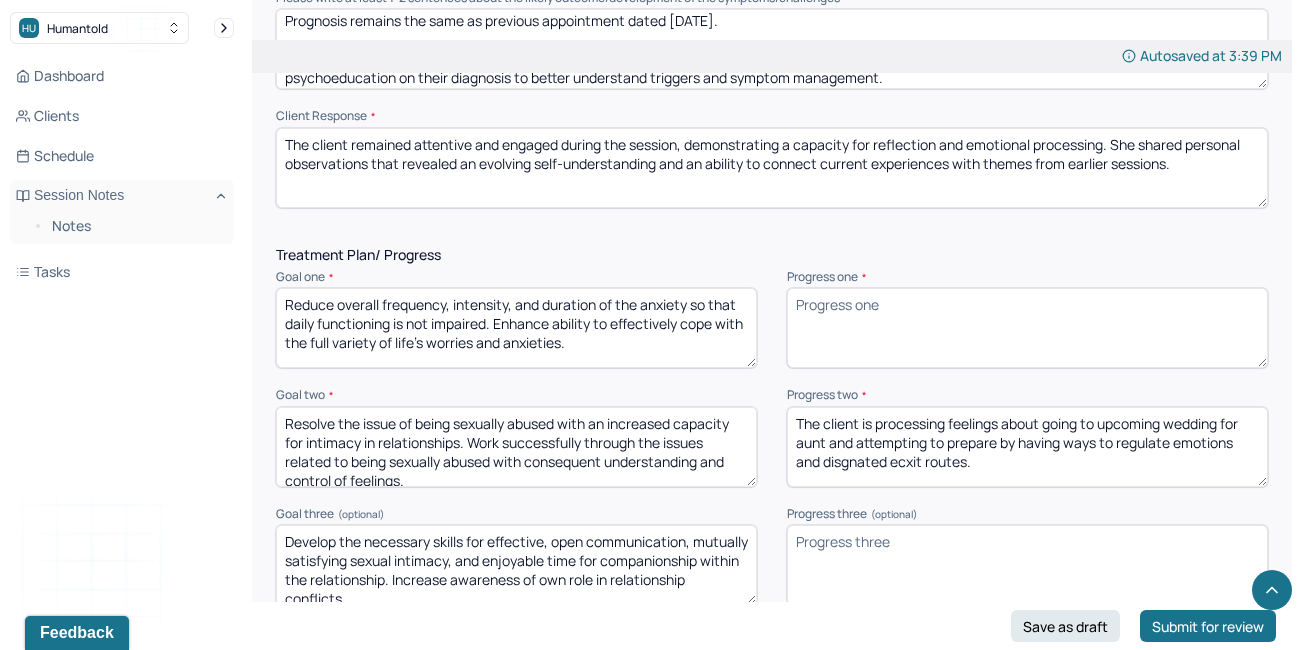 paste on "The client was exploring feelings of anxiety related to workplace dynamics, specifically concerns about her boss’s unclear communication and lack of transparency." 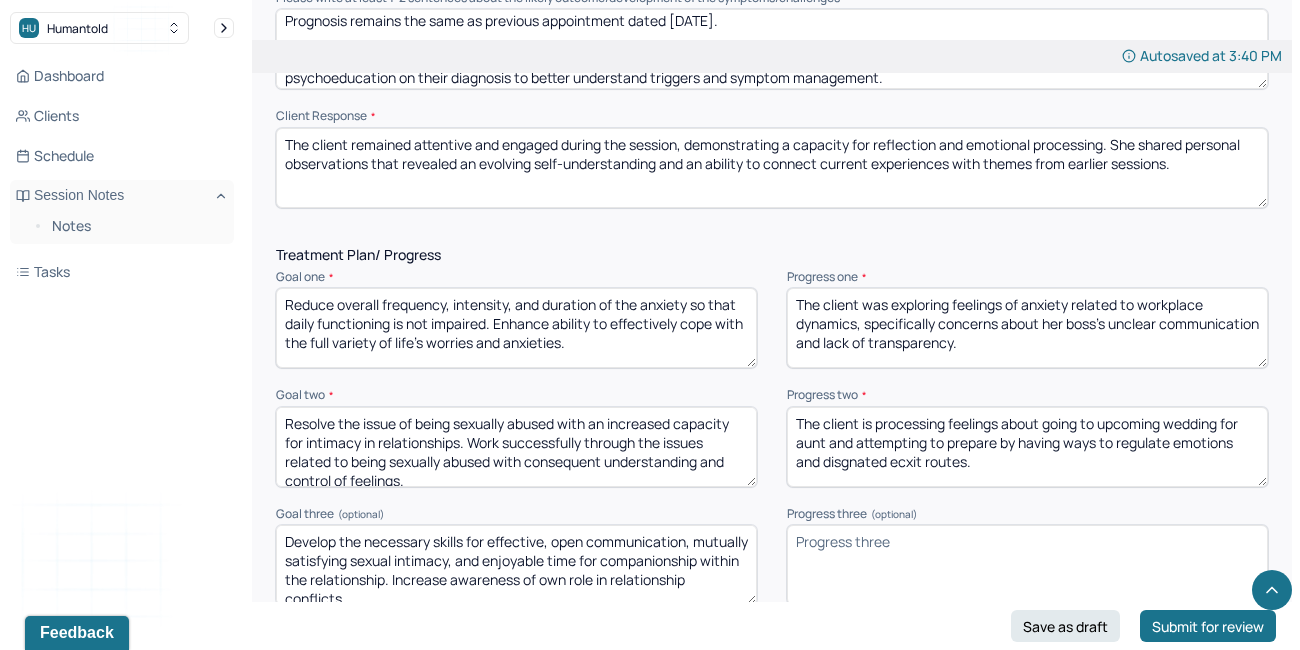 type on "The client was exploring feelings of anxiety related to workplace dynamics, specifically concerns about her boss’s unclear communication and lack of transparency." 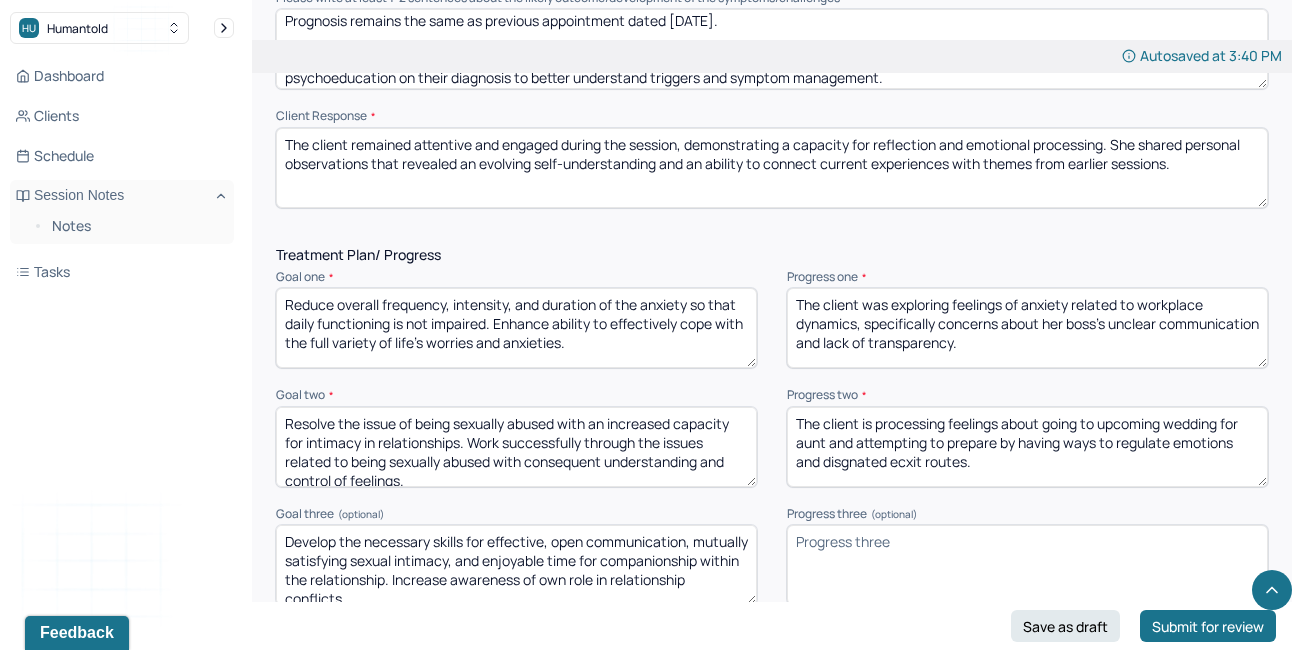 click on "The client is processing feelings about going to upcoming wedding for aunt and attempting to prepare by having ways to regulate emotions and disgnated ecxit routes." at bounding box center [1027, 447] 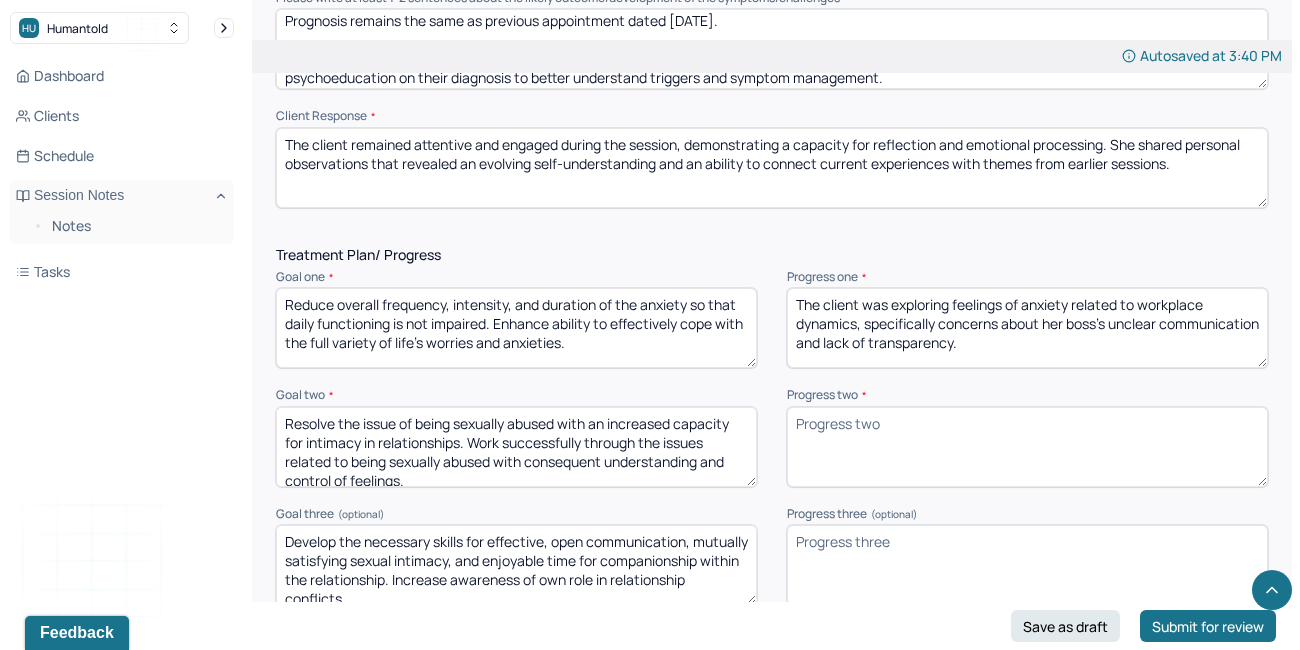 paste on "The client is working through emotions related to attending her aunt’s upcoming wedding and is preparing by developing strategies to manage her feelings, including planning designated exit routes for emotional regulation." 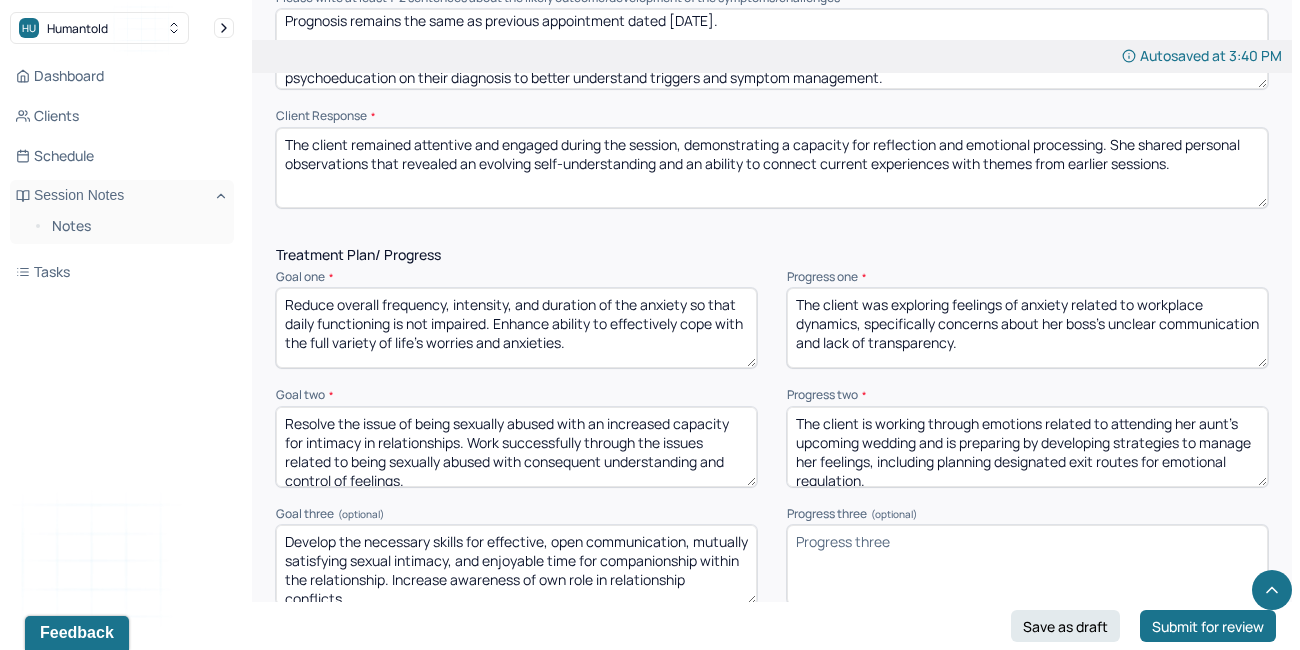 scroll, scrollTop: 3, scrollLeft: 0, axis: vertical 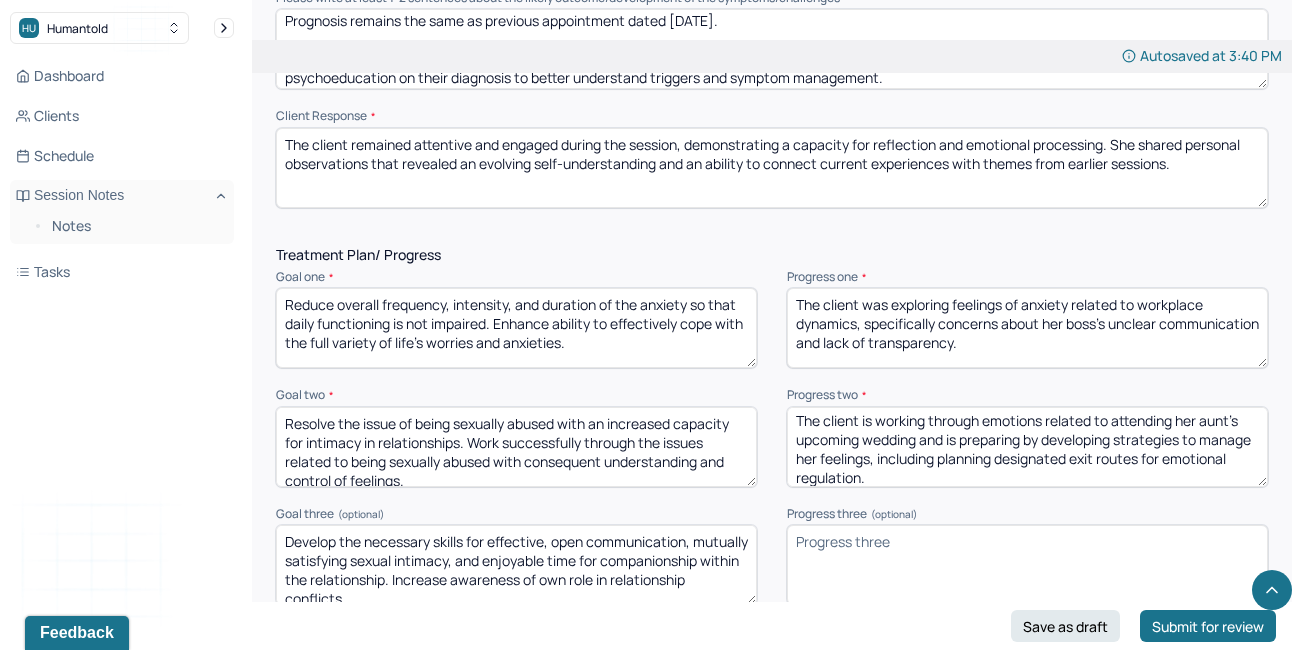 type on "The client is working through emotions related to attending her aunt’s upcoming wedding and is preparing by developing strategies to manage her feelings, including planning designated exit routes for emotional regulation." 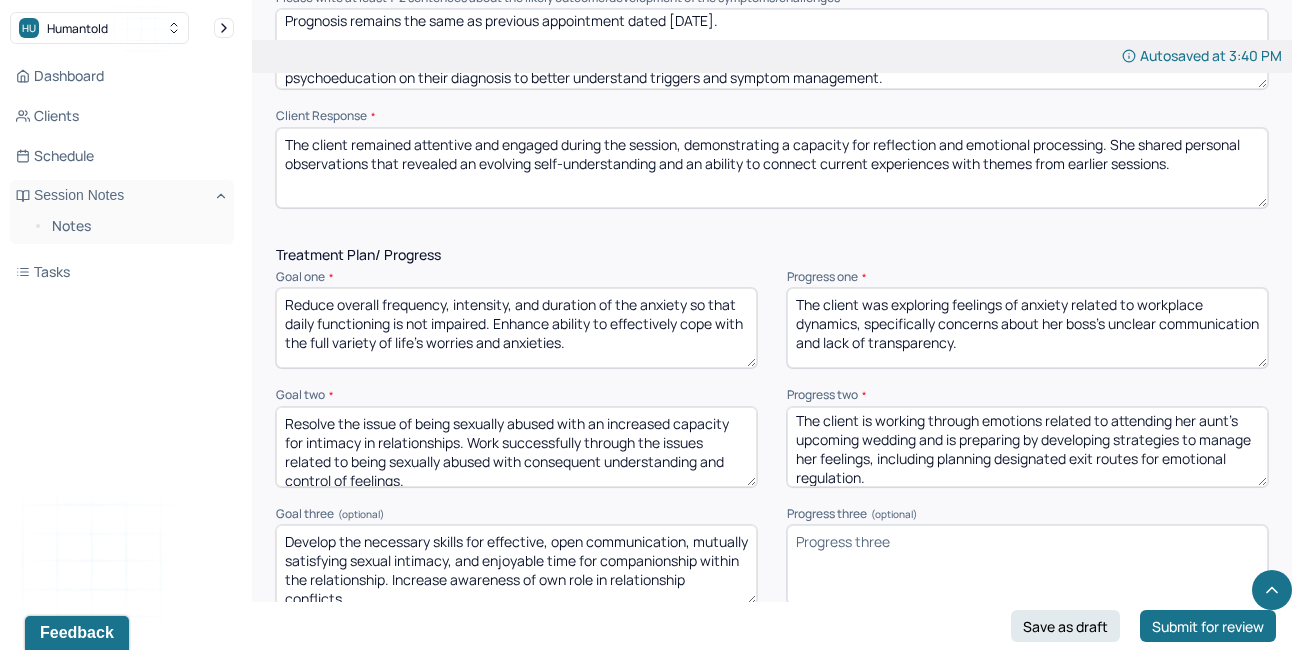 click on "Progress three (optional)" at bounding box center [1027, 565] 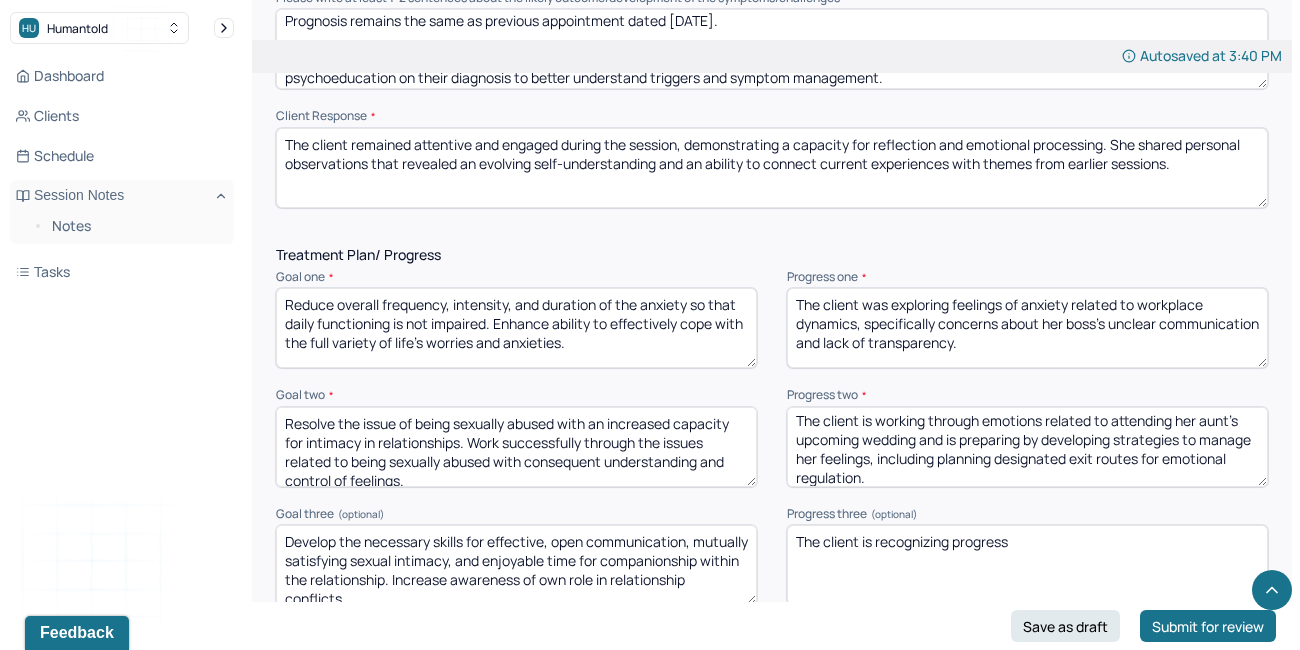 click on "The client" at bounding box center [1027, 565] 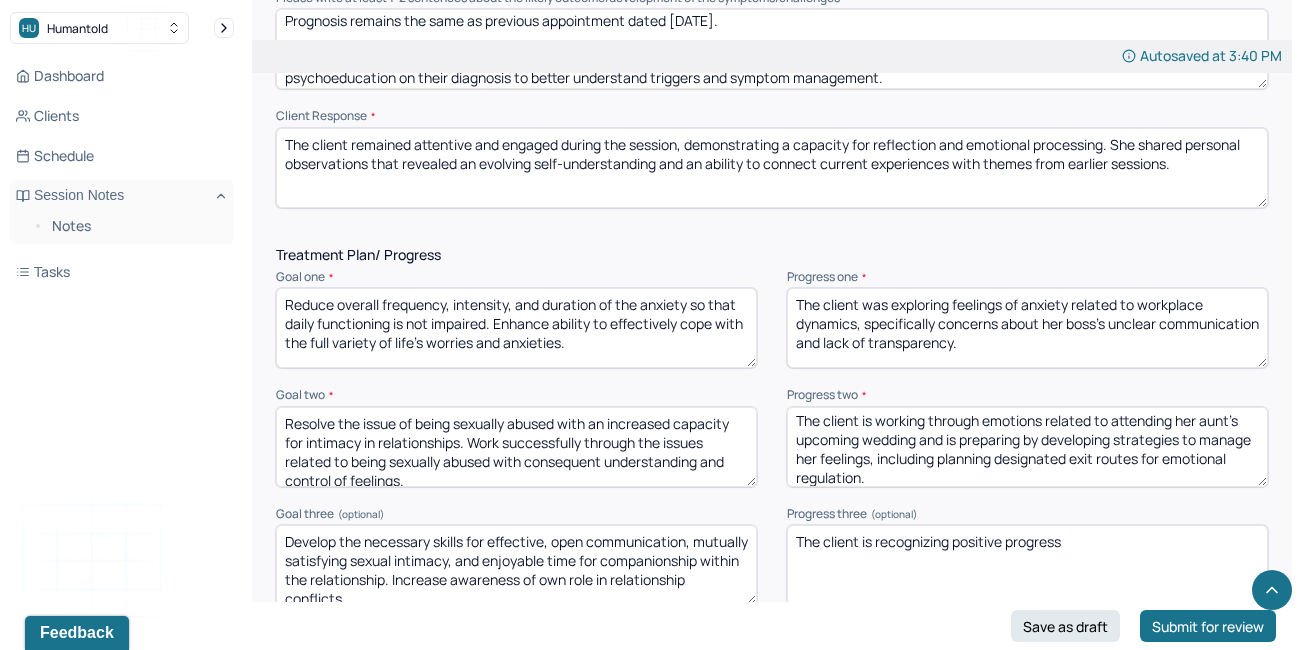 click on "The client is recognizing progress" at bounding box center [1027, 565] 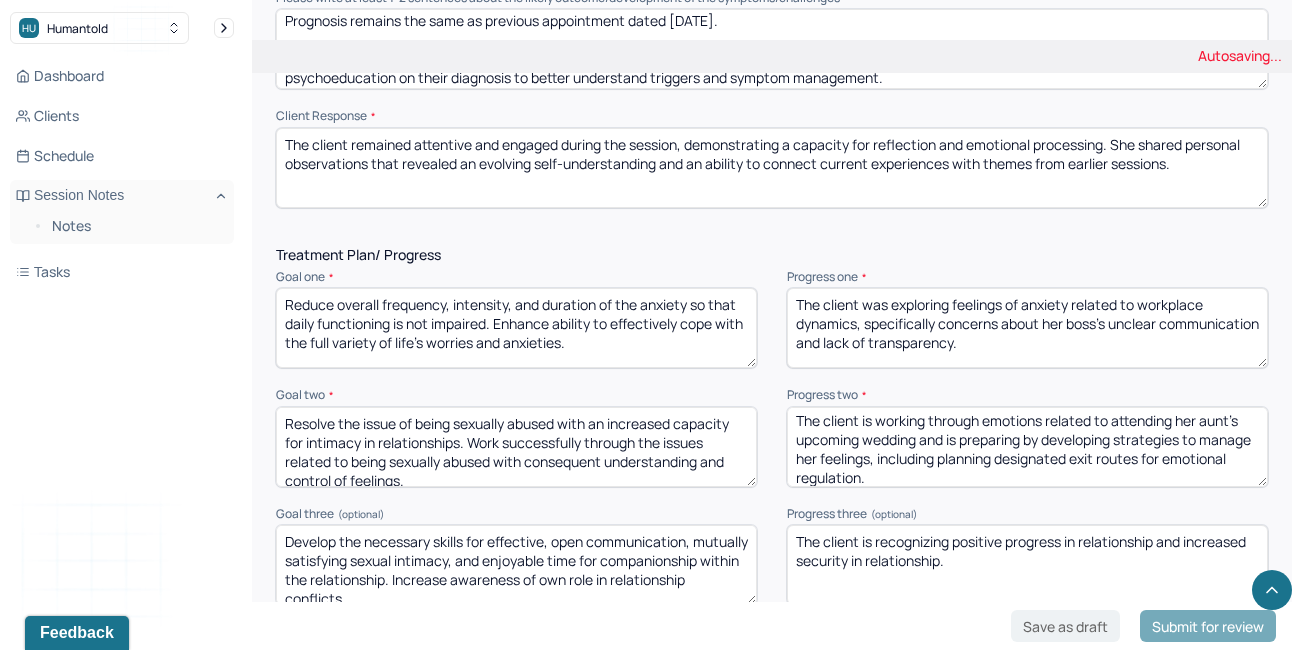 drag, startPoint x: 1128, startPoint y: 548, endPoint x: 714, endPoint y: 493, distance: 417.6374 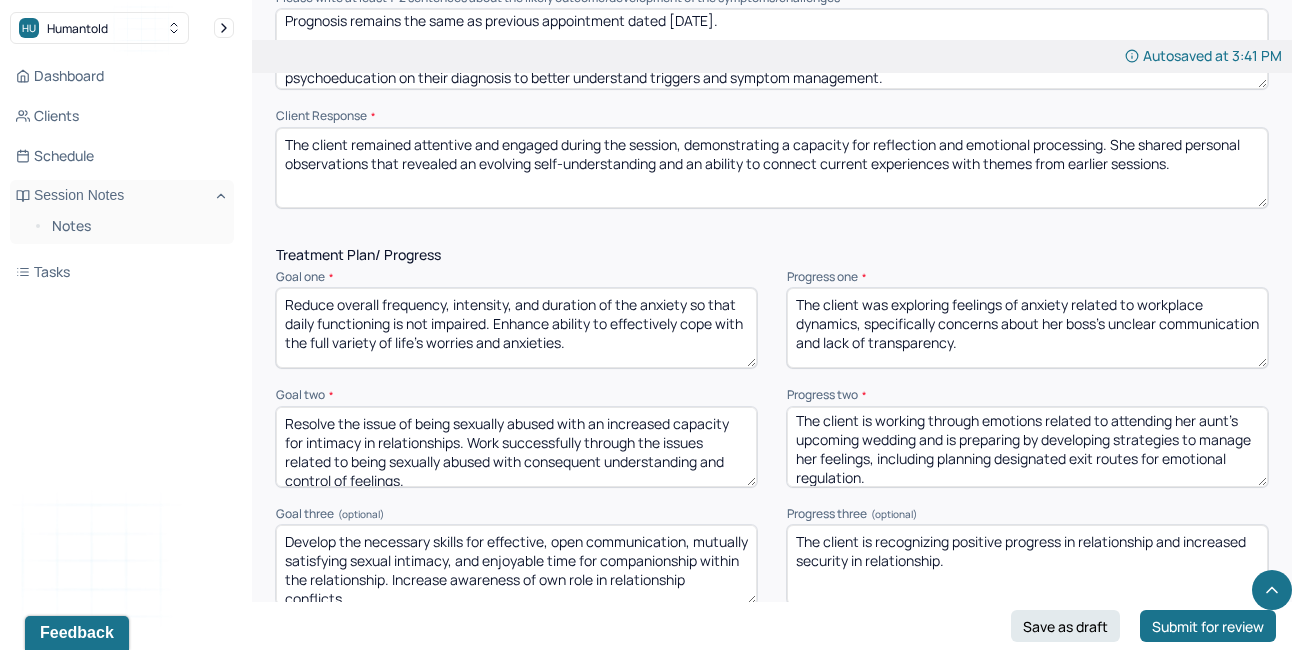 type on "The client is recognizing positive progress in relationship and increased security in relationship." 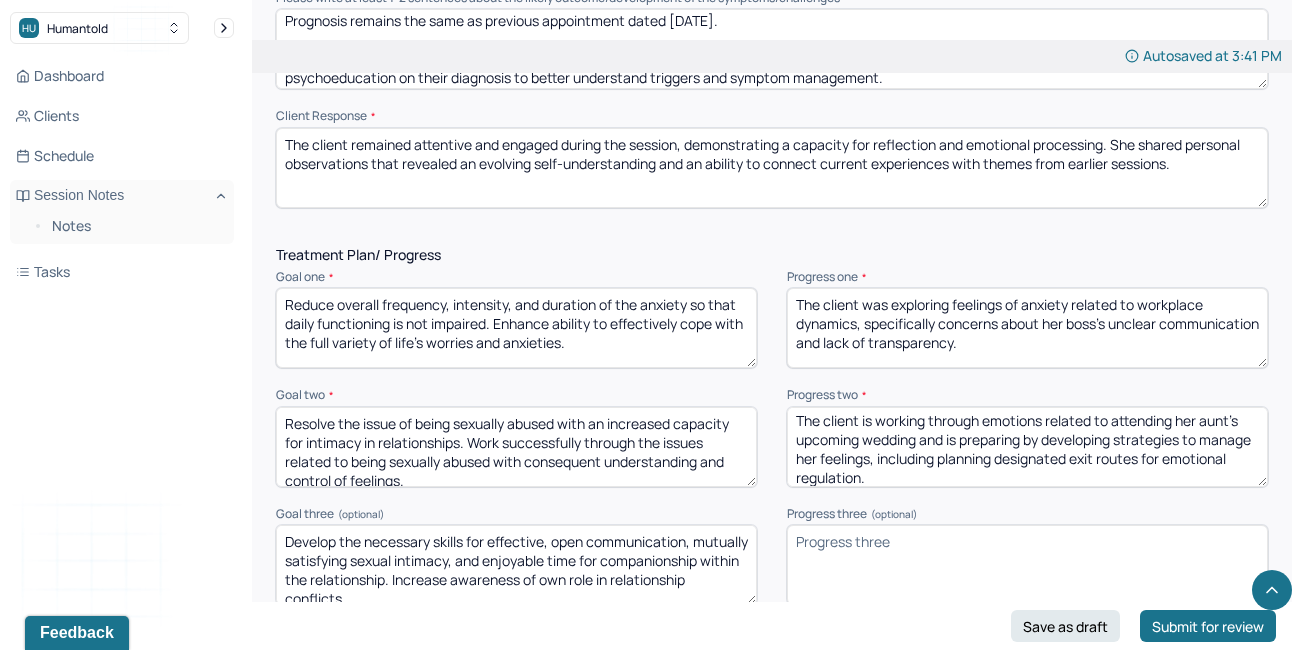 paste on "The client is acknowledging positive developments in the relationship and experiencing a growing sense of security and stability." 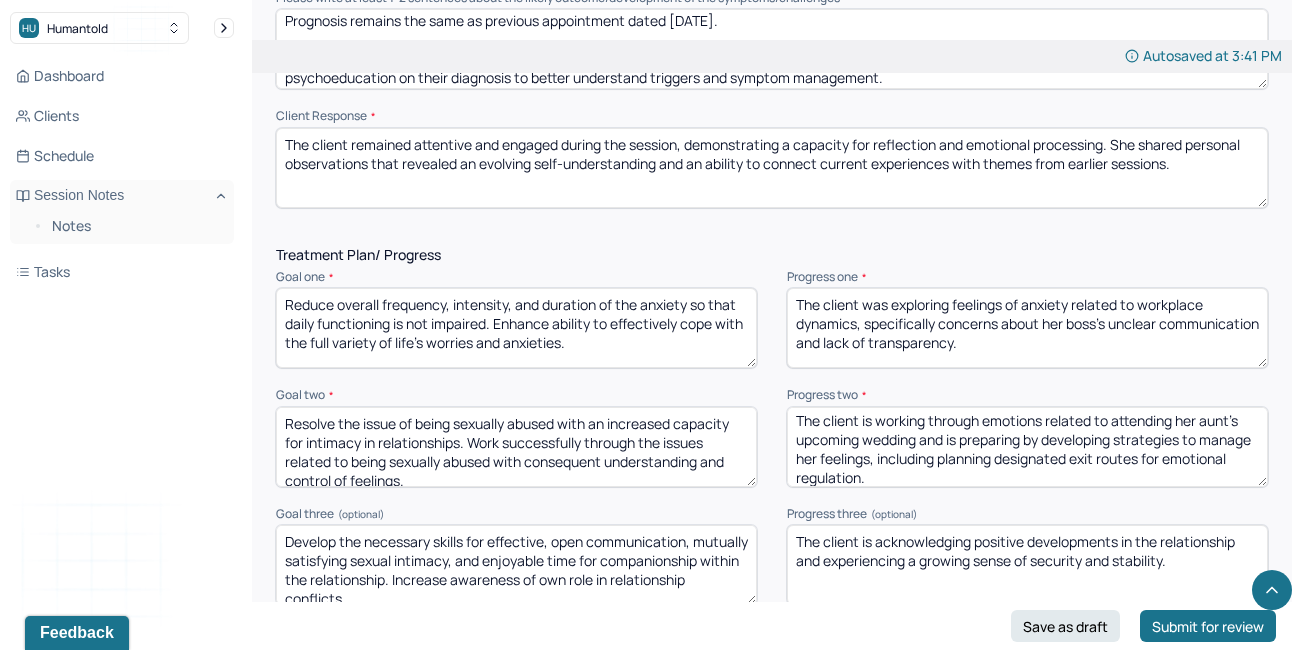 scroll, scrollTop: 2974, scrollLeft: 0, axis: vertical 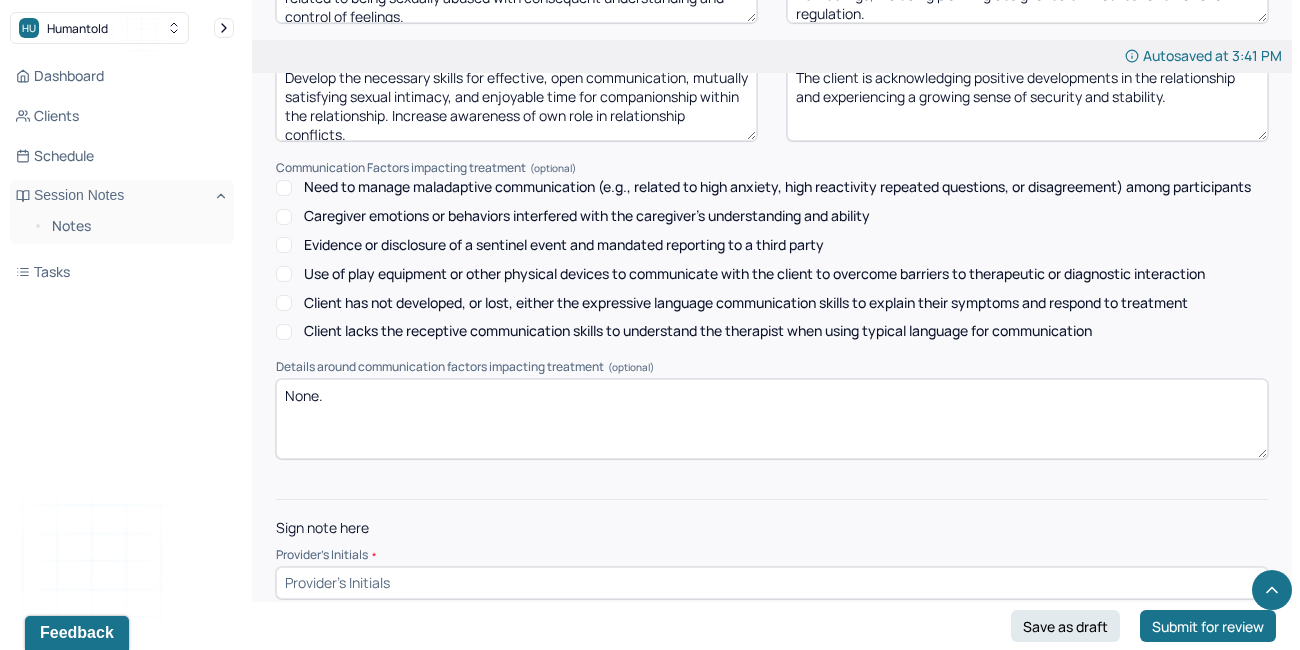 type on "The client is acknowledging positive developments in the relationship and experiencing a growing sense of security and stability." 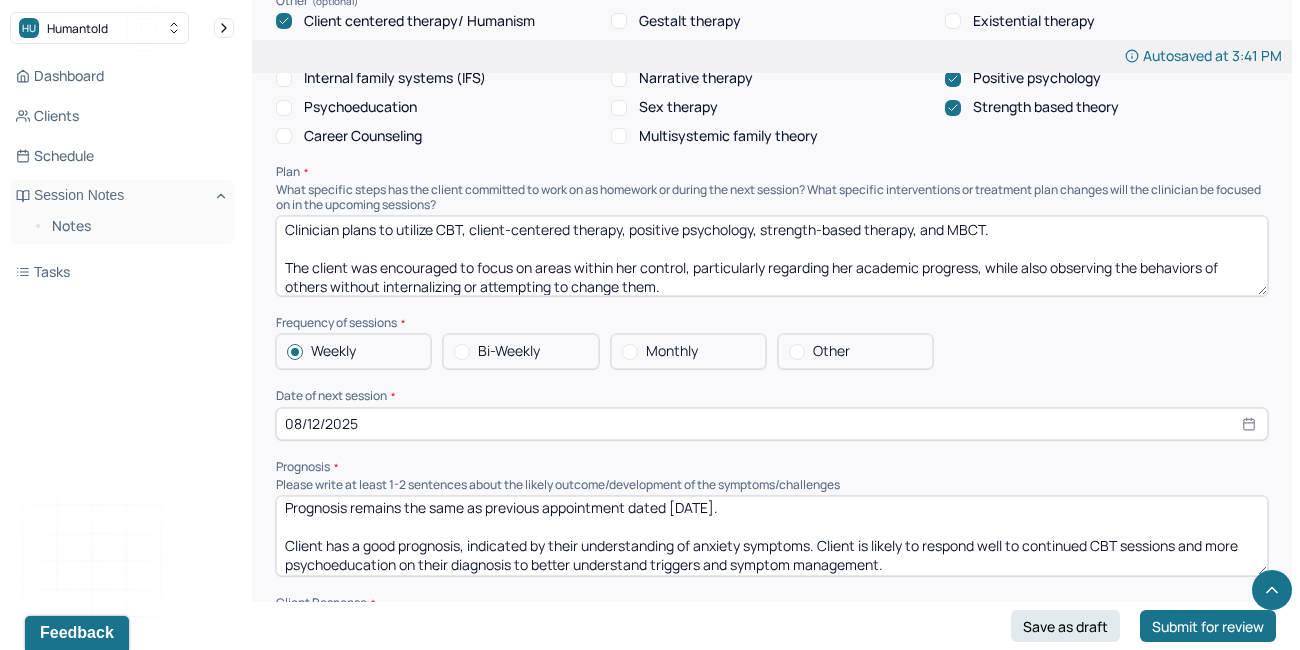 scroll, scrollTop: 2010, scrollLeft: 0, axis: vertical 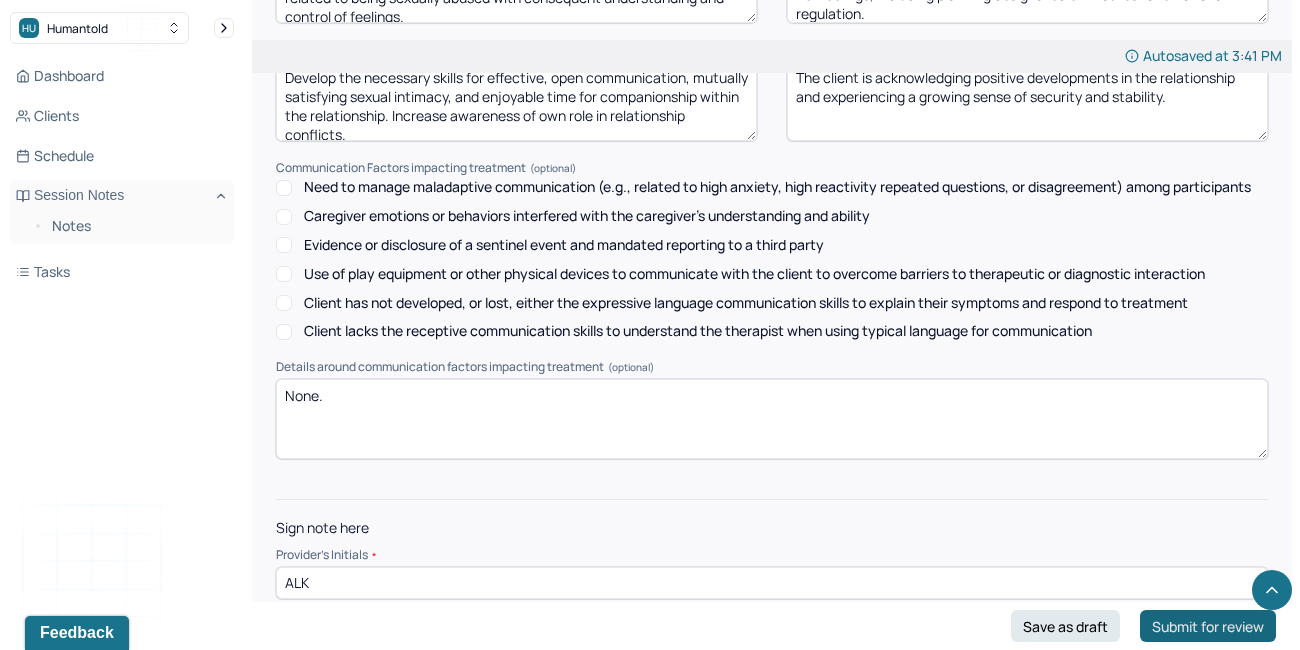type on "ALK" 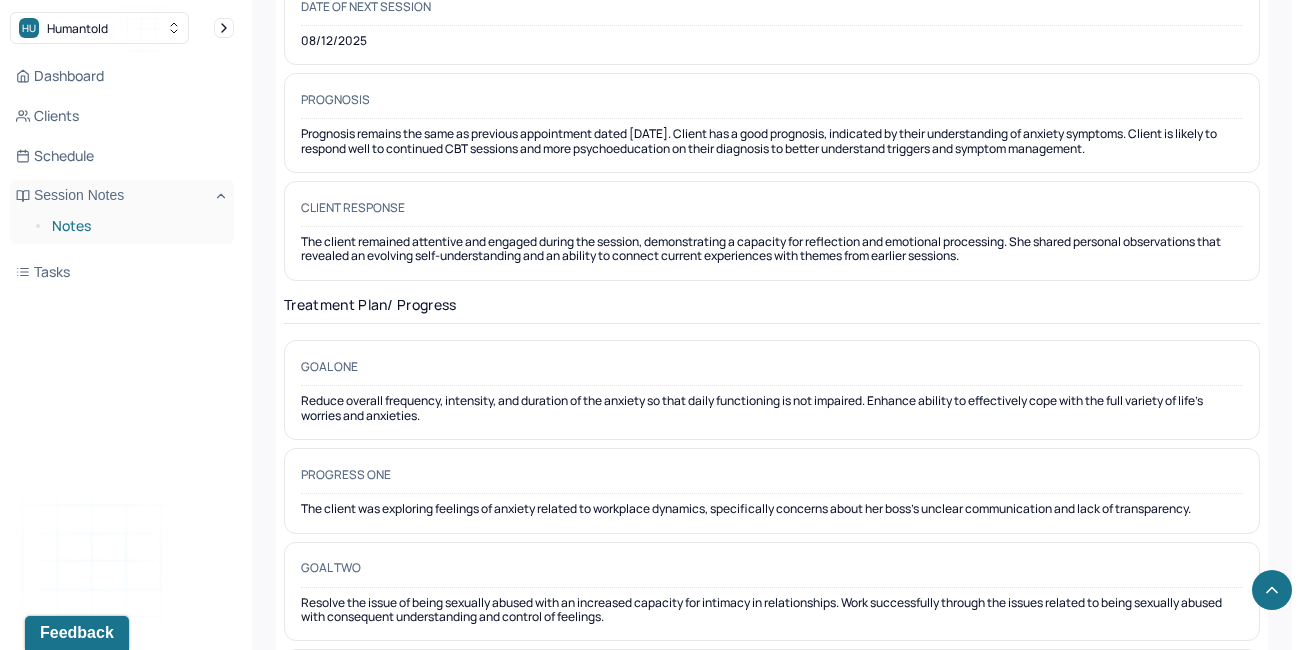 click on "Notes" at bounding box center (135, 226) 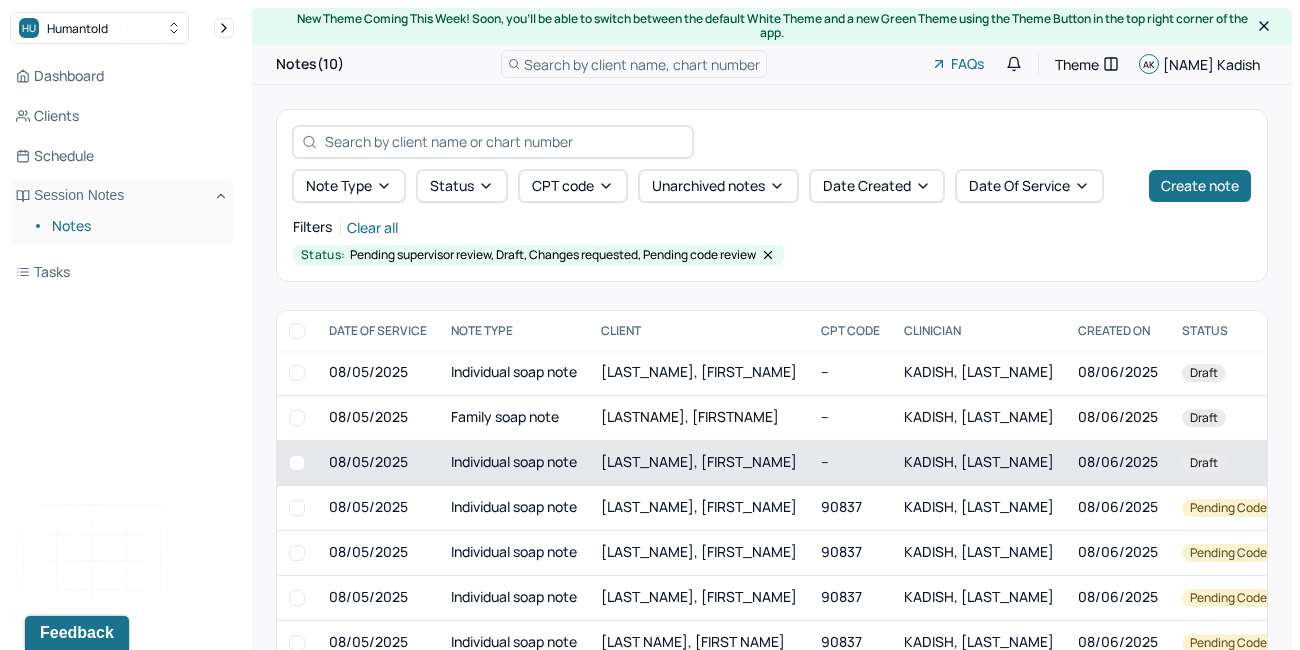 click on "[LAST_NAME], [FIRST_NAME]" at bounding box center [699, 461] 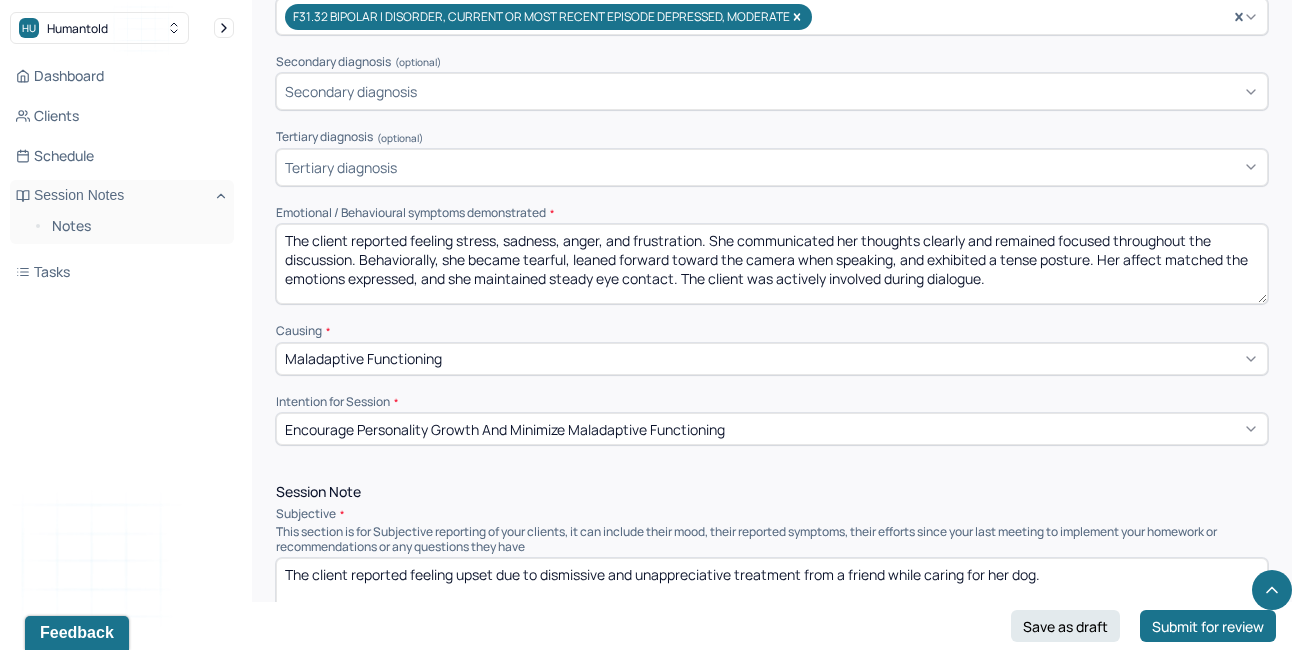 scroll, scrollTop: 780, scrollLeft: 0, axis: vertical 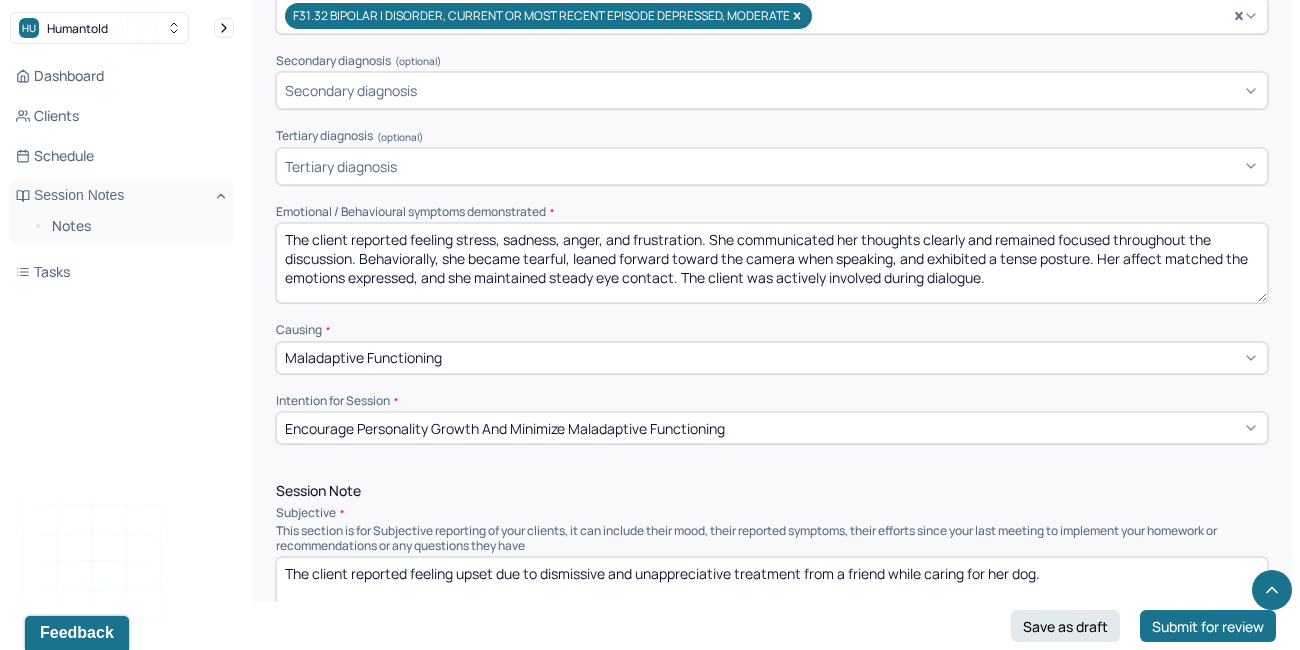 click on "The client reported feeling stress, sadness, anger, and frustration. She communicated her thoughts clearly and remained focused throughout the discussion. Behaviorally, she became tearful, leaned forward toward the camera when speaking, and exhibited a tense posture. Her affect matched the emotions expressed, and she maintained steady eye contact. The client was actively involved during dialogue." at bounding box center (772, 263) 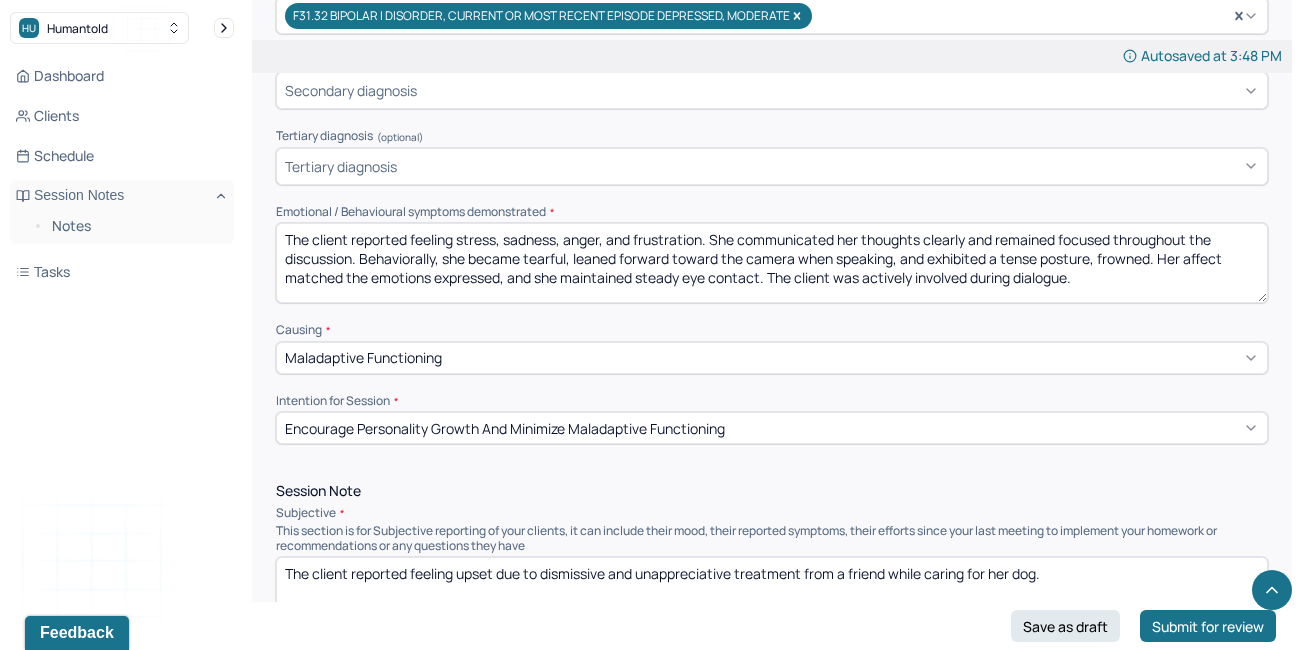 drag, startPoint x: 1102, startPoint y: 287, endPoint x: 362, endPoint y: 149, distance: 752.75757 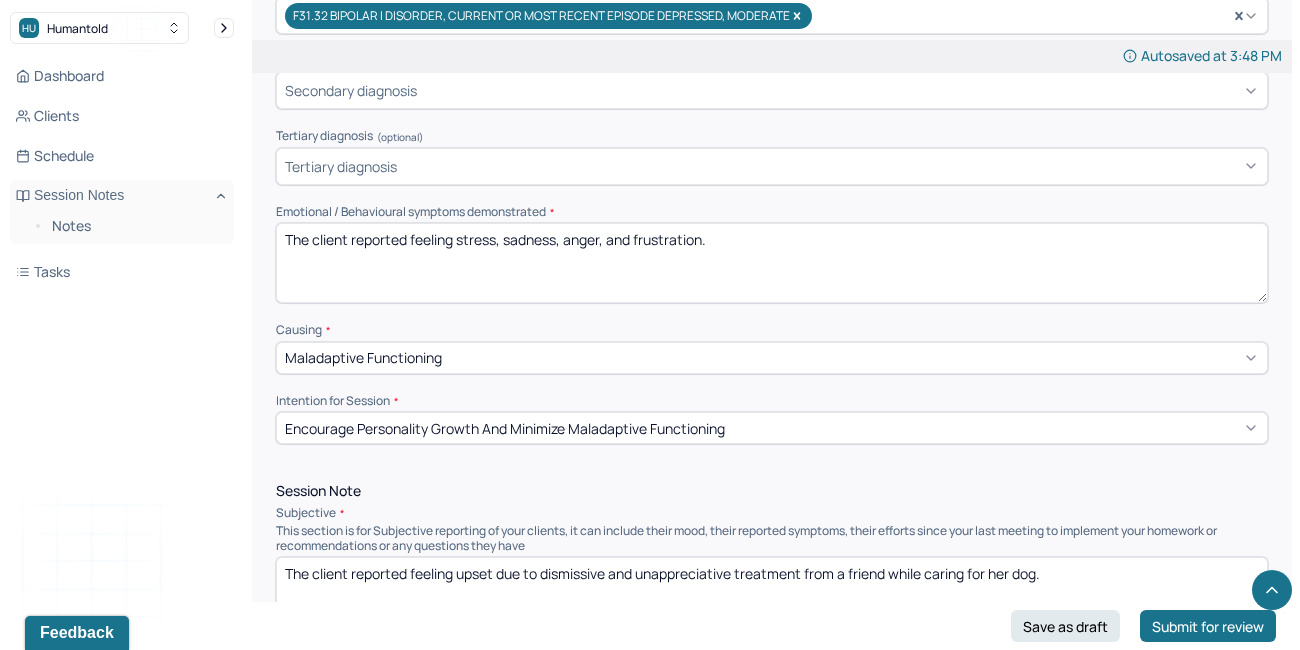 paste on "She articulated her thoughts with clarity and sustained attention during the conversation. Emotionally, she displayed vulnerability through moments of crying and noticeable distress. Physically, she leaned intently toward the camera, maintained a stiff and uneasy posture, and showed facial tension with a knitted brow. Additional behavioral signs included occasional hand movements and restlessness in her seating position. Her facial expressions aligned with the emotions she conveyed, and she kept consistent eye contact. Throughout the session, the client remained engaged and fully involved.
Ask ChatGPT" 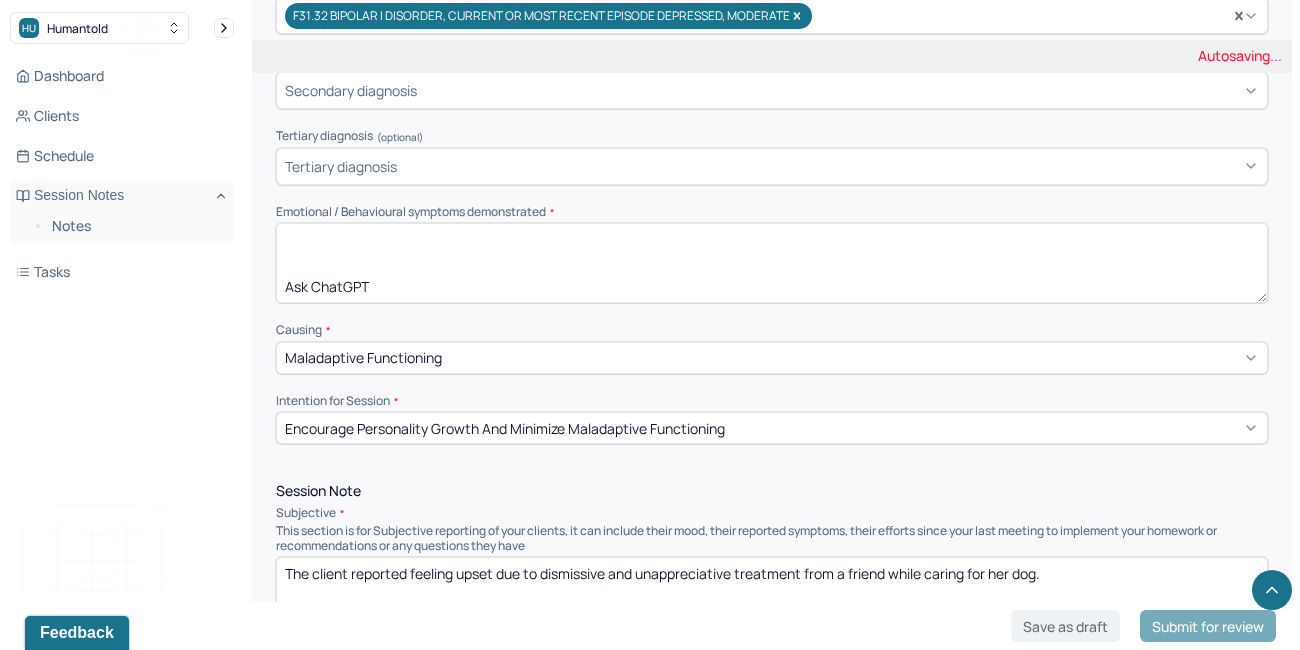 scroll, scrollTop: 218, scrollLeft: 0, axis: vertical 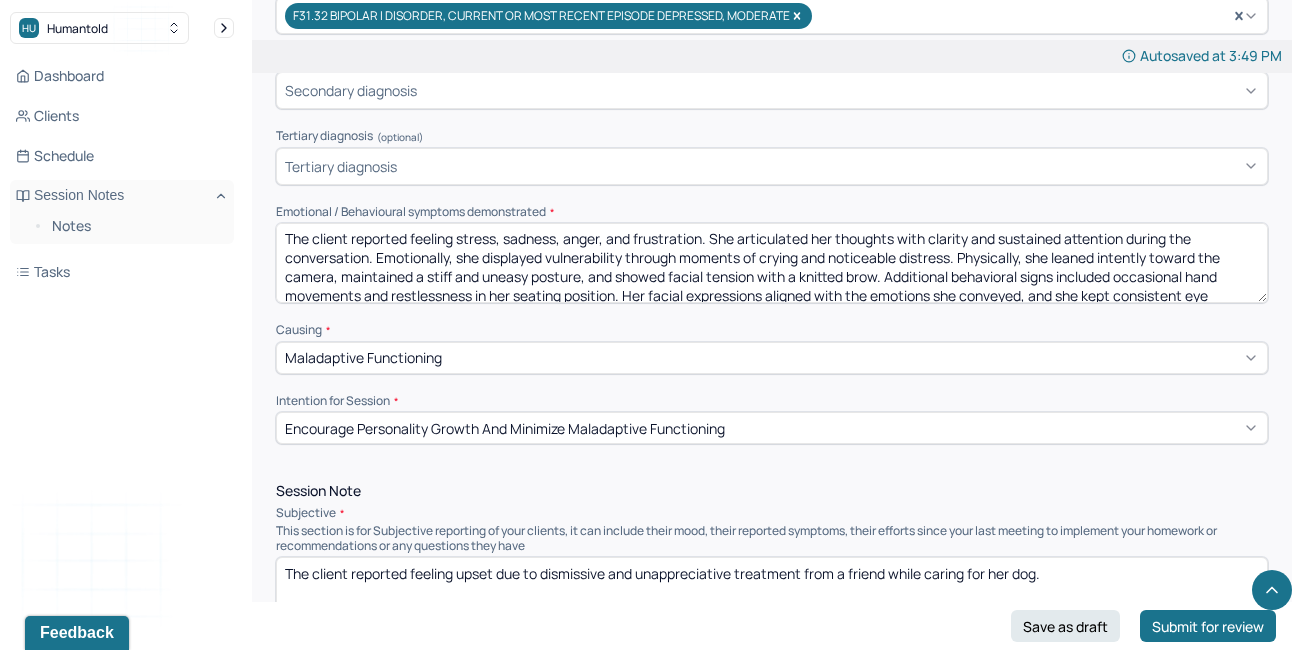 drag, startPoint x: 956, startPoint y: 252, endPoint x: 803, endPoint y: 254, distance: 153.01308 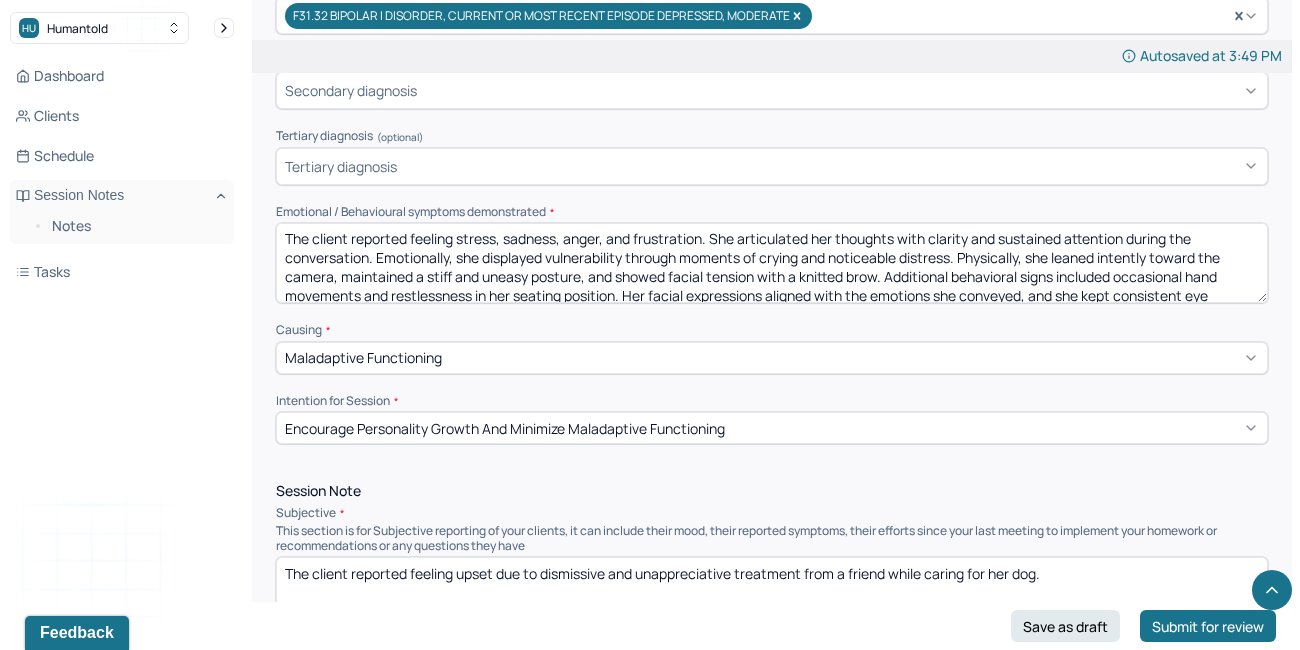 click on "The client reported feeling stress, sadness, anger, and frustration. She articulated her thoughts with clarity and sustained attention during the conversation. Emotionally, she displayed vulnerability through moments of crying and noticeable distress. Physically, she leaned intently toward the camera, maintained a stiff and uneasy posture, and showed facial tension with a knitted brow. Additional behavioral signs included occasional hand movements and restlessness in her seating position. Her facial expressions aligned with the emotions she conveyed, and she kept consistent eye contact. Throughout the session, the client remained engaged and fully involved." at bounding box center [772, 263] 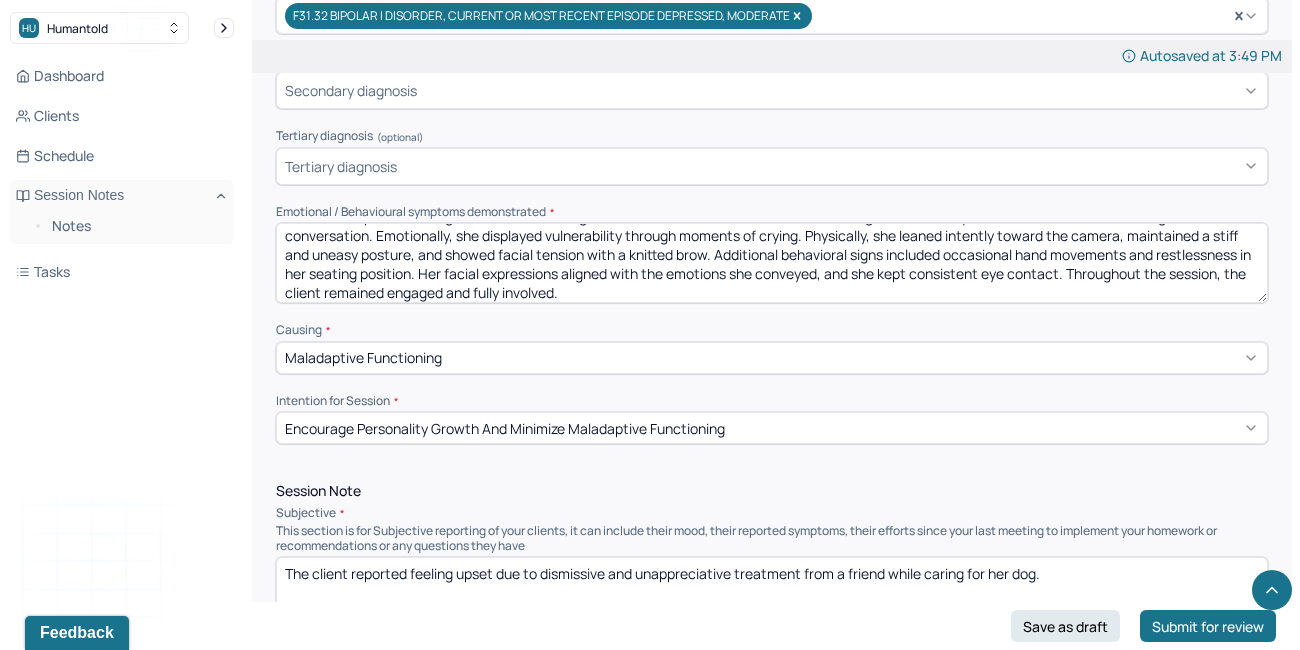 scroll, scrollTop: 15, scrollLeft: 0, axis: vertical 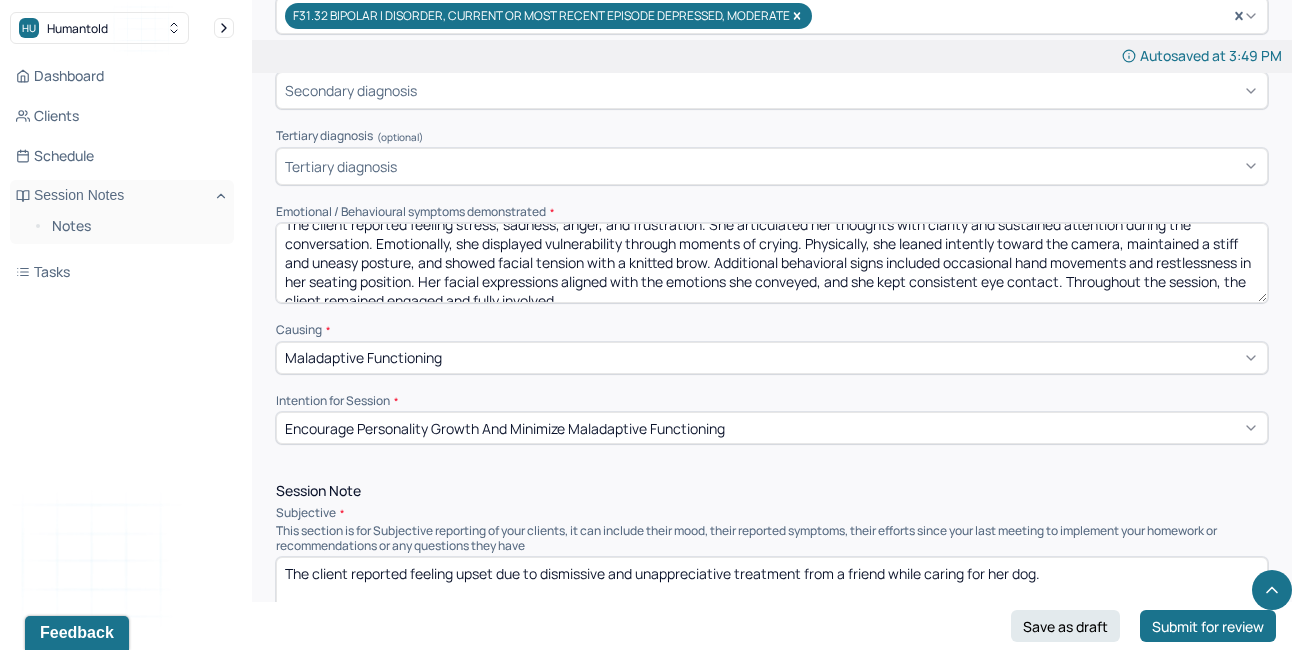 drag, startPoint x: 710, startPoint y: 259, endPoint x: 618, endPoint y: 257, distance: 92.021736 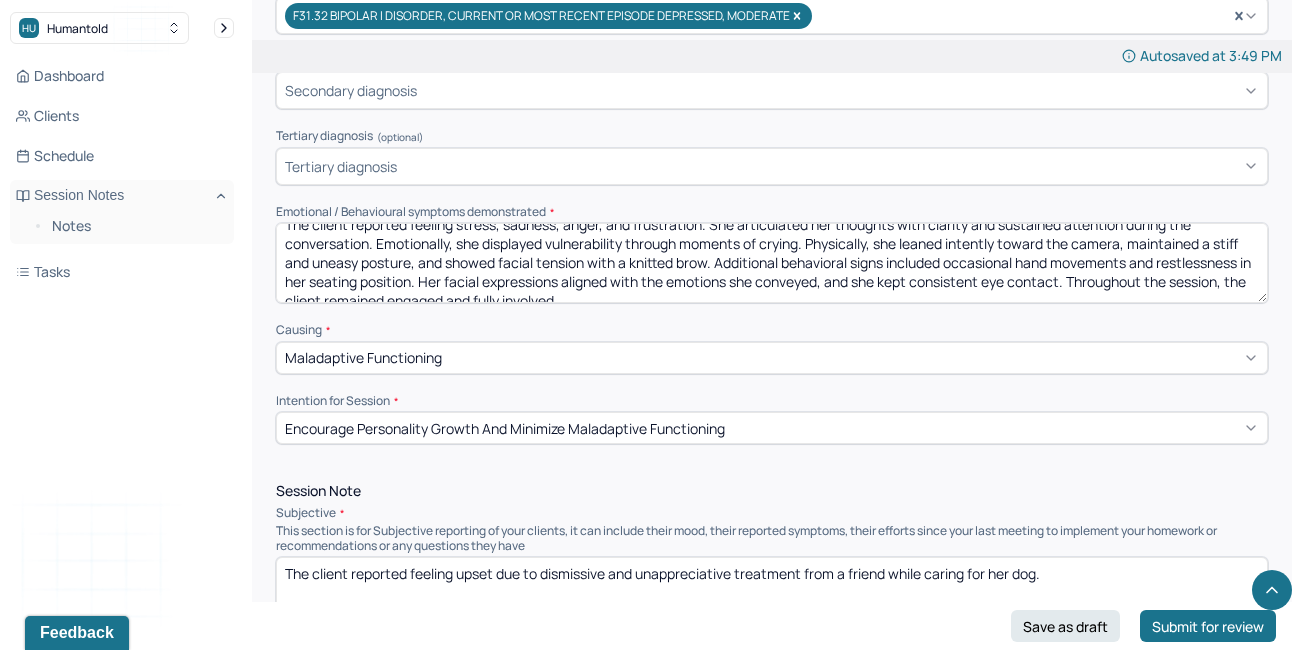 click on "The client reported feeling stress, sadness, anger, and frustration. She articulated her thoughts with clarity and sustained attention during the conversation. Emotionally, she displayed vulnerability through moments of crying. Physically, she leaned intently toward the camera, maintained a stiff and uneasy posture, and showed facial tension with a knitted brow. Additional behavioral signs included occasional hand movements and restlessness in her seating position. Her facial expressions aligned with the emotions she conveyed, and she kept consistent eye contact. Throughout the session, the client remained engaged and fully involved." at bounding box center [772, 263] 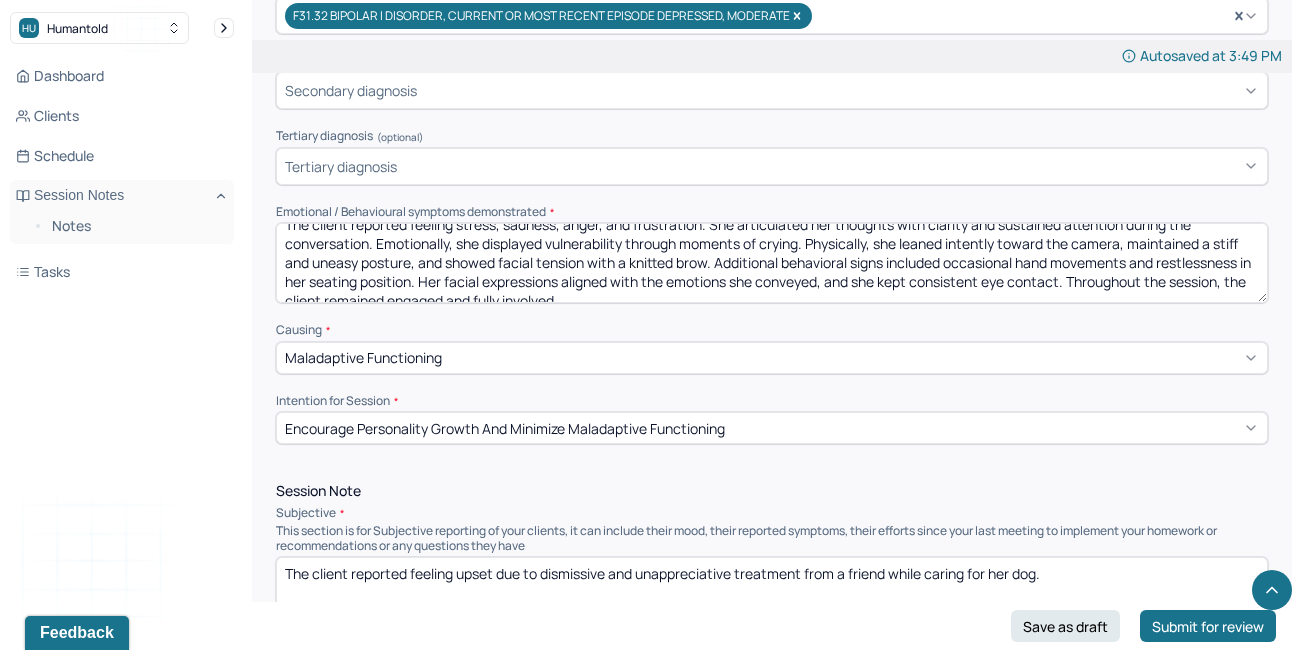 drag, startPoint x: 711, startPoint y: 257, endPoint x: 445, endPoint y: 253, distance: 266.03006 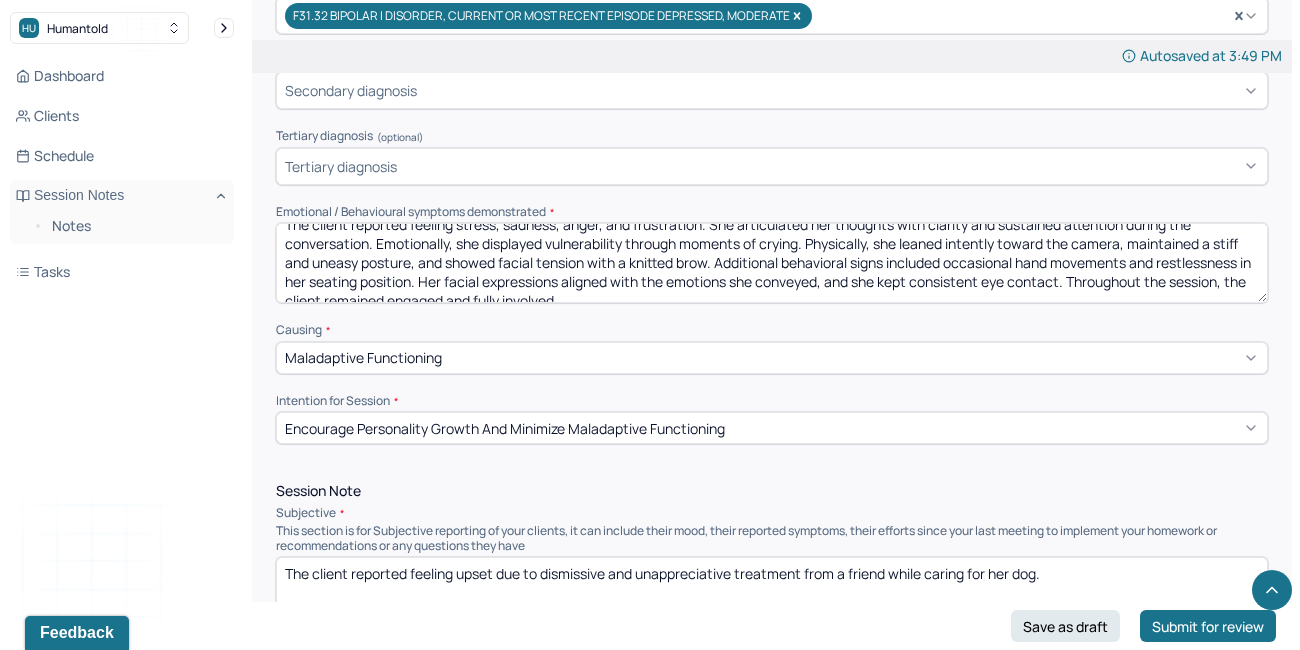 click on "The client reported feeling stress, sadness, anger, and frustration. She articulated her thoughts with clarity and sustained attention during the conversation. Emotionally, she displayed vulnerability through moments of crying. Physically, she leaned intently toward the camera, maintained a stiff and uneasy posture, and showed facial tension with a knitted brow. Additional behavioral signs included occasional hand movements and restlessness in her seating position. Her facial expressions aligned with the emotions she conveyed, and she kept consistent eye contact. Throughout the session, the client remained engaged and fully involved." at bounding box center (772, 263) 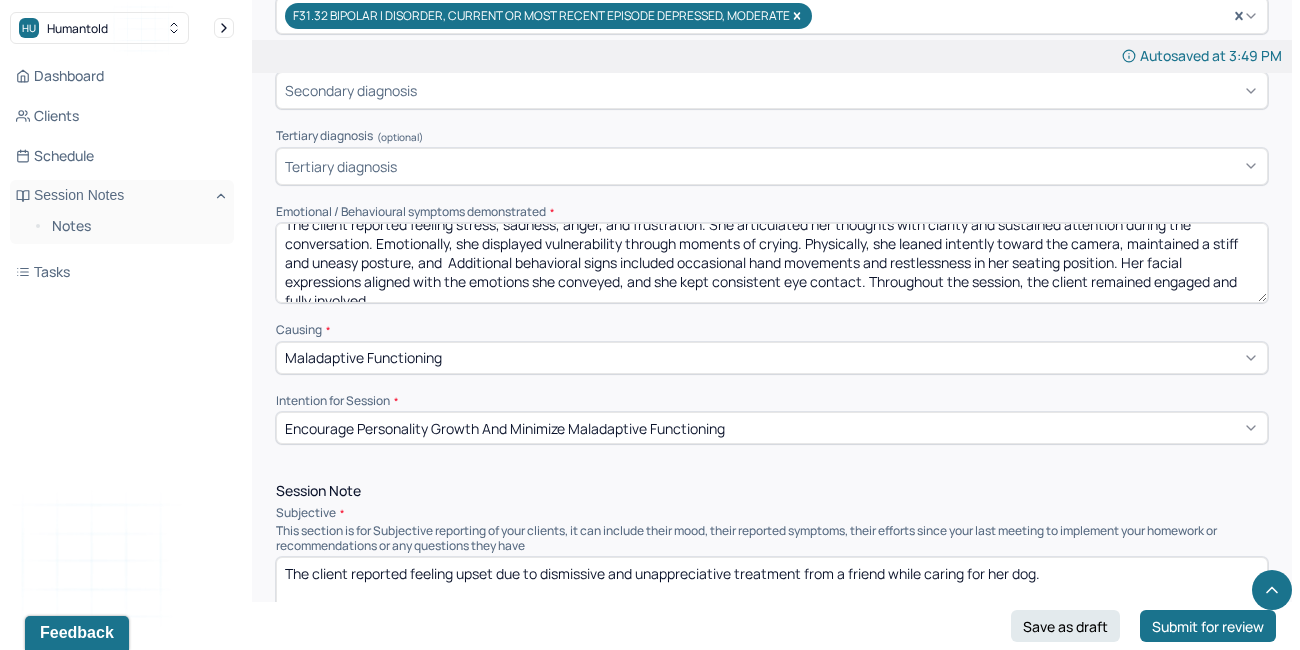 paste on "showed facial tension with a furrowed forehead." 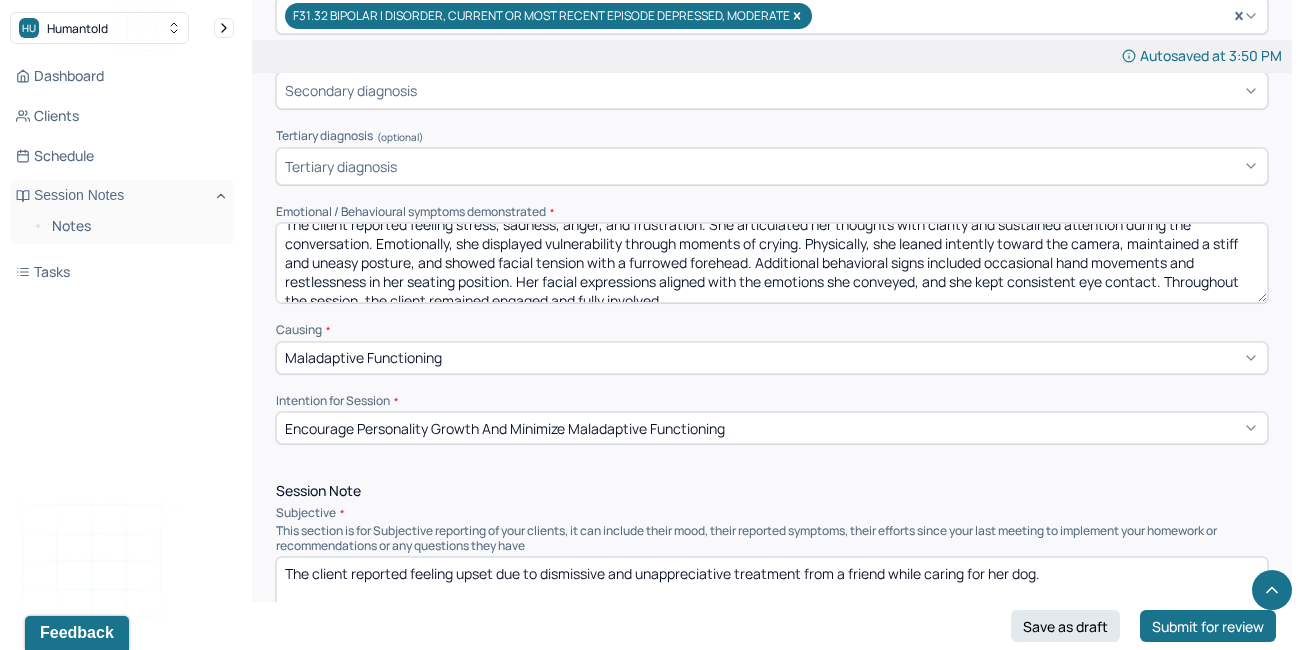 drag, startPoint x: 362, startPoint y: 255, endPoint x: 282, endPoint y: 255, distance: 80 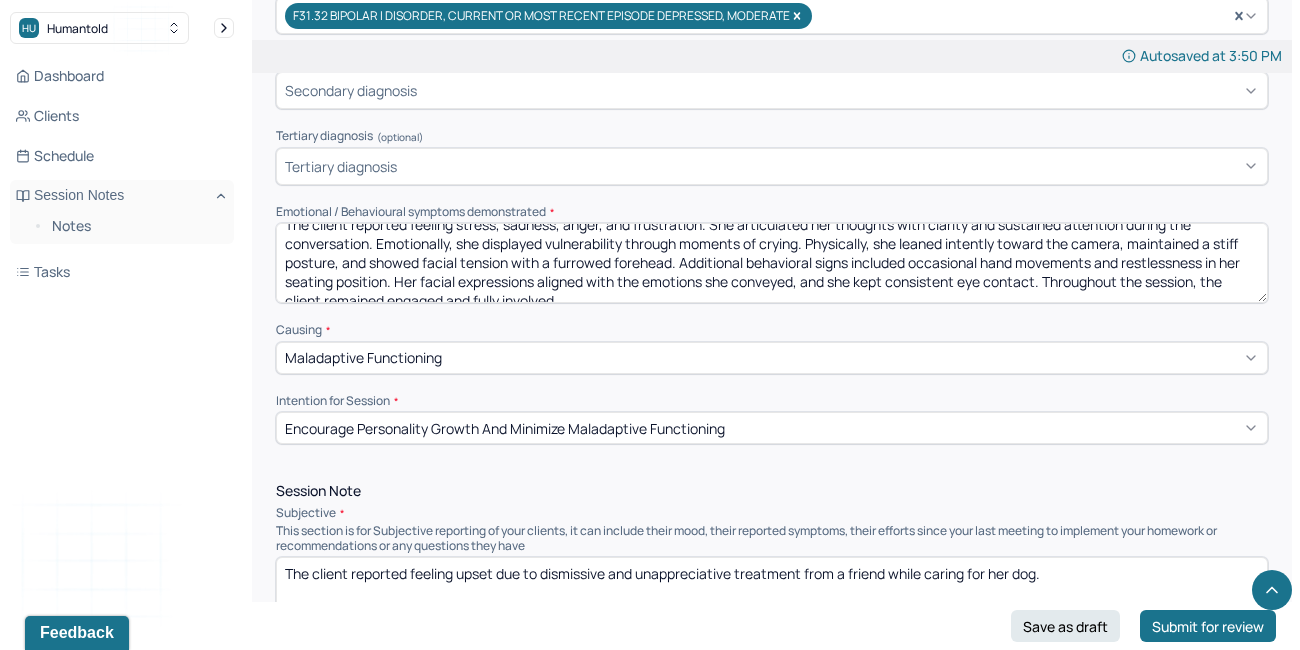 scroll, scrollTop: 28, scrollLeft: 0, axis: vertical 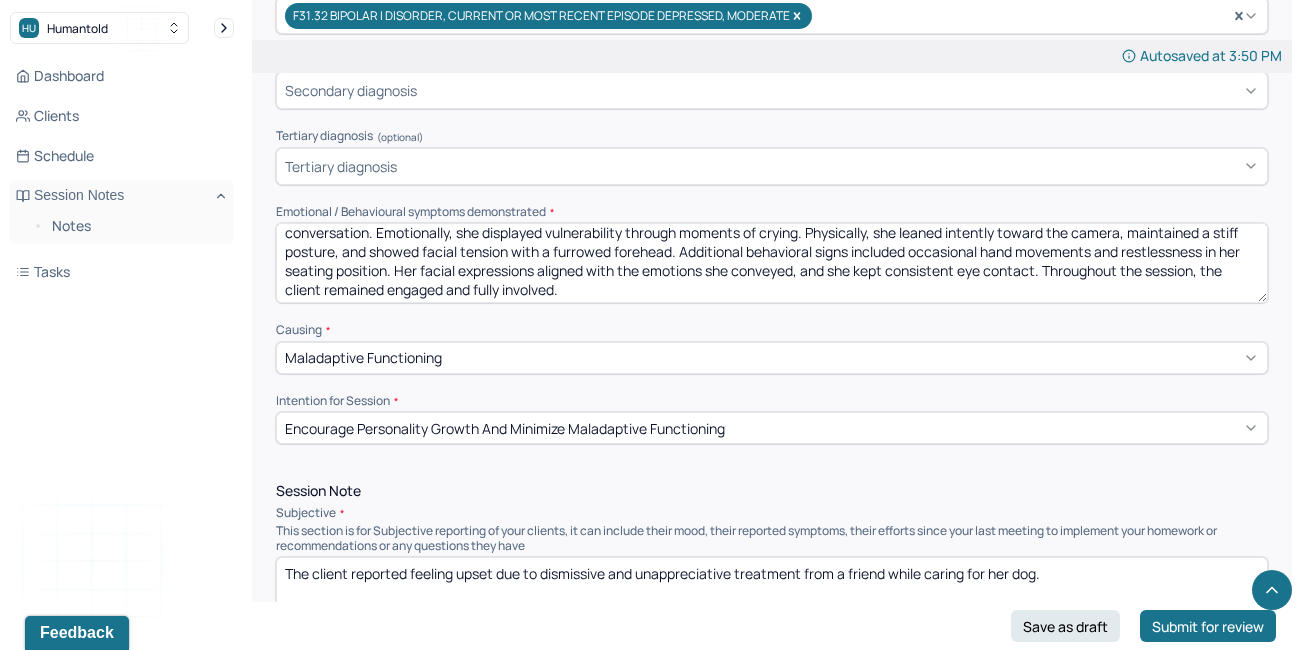 drag, startPoint x: 597, startPoint y: 284, endPoint x: 1040, endPoint y: 253, distance: 444.0833 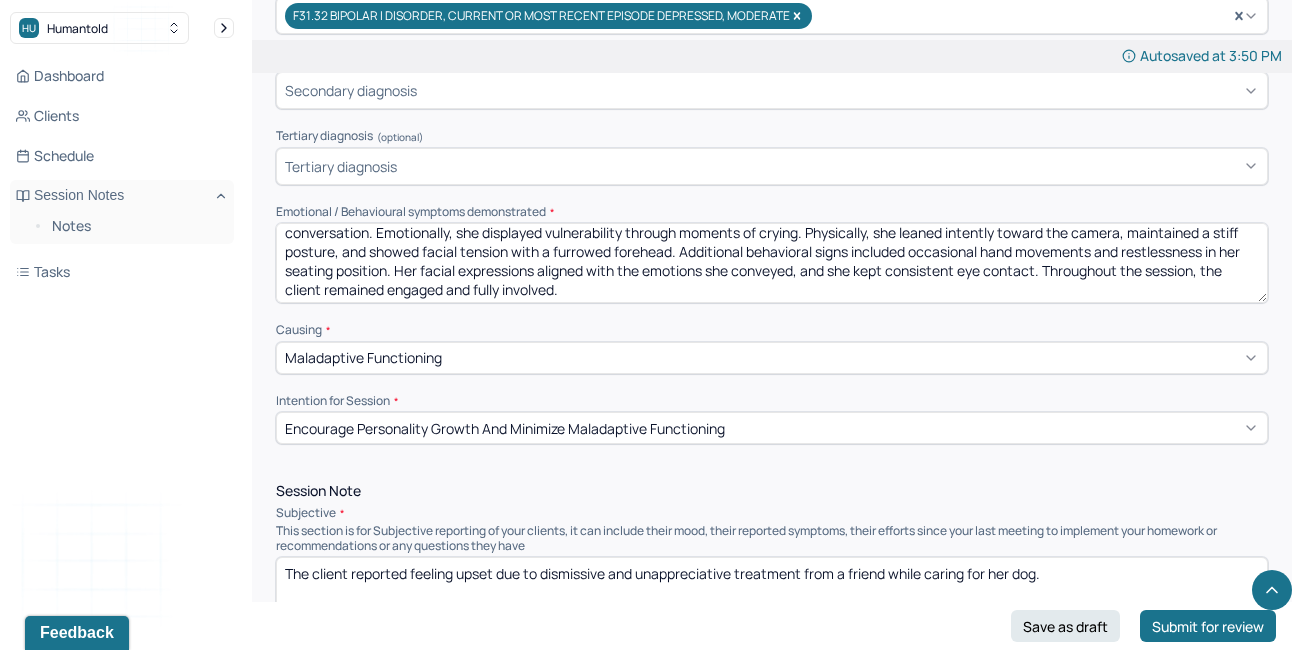 click on "The client reported feeling stress, sadness, anger, and frustration. She articulated her thoughts with clarity and sustained attention during the conversation. Emotionally, she displayed vulnerability through moments of crying. Physically, she leaned intently toward the camera, maintained a stiff posture, and showed facial tension with a furrowed forehead. Additional behavioral signs included occasional hand movements and restlessness in her seating position. Her facial expressions aligned with the emotions she conveyed, and she kept consistent eye contact. Throughout the session, the client remained engaged and fully involved." at bounding box center (772, 263) 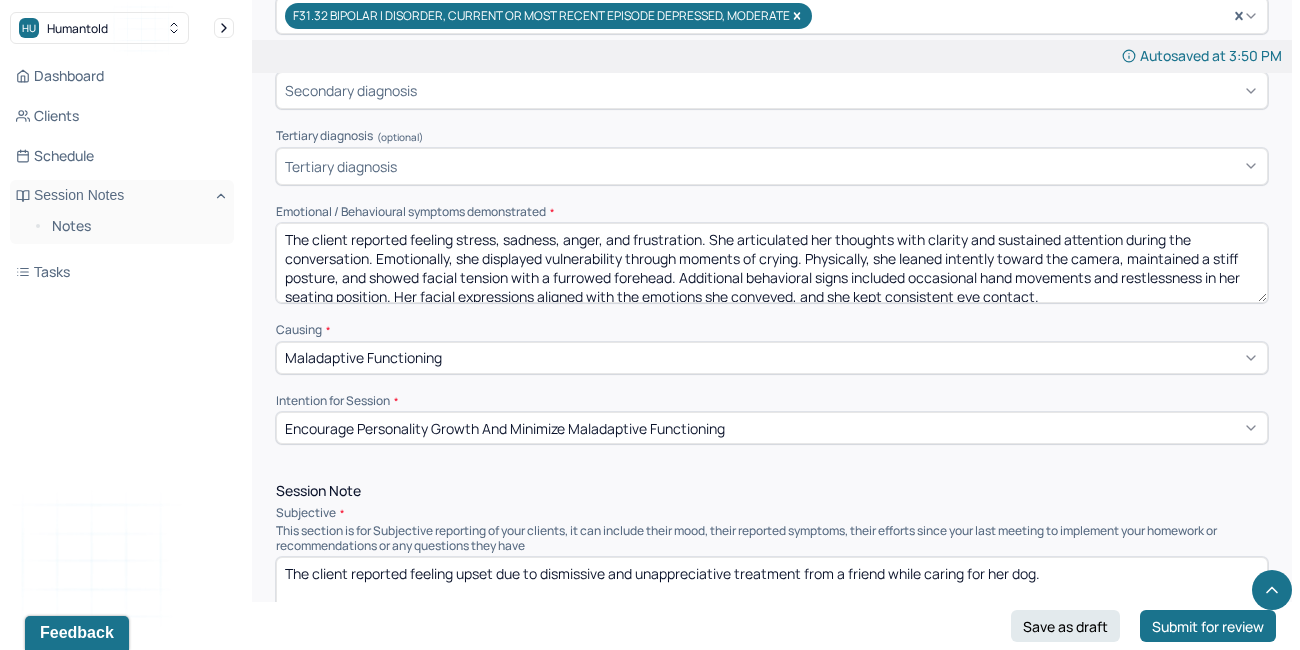 scroll, scrollTop: 9, scrollLeft: 0, axis: vertical 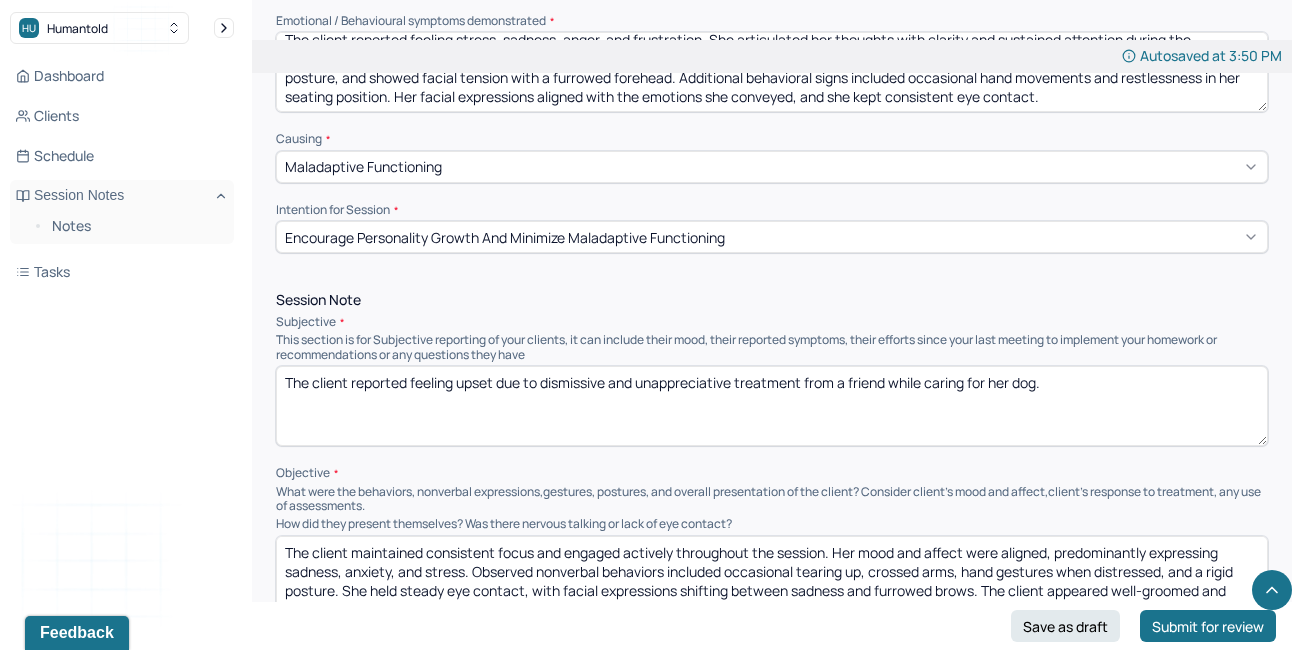 type on "The client reported feeling stress, sadness, anger, and frustration. She articulated her thoughts with clarity and sustained attention during the conversation. Emotionally, she displayed vulnerability through moments of crying. Physically, she leaned intently toward the camera, maintained a stiff posture, and showed facial tension with a furrowed forehead. Additional behavioral signs included occasional hand movements and restlessness in her seating position. Her facial expressions aligned with the emotions she conveyed, and she kept consistent eye contact." 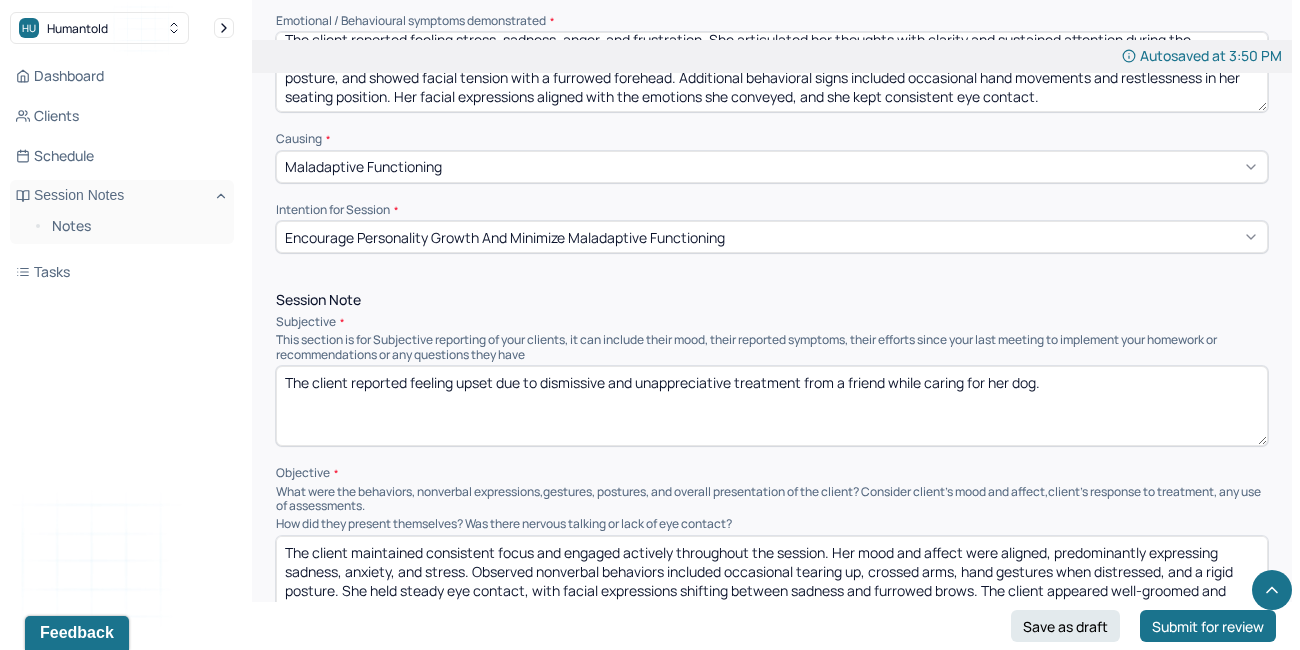 click on "Encourage personality growth and minimize maladaptive functioning" at bounding box center [772, 237] 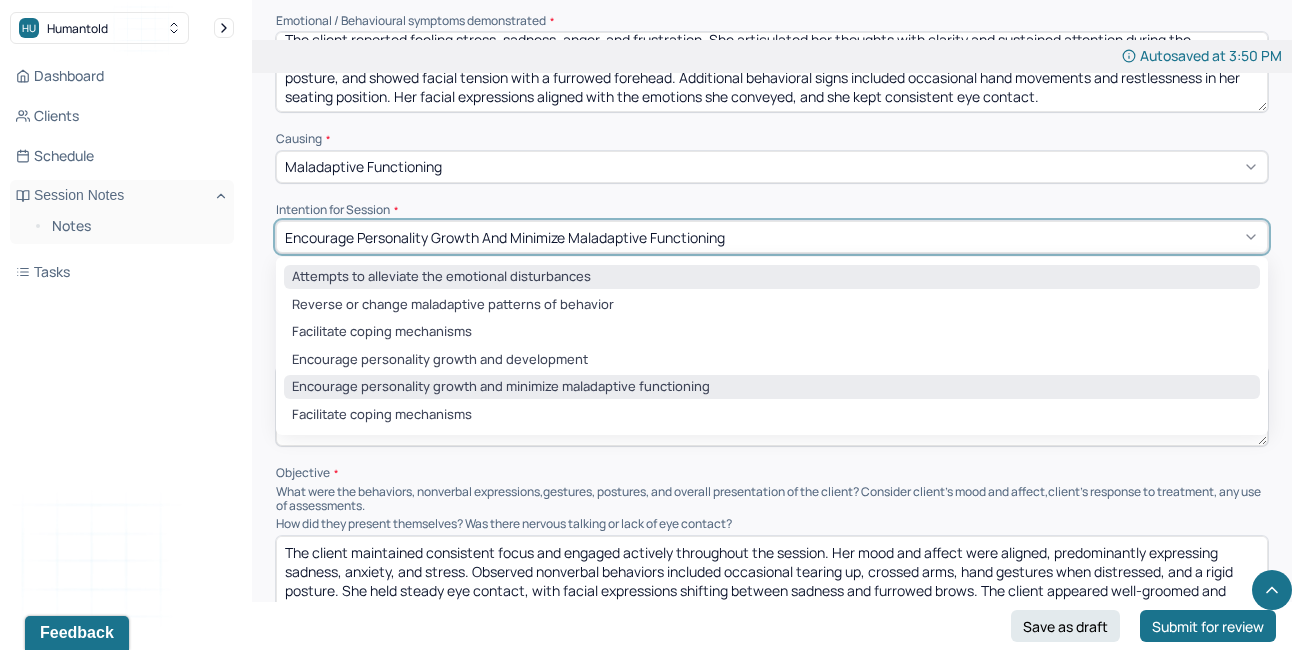 click on "Attempts to alleviate the emotional disturbances" at bounding box center (772, 277) 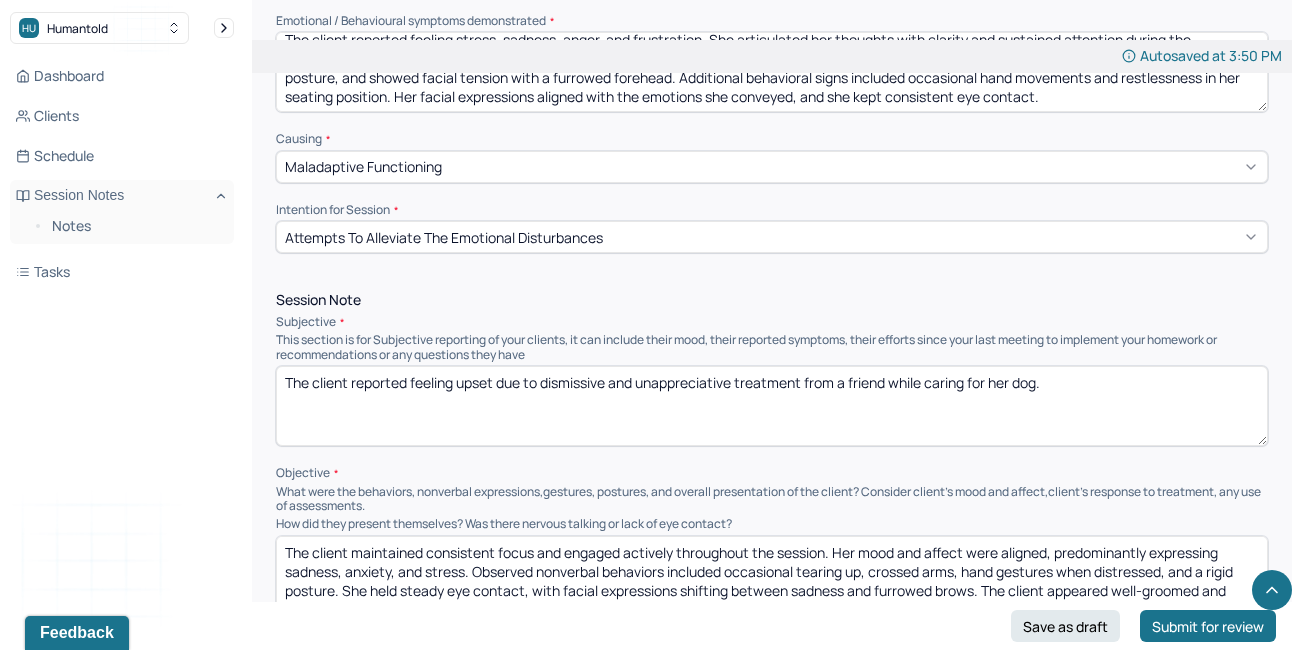 drag, startPoint x: 1076, startPoint y: 385, endPoint x: 411, endPoint y: 372, distance: 665.1271 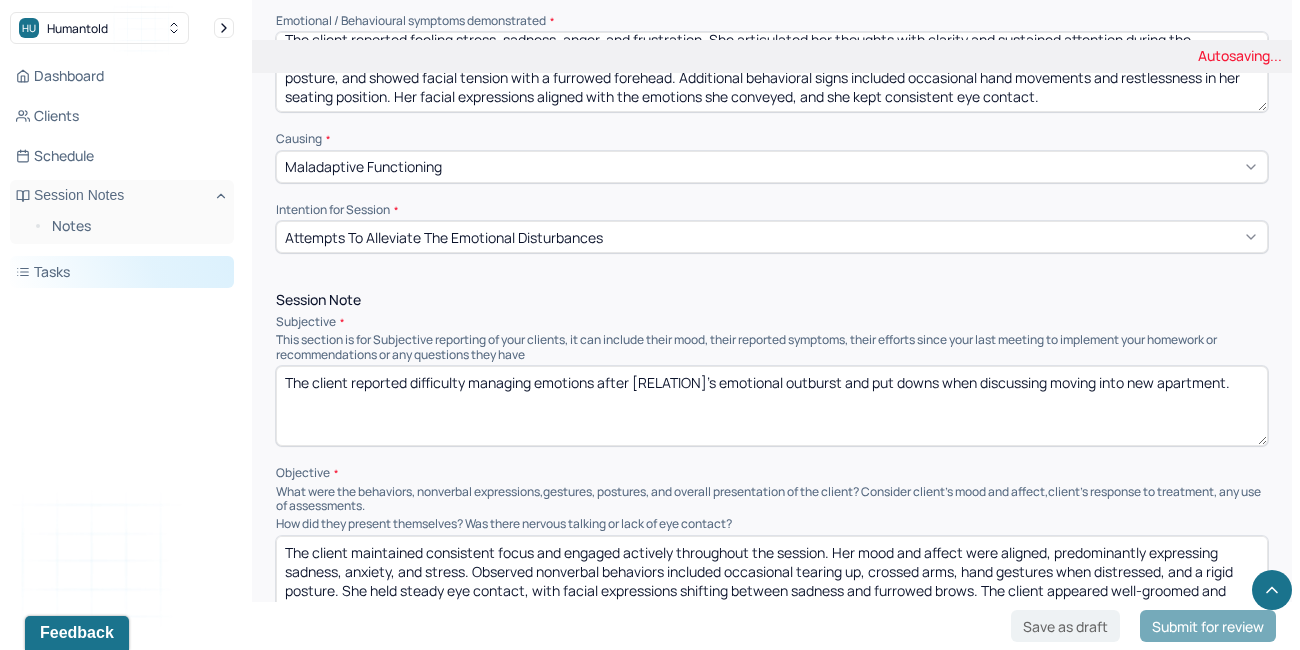 drag, startPoint x: 1225, startPoint y: 370, endPoint x: 166, endPoint y: 264, distance: 1064.2917 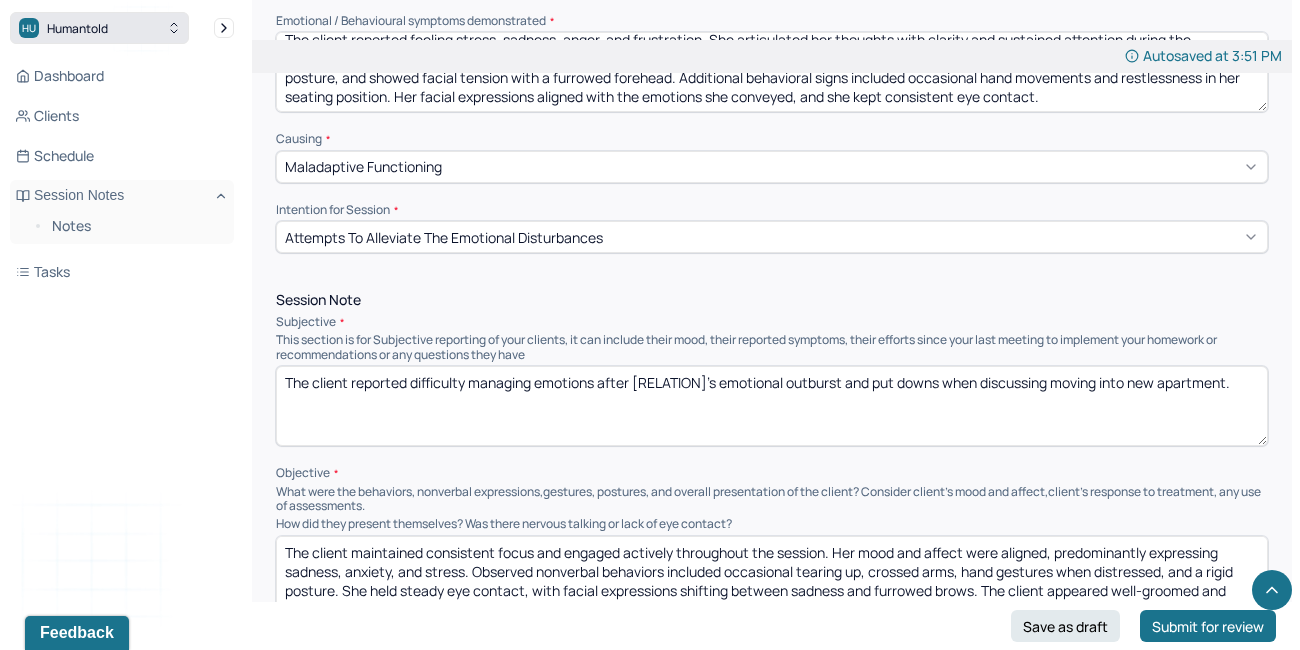 type on "The client reported difficulty managing emotions after [RELATION]'s emotional outburst and put downs when discussing moving into new apartment." 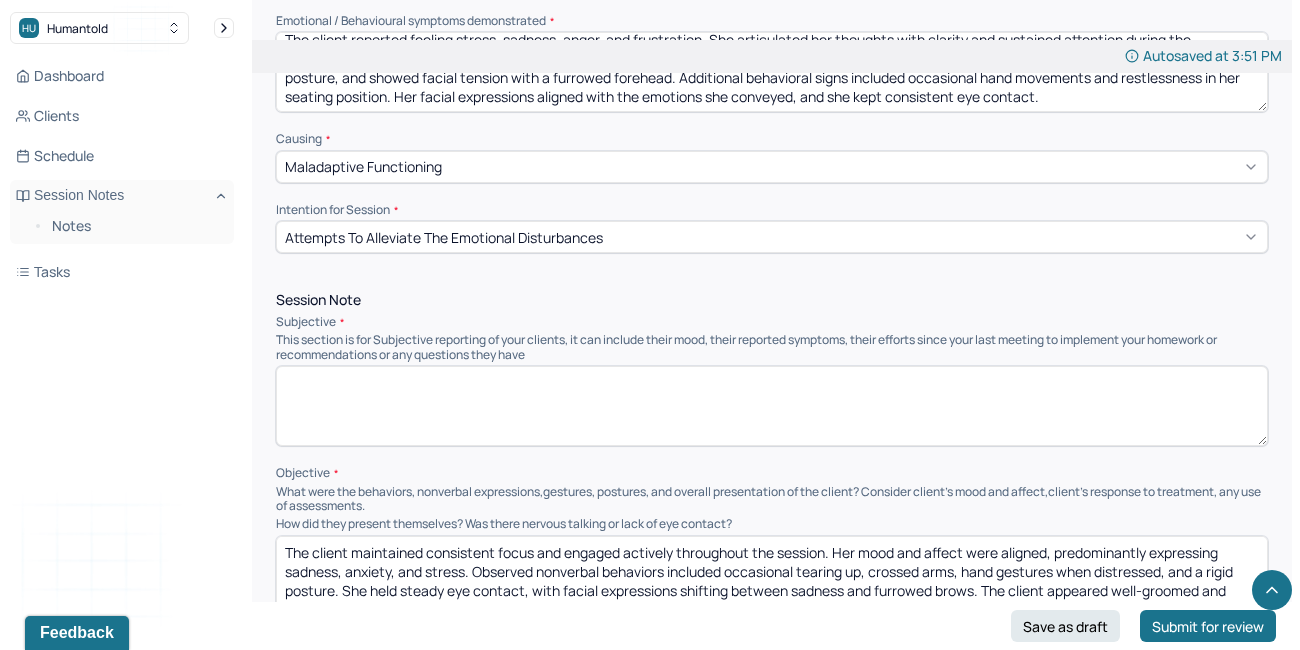 paste on "The client reported struggling to regulate emotions following her father’s emotional outburst and critical remarks during discussions about moving into a new apartment." 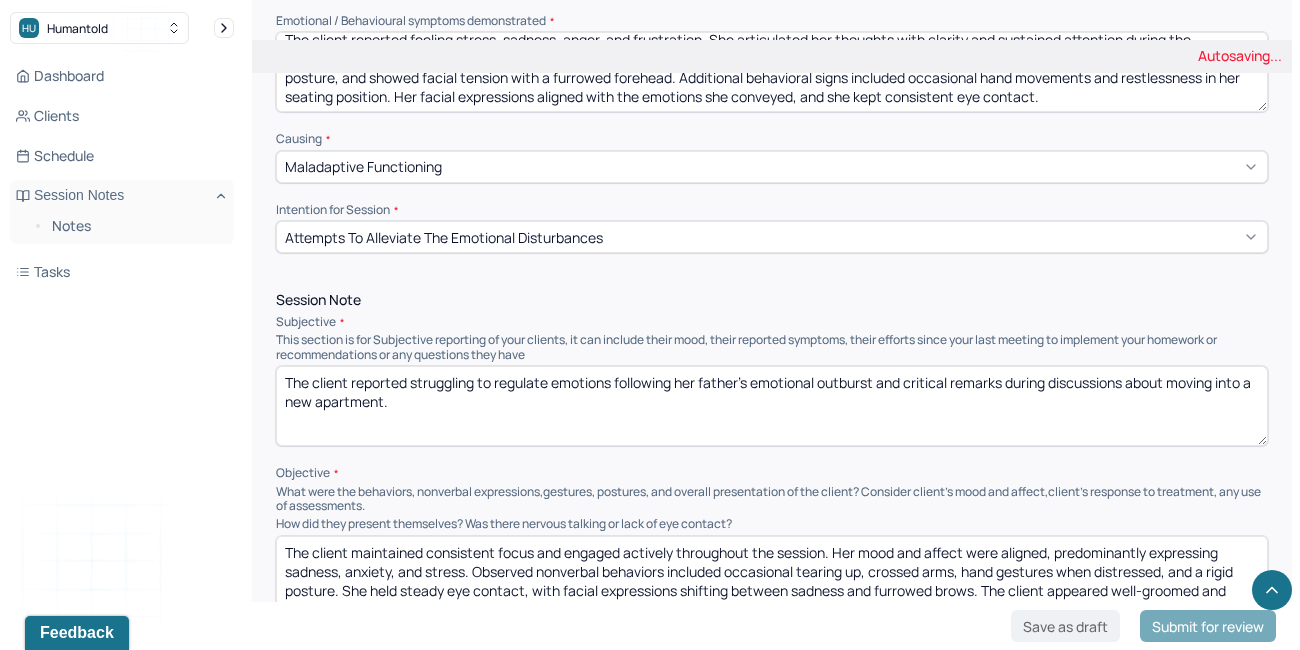 scroll, scrollTop: 9, scrollLeft: 0, axis: vertical 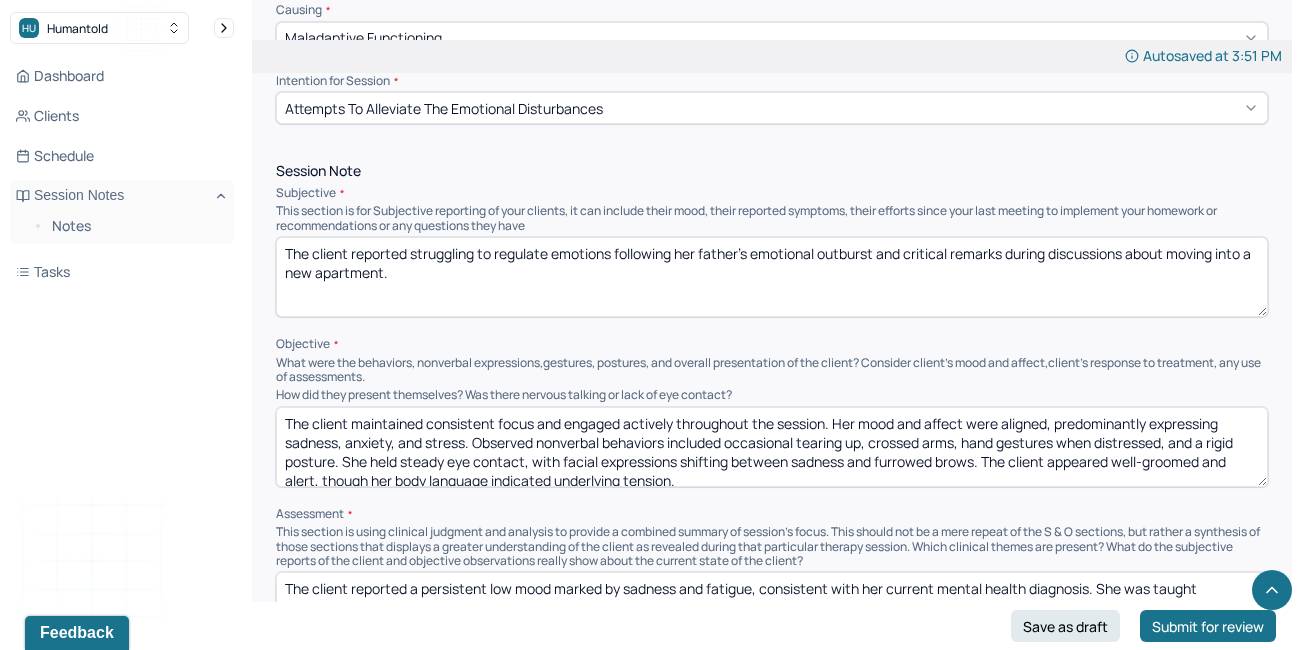 type on "The client reported struggling to regulate emotions following her father’s emotional outburst and critical remarks during discussions about moving into a new apartment." 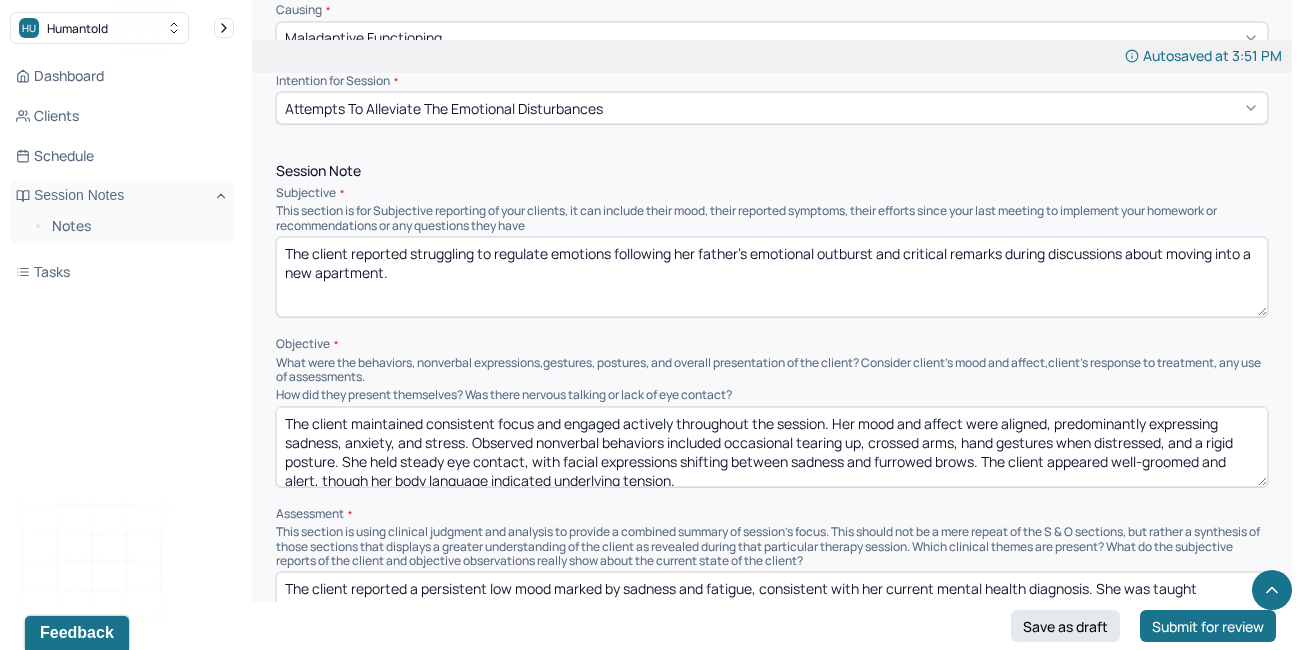 click on "Autosaved at [TIME] Appointment Details Client name [FIRST] [LAST] Date of service [DATE] Time [TIME] - [TIME] Duration [DURATION] Appointment type individual therapy Provider name [FIRST] [LAST] Modifier 1 95 Telemedicine Note type Individual soap note Load previous session note Instructions The fields marked with an asterisk ( * ) are required before you can submit your notes. Before you can submit your session notes, they must be signed. You have the option to save your notes as a draft before making a submission. Appointment location * Teletherapy Client Teletherapy Location here Home Office Other Provider Teletherapy Location Home Office Other Consent was received for the teletherapy session The teletherapy session was conducted via video Primary diagnosis * F31.32 BIPOLAR I DISORDER, CURRENT OR MOST RECENT EPISODE DEPRESSED, MODERATE Secondary diagnosis (optional) Secondary diagnosis Tertiary diagnosis (optional) Tertiary diagnosis Emotional / Behavioural symptoms demonstrated * Causing * * * *" at bounding box center [772, 754] 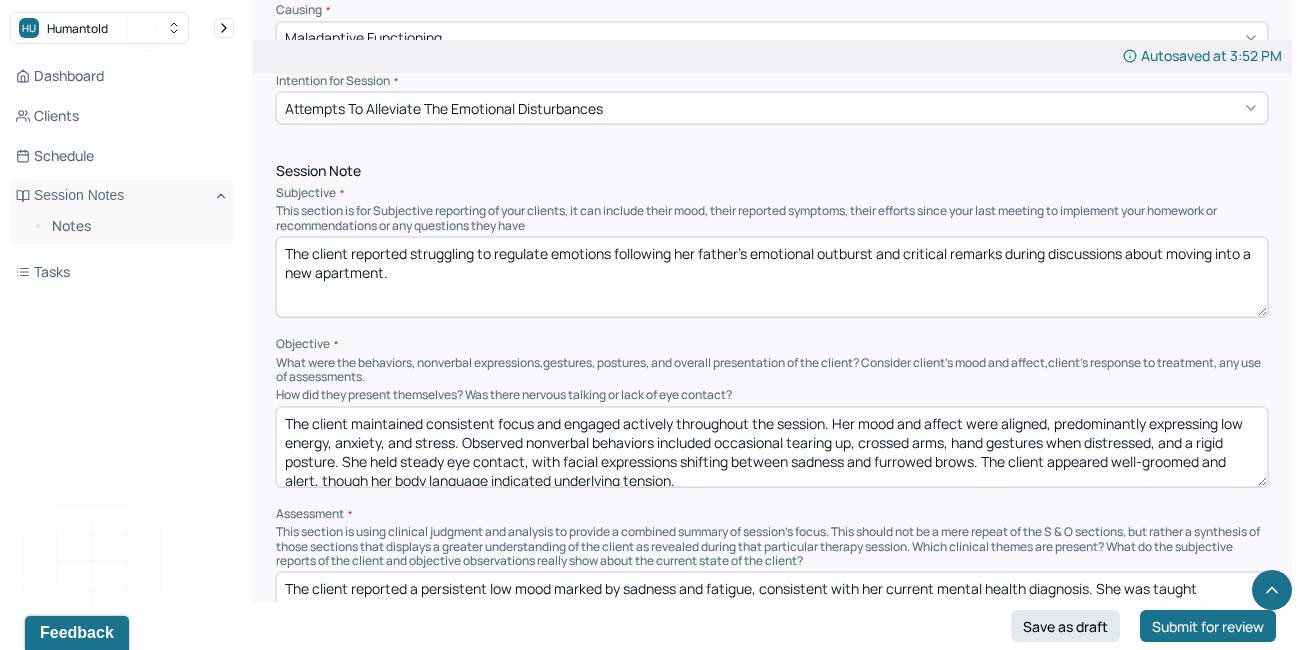 drag, startPoint x: 384, startPoint y: 439, endPoint x: 334, endPoint y: 435, distance: 50.159744 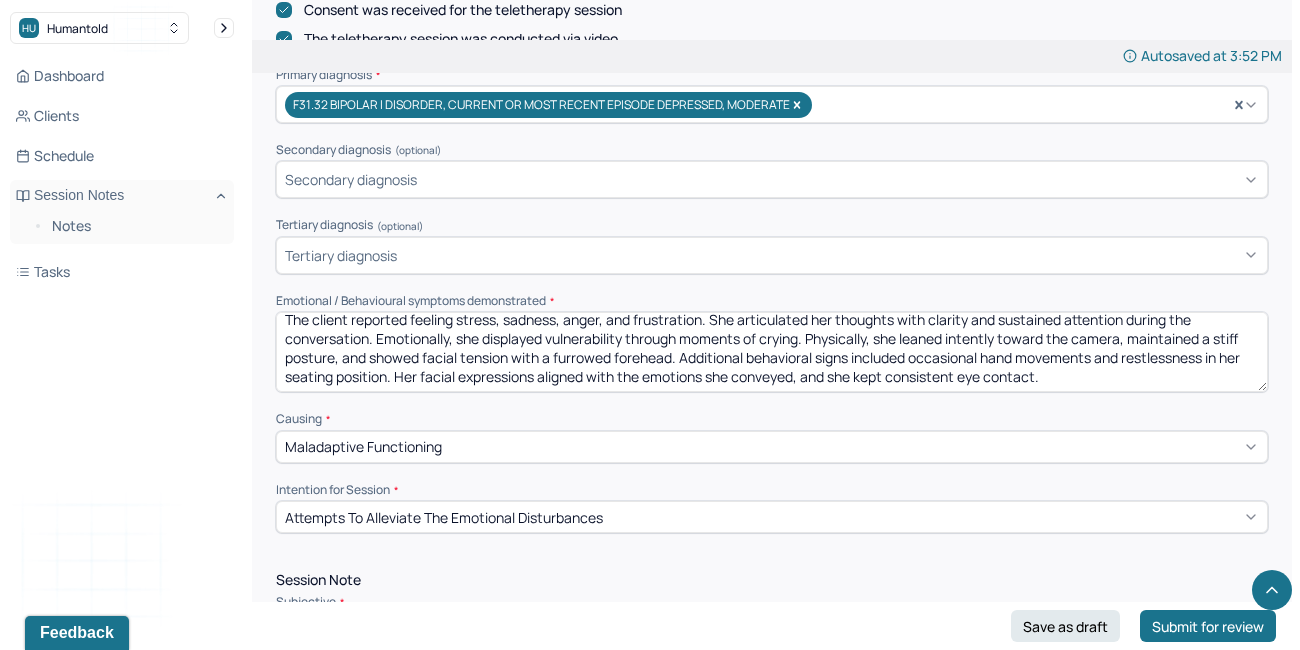 scroll, scrollTop: 697, scrollLeft: 0, axis: vertical 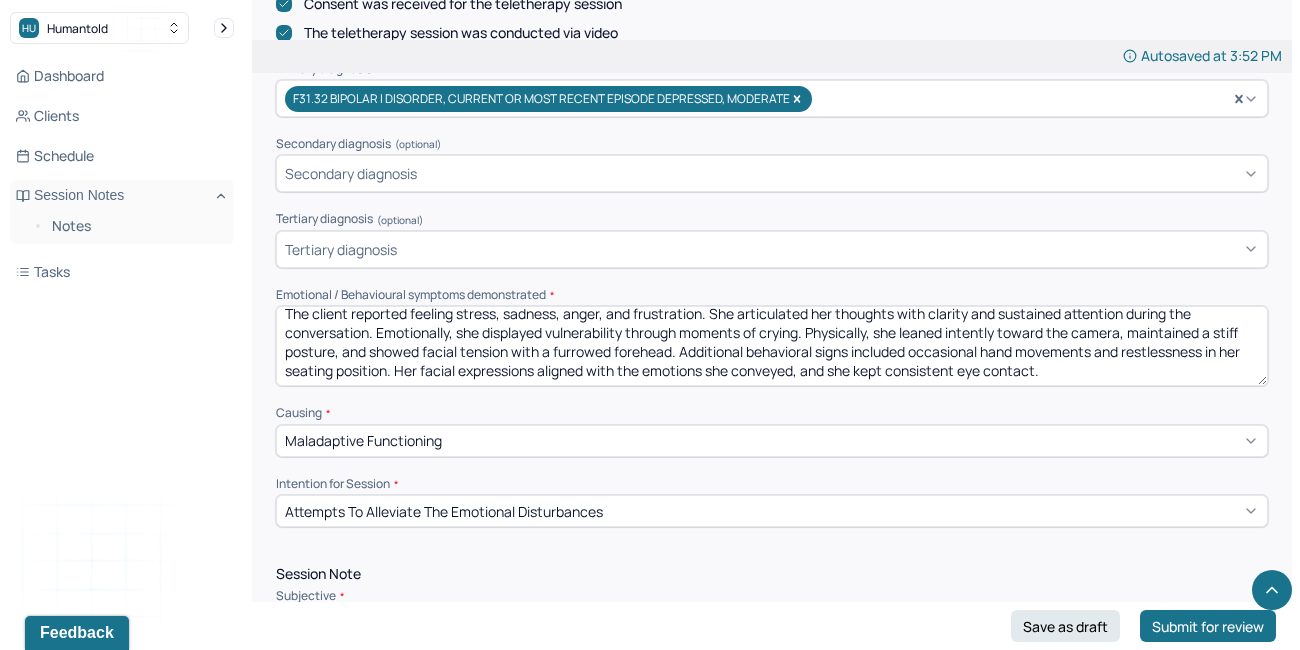 type on "The client maintained consistent focus and engaged actively throughout the session. Her mood and affect were aligned, predominantly expressing low energy, overwhelm and stress. Observed nonverbal behaviors included occasional tearing up, crossed arms, hand gestures when distressed, and a rigid posture. She held steady eye contact, with facial expressions shifting between sadness and furrowed brows. The client appeared well-groomed and alert, though her body language indicated underlying tension." 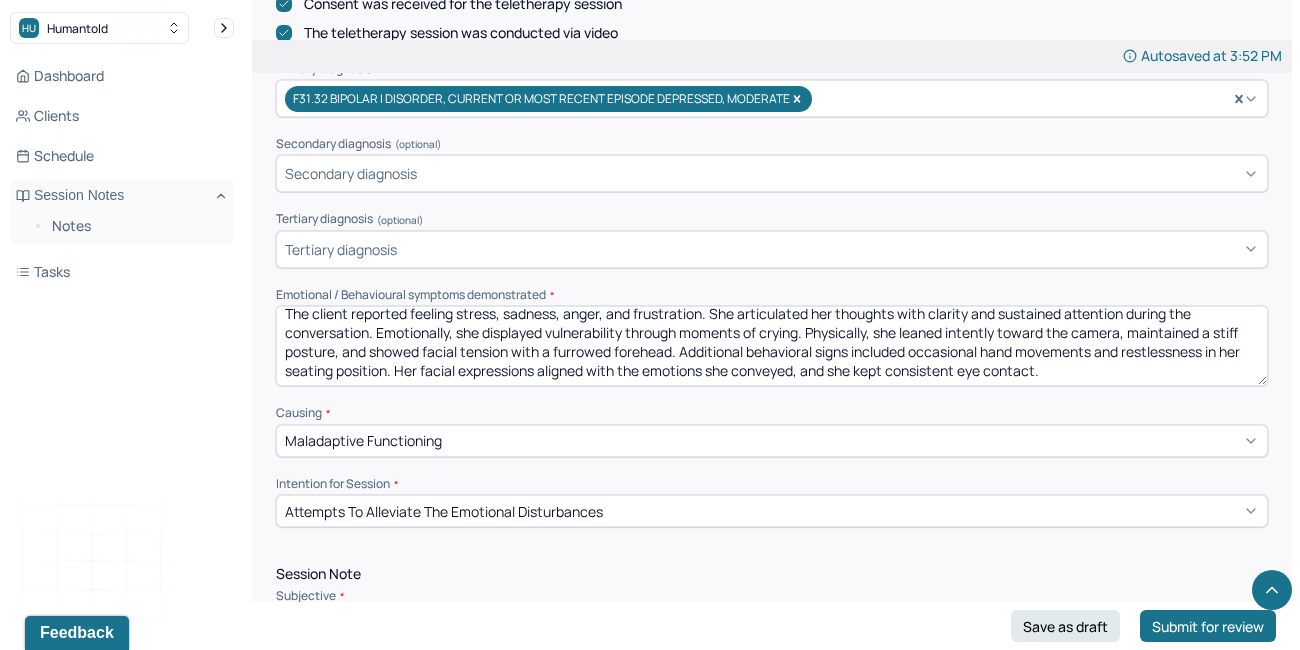 click on "The client reported feeling stress, sadness, anger, and frustration. She articulated her thoughts with clarity and sustained attention during the conversation. Emotionally, she displayed vulnerability through moments of crying. Physically, she leaned intently toward the camera, maintained a stiff posture, and showed facial tension with a furrowed forehead. Additional behavioral signs included occasional hand movements and restlessness in her seating position. Her facial expressions aligned with the emotions she conveyed, and she kept consistent eye contact." at bounding box center (772, 346) 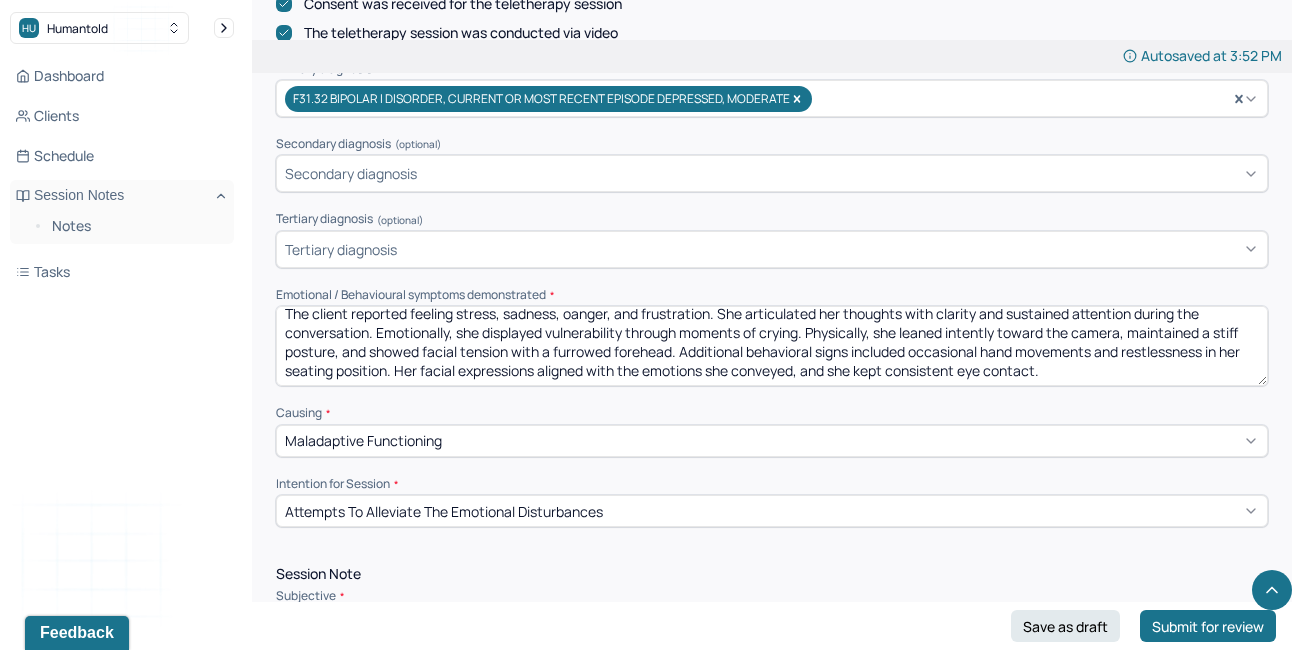 scroll, scrollTop: 5, scrollLeft: 0, axis: vertical 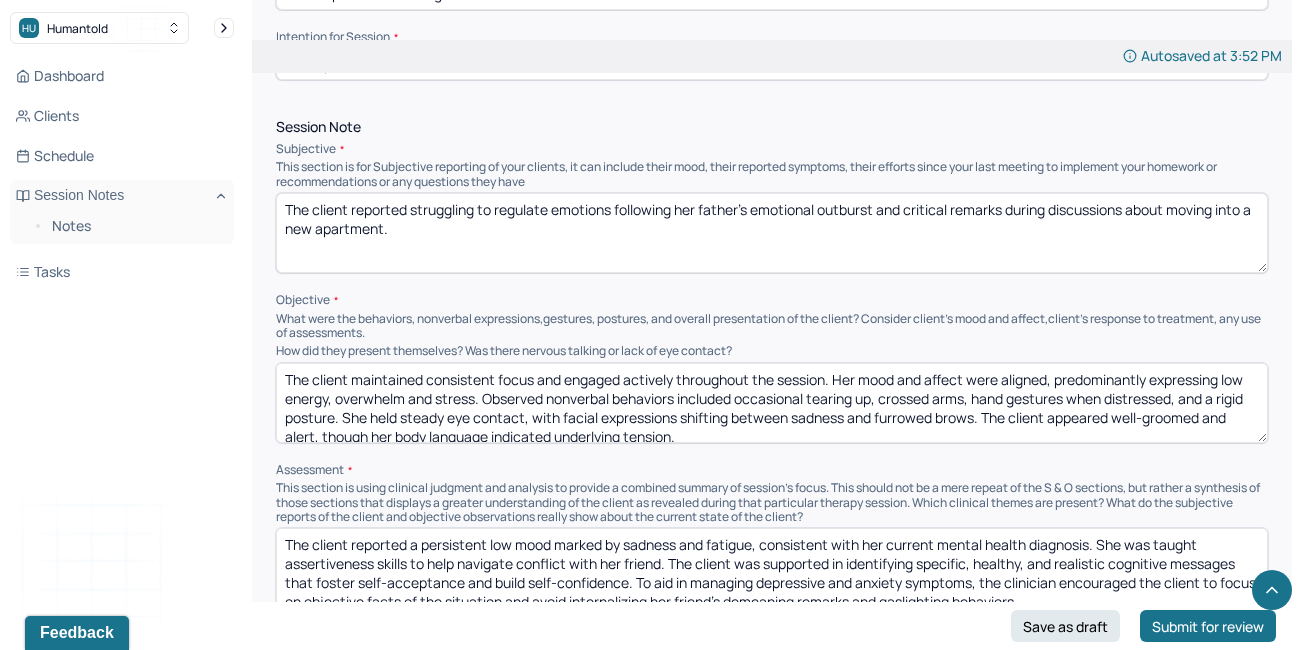 type on "The client reported feeling stress, sadness, overwhelm, anger, and frustration. She articulated her thoughts with clarity and sustained attention during the conversation. Emotionally, she displayed vulnerability through moments of crying. Physically, she leaned intently toward the camera, maintained a stiff posture, and showed facial tension with a furrowed forehead. Additional behavioral signs included occasional hand movements and restlessness in her seating position. Her facial expressions aligned with the emotions she conveyed, and she kept consistent eye contact." 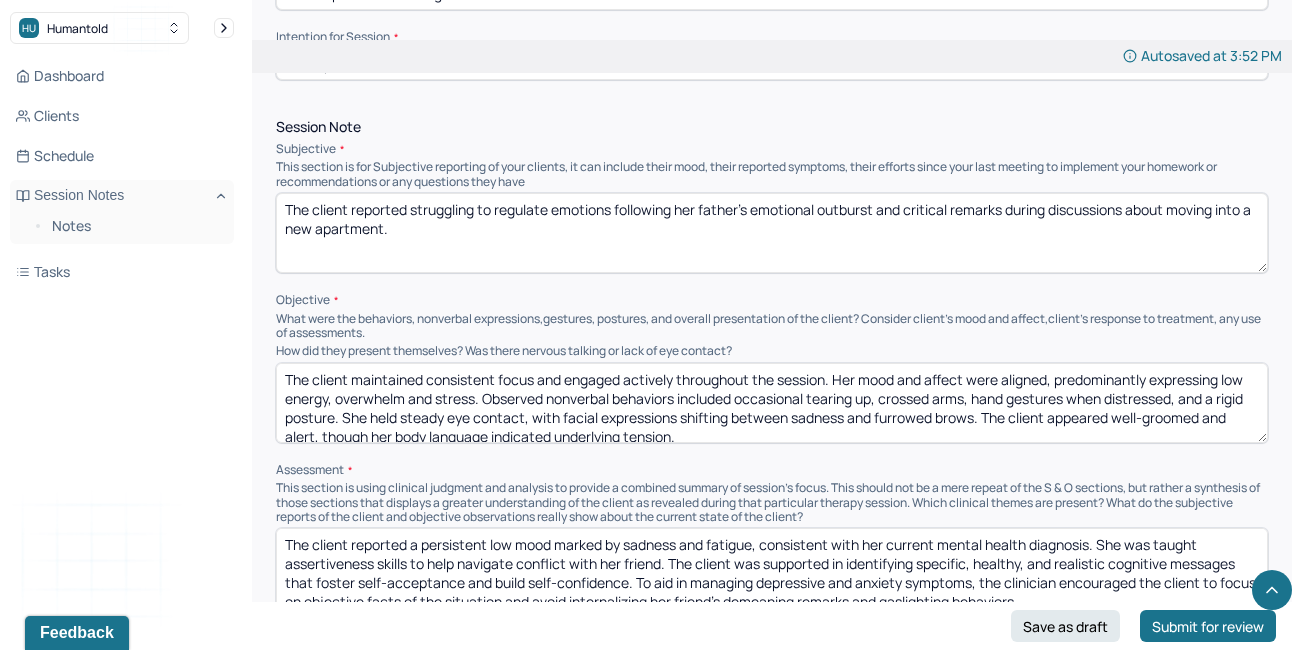 drag, startPoint x: 971, startPoint y: 392, endPoint x: 884, endPoint y: 390, distance: 87.02299 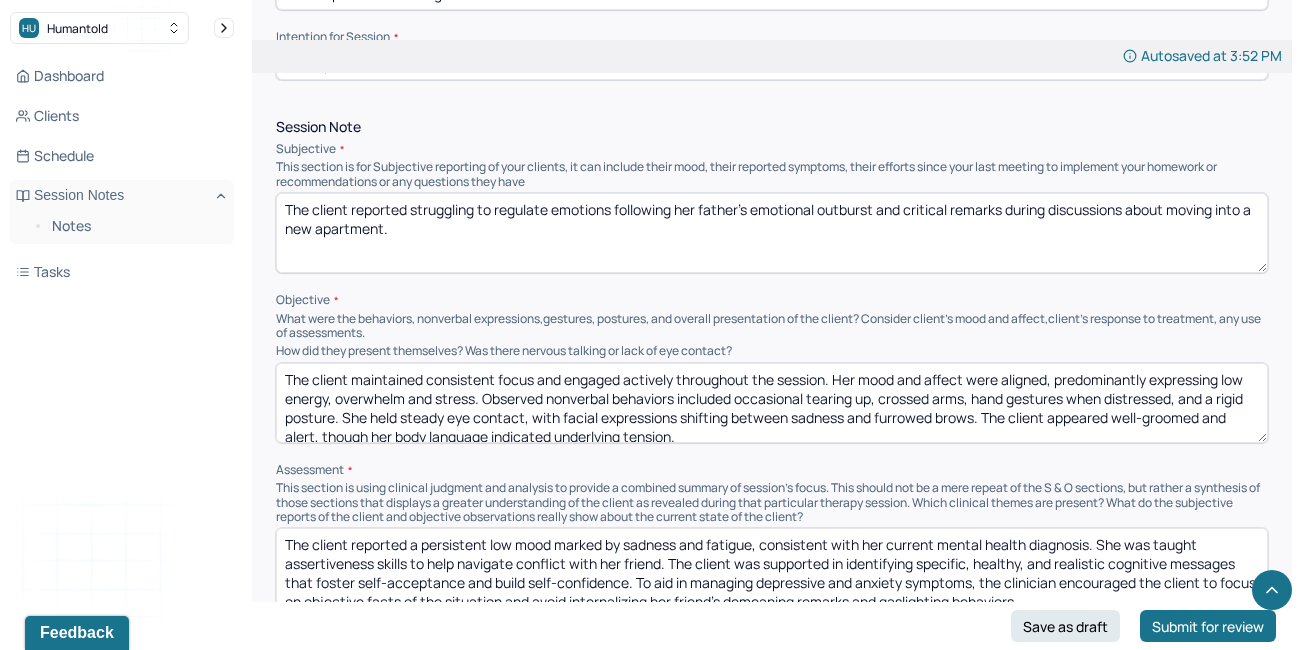 click on "The client maintained consistent focus and engaged actively throughout the session. Her mood and affect were aligned, predominantly expressing low energy, overwhelm and stress. Observed nonverbal behaviors included occasional tearing up, crossed arms, hand gestures when distressed, and a rigid posture. She held steady eye contact, with facial expressions shifting between sadness and furrowed brows. The client appeared well-groomed and alert, though her body language indicated underlying tension." at bounding box center [772, 403] 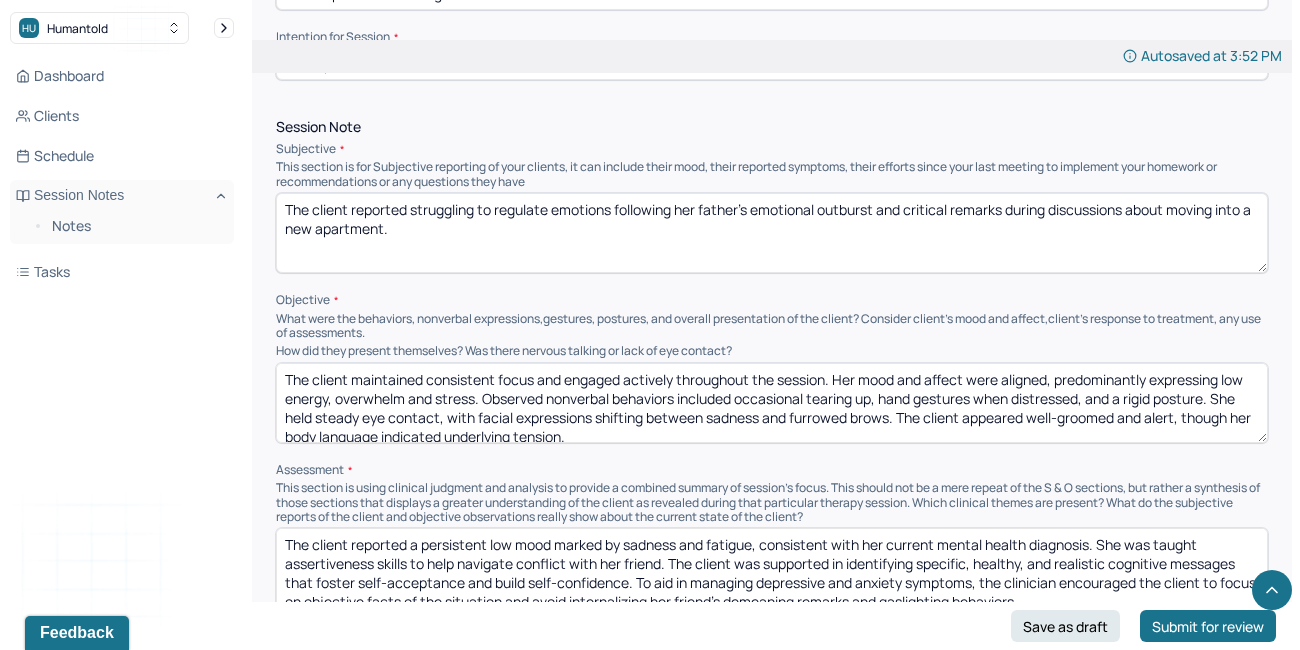 click on "The client maintained consistent focus and engaged actively throughout the session. Her mood and affect were aligned, predominantly expressing low energy, overwhelm and stress. Observed nonverbal behaviors included occasional tearing up, , hand gestures when distressed, and a rigid posture. She held steady eye contact, with facial expressions shifting between sadness and furrowed brows. The client appeared well-groomed and alert, though her body language indicated underlying tension." at bounding box center (772, 403) 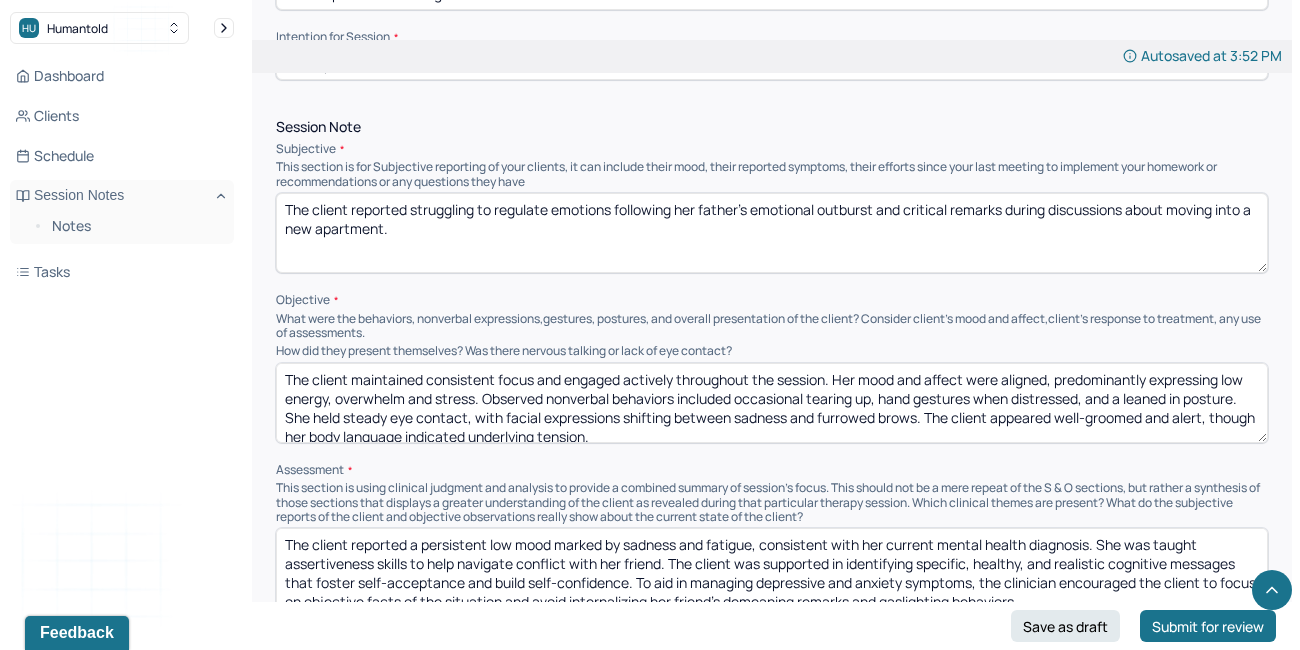 scroll, scrollTop: 0, scrollLeft: 0, axis: both 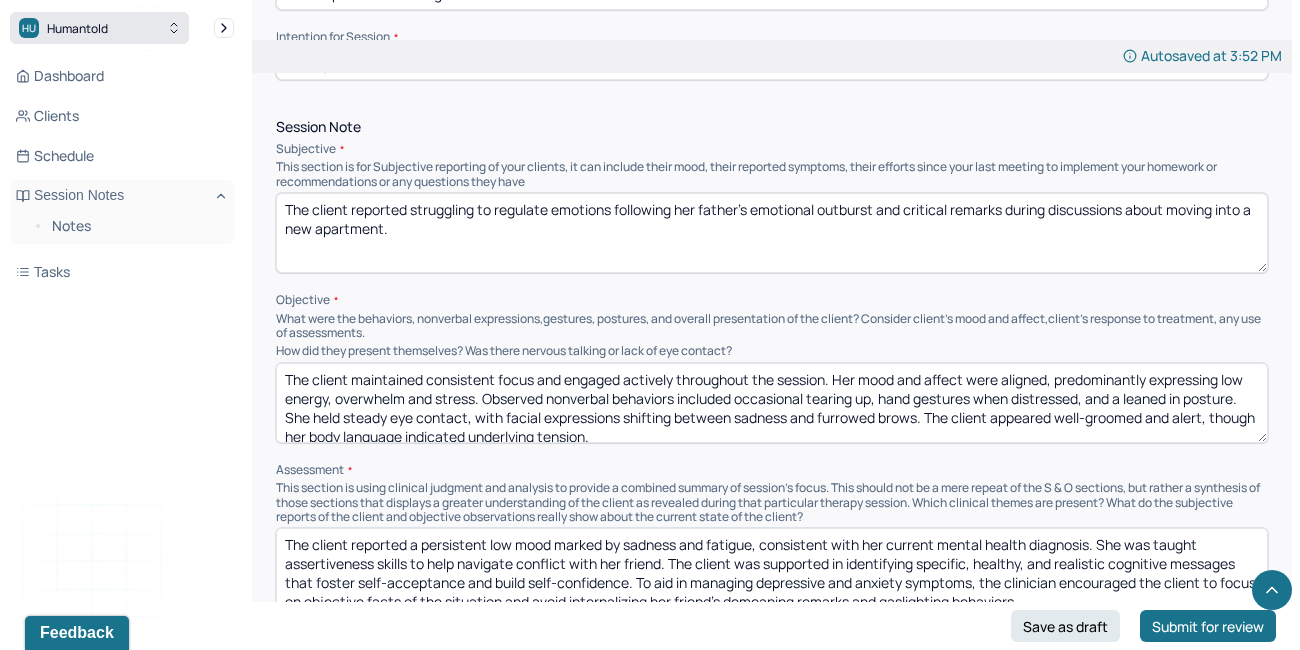 type on "The client maintained consistent focus and engaged actively throughout the session. Her mood and affect were aligned, predominantly expressing low energy, overwhelm and stress. Observed nonverbal behaviors included occasional tearing up, hand gestures when distressed, and a leaned in posture. She held steady eye contact, with facial expressions shifting between sadness and furrowed brows. The client appeared well-groomed and alert, though her body language indicated underlying tension." 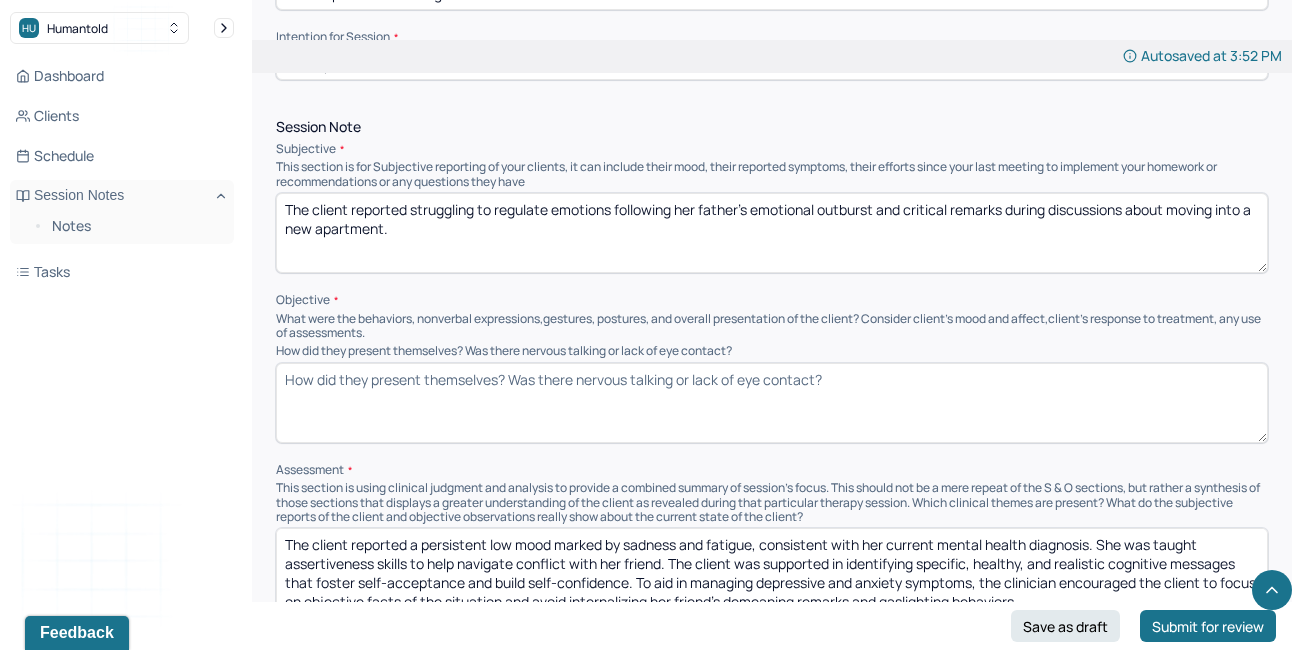 paste on "The client stayed attentive and participated fully during the session. Her emotional state reflected a blend of fatigue, feeling overwhelmed, and stress. Nonverbal signs included intermittent tearing, expressive hand movements when upset, and a forward-leaning posture. She maintained consistent eye contact, while her facial expressions fluctuated between sorrow and moments of concern. The client presented as well-kept and alert, yet her physical demeanor suggested underlying anxiety and tension." 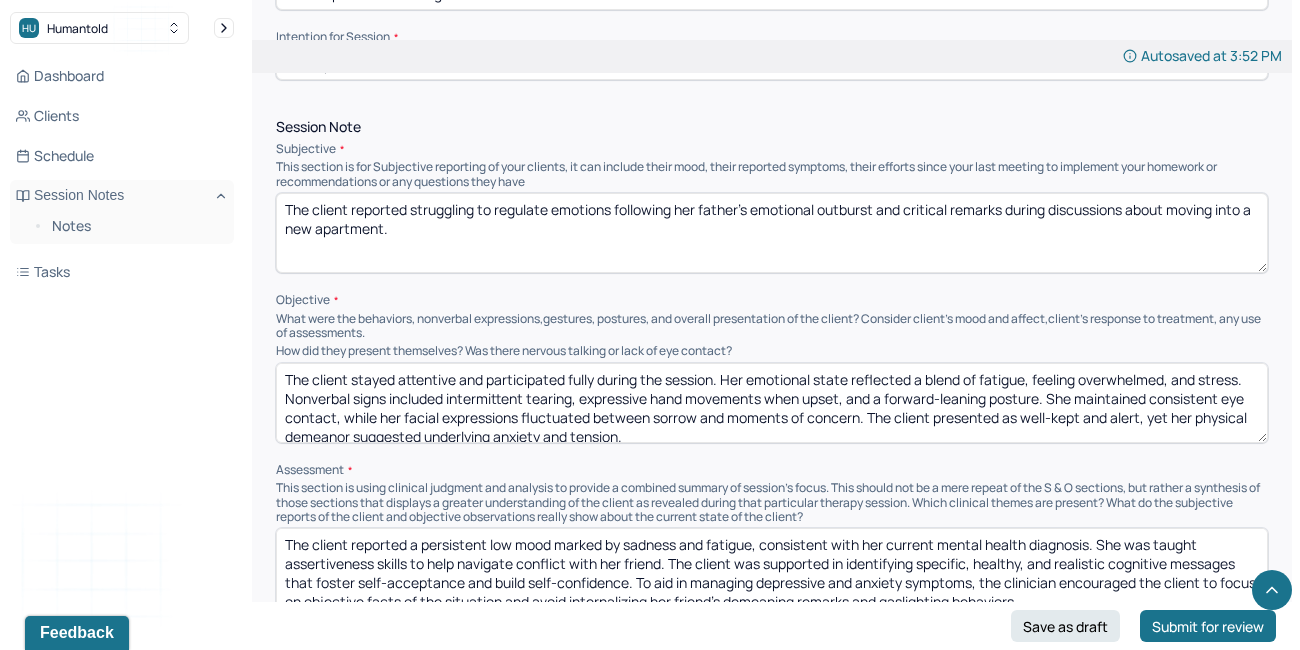 scroll, scrollTop: 3, scrollLeft: 0, axis: vertical 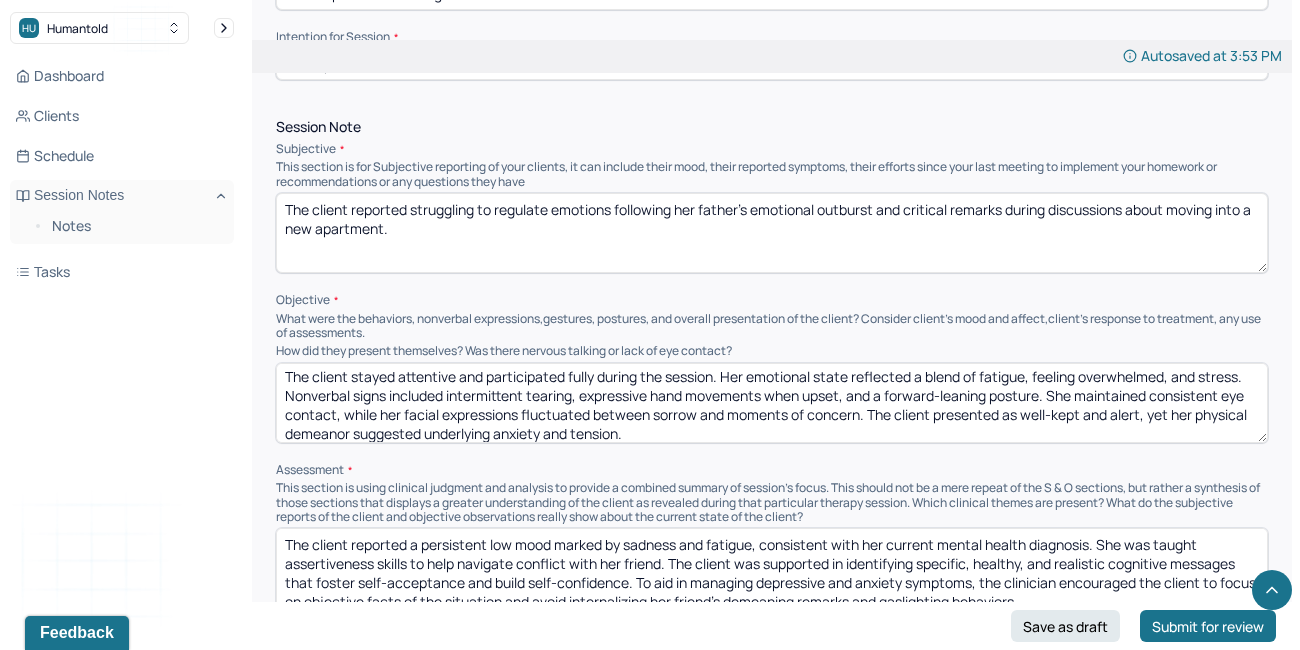 drag, startPoint x: 651, startPoint y: 419, endPoint x: 1140, endPoint y: 380, distance: 490.55273 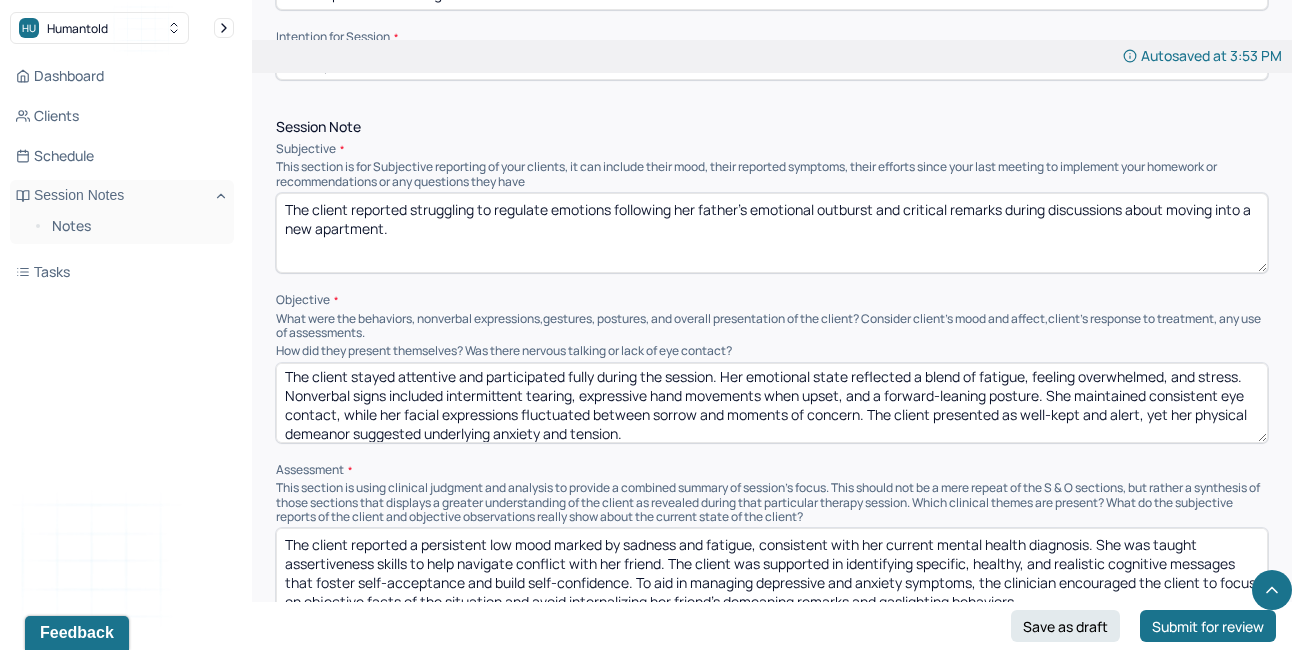 click on "The client stayed attentive and participated fully during the session. Her emotional state reflected a blend of fatigue, feeling overwhelmed, and stress. Nonverbal signs included intermittent tearing, expressive hand movements when upset, and a forward-leaning posture. She maintained consistent eye contact, while her facial expressions fluctuated between sorrow and moments of concern. The client presented as well-kept and alert, yet her physical demeanor suggested underlying anxiety and tension." at bounding box center [772, 403] 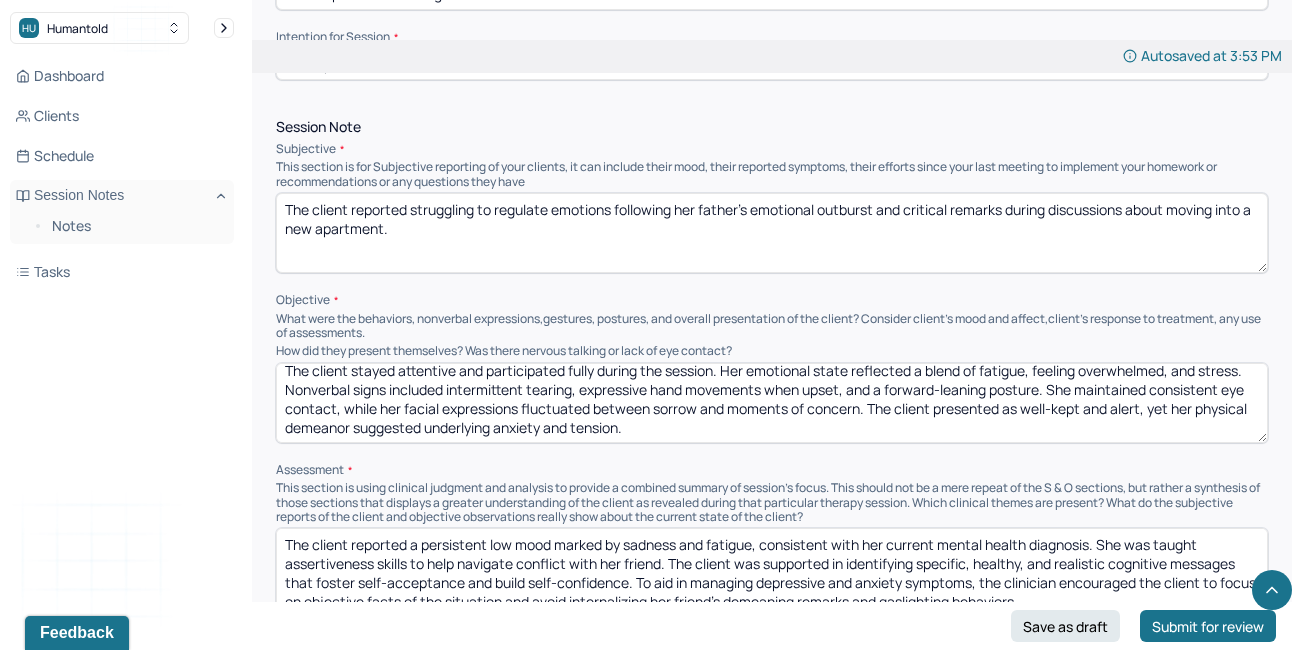 drag, startPoint x: 1145, startPoint y: 410, endPoint x: 1218, endPoint y: 536, distance: 145.61937 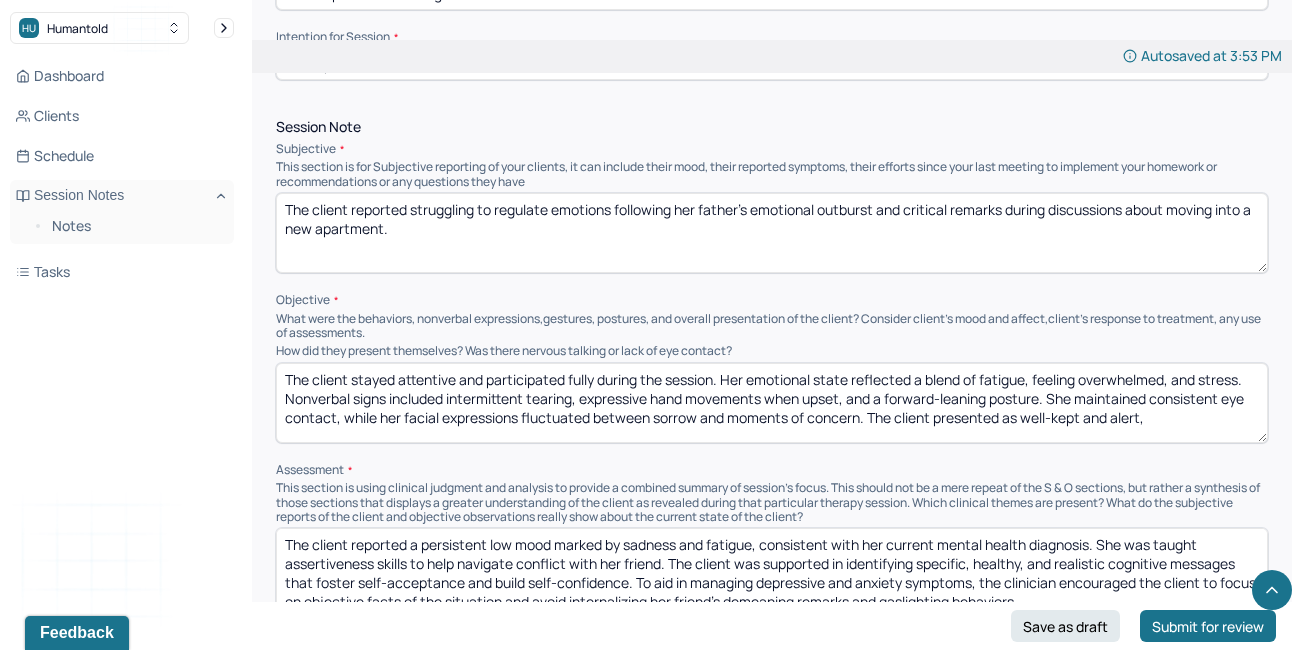 scroll, scrollTop: 0, scrollLeft: 0, axis: both 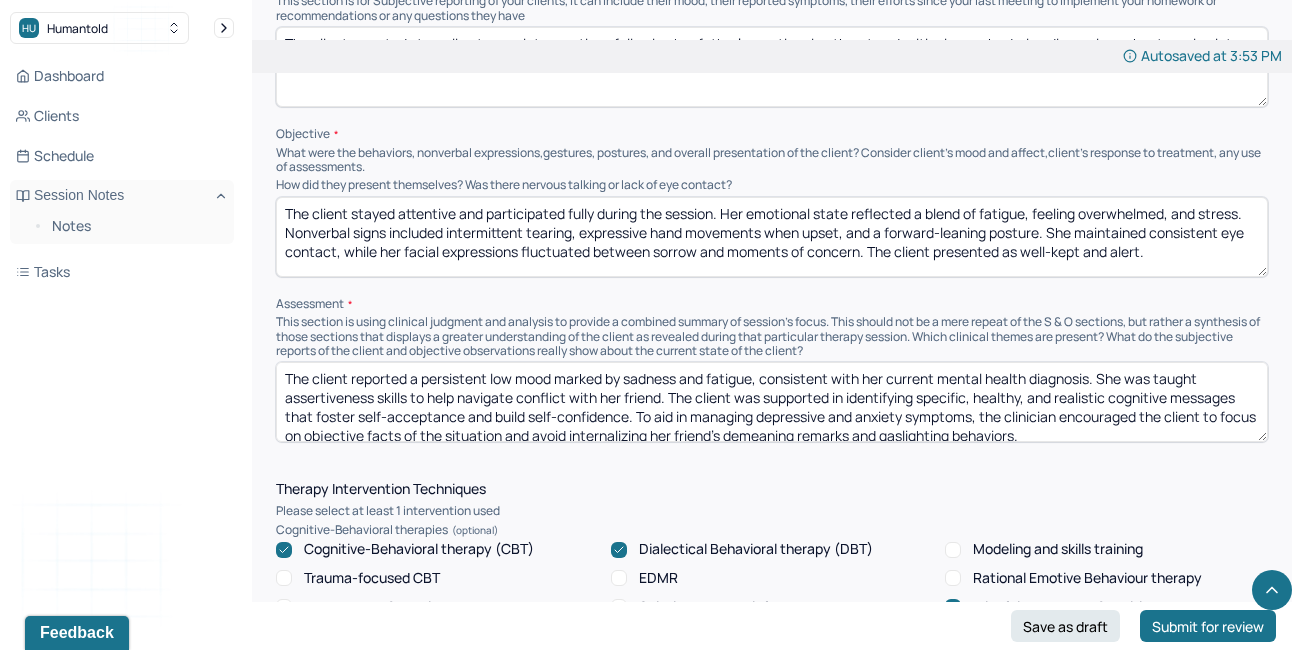 type on "The client stayed attentive and participated fully during the session. Her emotional state reflected a blend of fatigue, feeling overwhelmed, and stress. Nonverbal signs included intermittent tearing, expressive hand movements when upset, and a forward-leaning posture. She maintained consistent eye contact, while her facial expressions fluctuated between sorrow and moments of concern. The client presented as well-kept and alert." 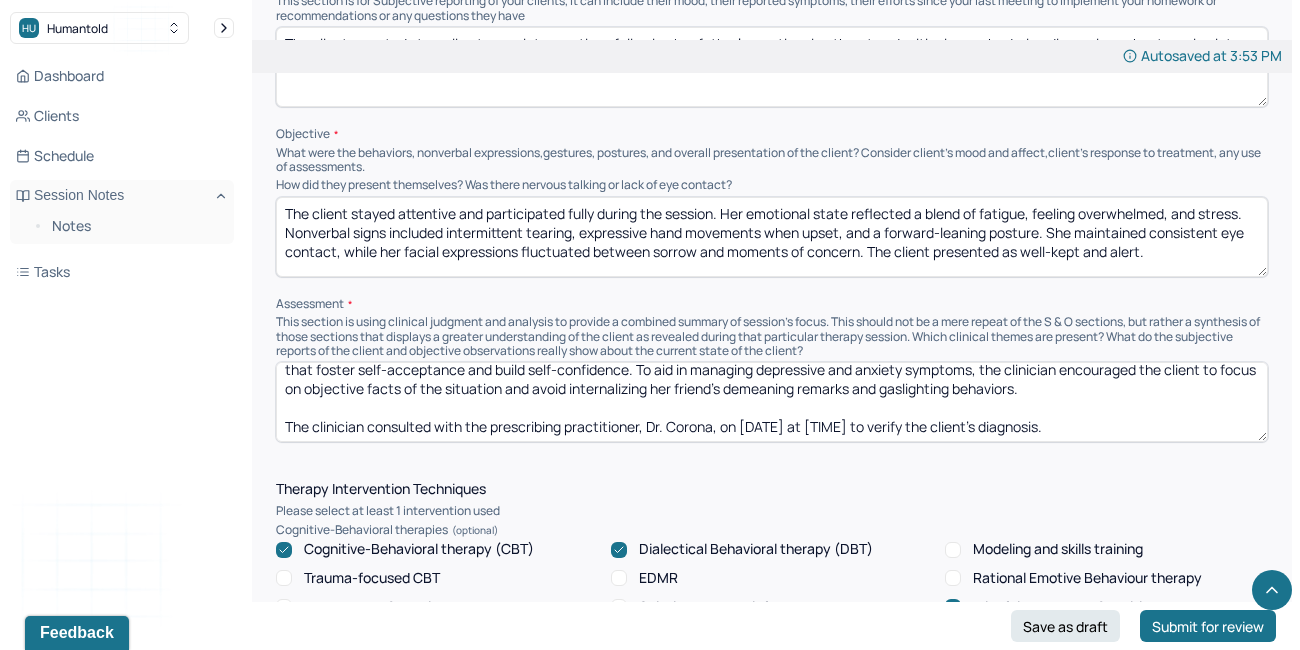 scroll, scrollTop: 0, scrollLeft: 0, axis: both 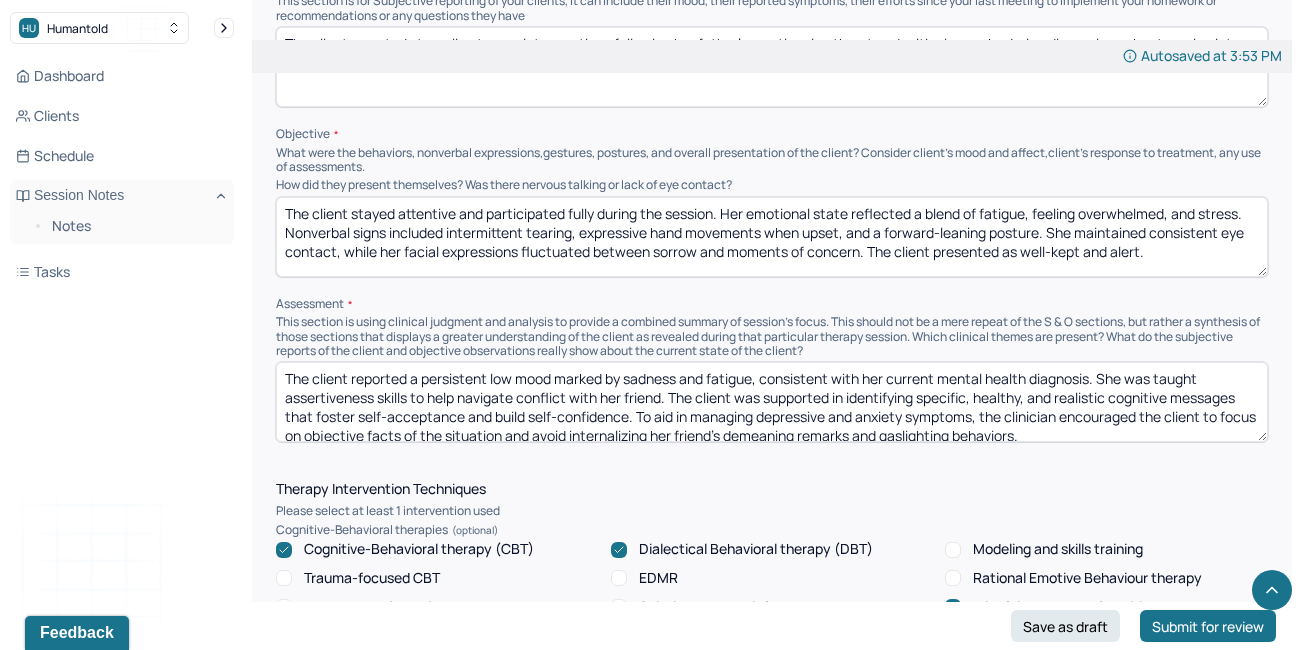 drag, startPoint x: 1093, startPoint y: 372, endPoint x: 635, endPoint y: 409, distance: 459.4921 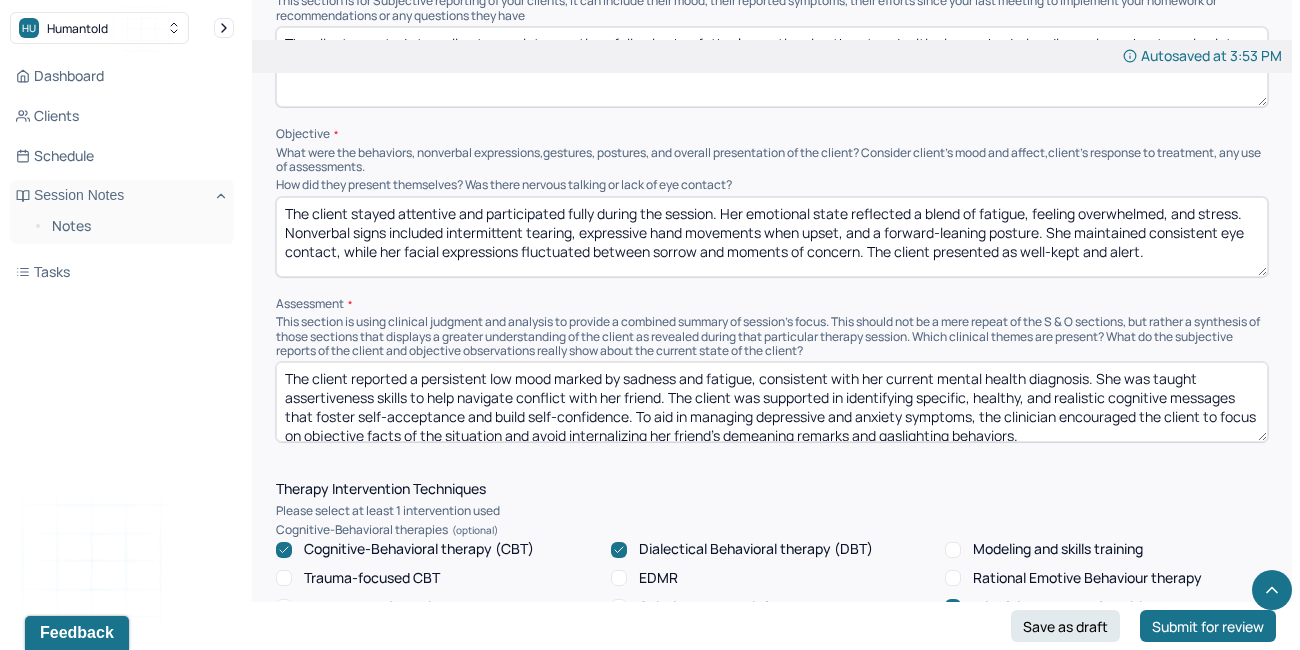 click on "The client reported a persistent low mood marked by sadness and fatigue, consistent with her current mental health diagnosis. She was taught assertiveness skills to help navigate conflict with her friend. The client was supported in identifying specific, healthy, and realistic cognitive messages that foster self-acceptance and build self-confidence. To aid in managing depressive and anxiety symptoms, the clinician encouraged the client to focus on objective facts of the situation and avoid internalizing her friend's demeaning remarks and gaslighting behaviors.
The clinician consulted with the prescribing practitioner, Dr. Corona, on [DATE] at [TIME] to verify the client’s diagnosis." at bounding box center [772, 402] 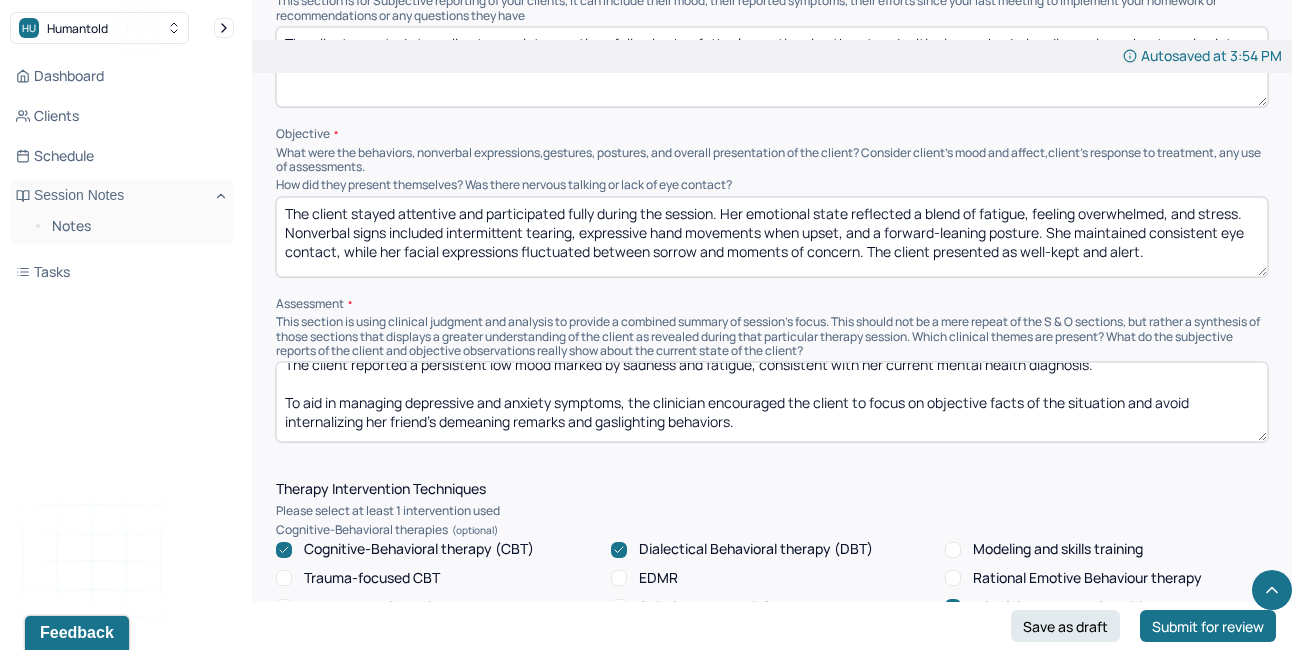 scroll, scrollTop: 16, scrollLeft: 0, axis: vertical 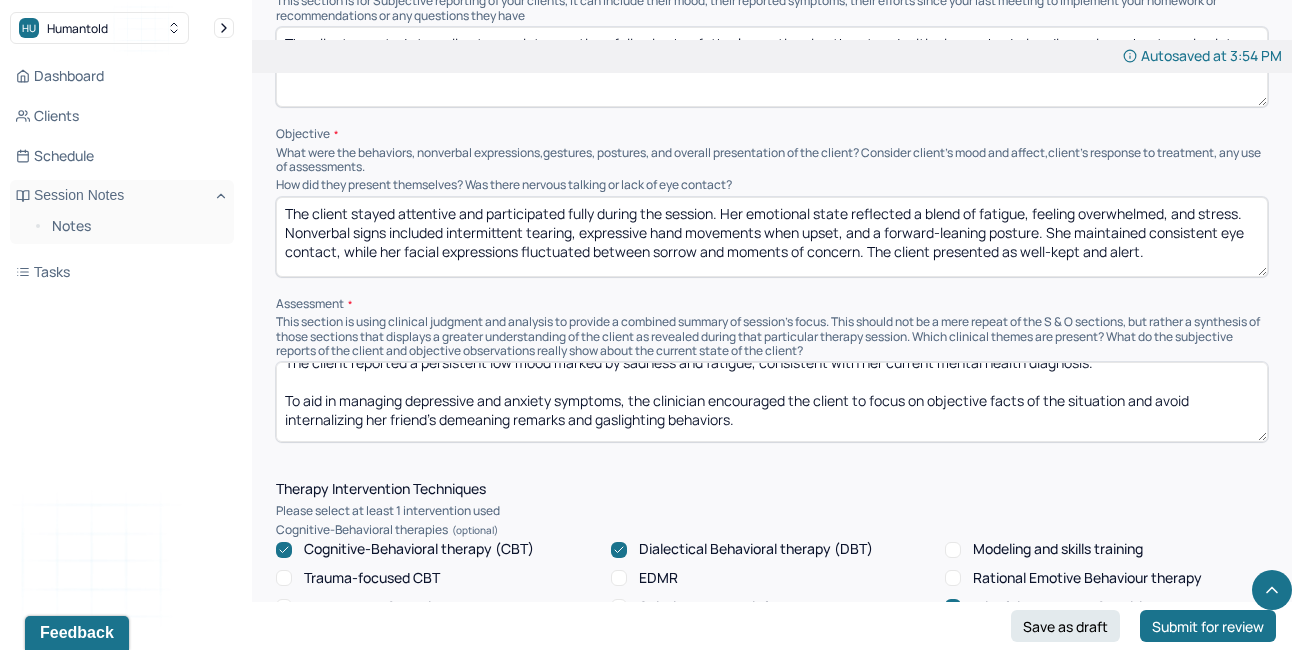 drag, startPoint x: 873, startPoint y: 393, endPoint x: 881, endPoint y: 407, distance: 16.124516 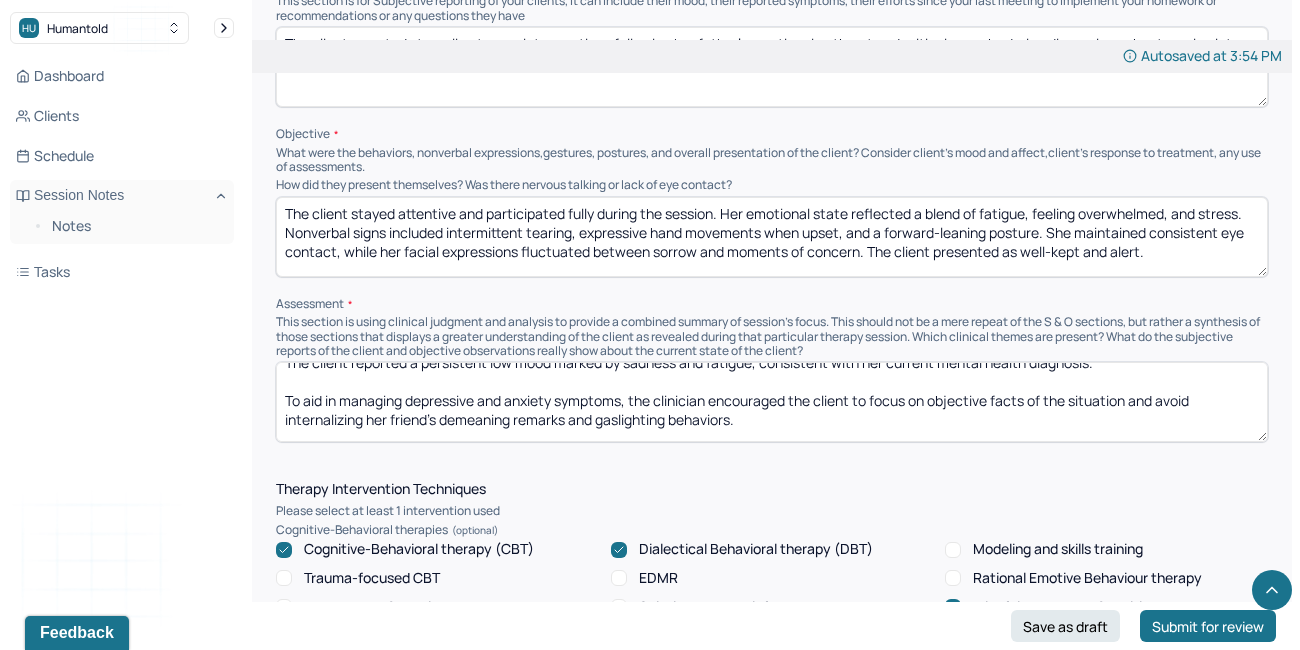 click on "The client reported a persistent low mood marked by sadness and fatigue, consistent with her current mental health diagnosis.
To aid in managing depressive and anxiety symptoms, the clinician encouraged the client to focus on objective facts of the situation and avoid internalizing her friend's demeaning remarks and gaslighting behaviors.
The clinician consulted with the prescribing practitioner, Dr. [NAME], on 04/04/2025 at 9:00 AM to verify the client’s diagnosis." at bounding box center [772, 402] 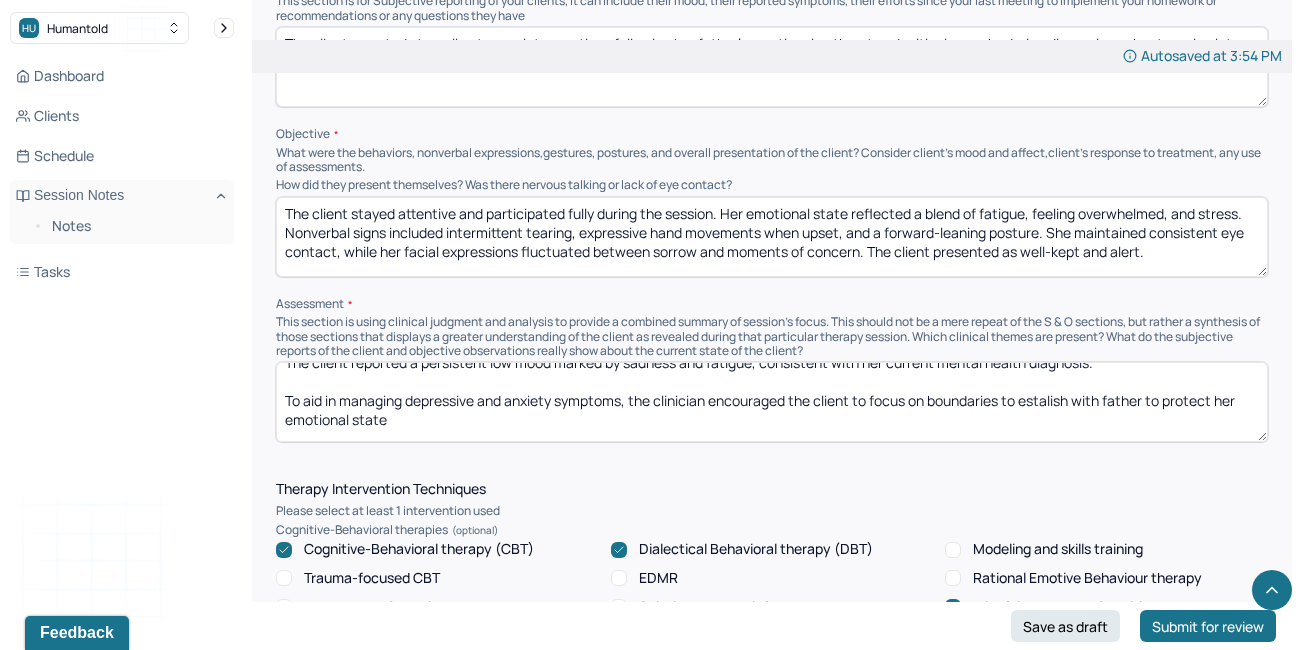 click on "The client reported a persistent low mood marked by sadness and fatigue, consistent with her current mental health diagnosis.
To aid in managing depressive and anxiety symptoms, the clinician encouraged the client to focus on boundaries to estalish with father to protect her emotional state
The clinician consulted with the prescribing practitioner, Dr. Corona, on 04/04/2025 at 9:00 AM to verify the client’s diagnosis." at bounding box center [772, 402] 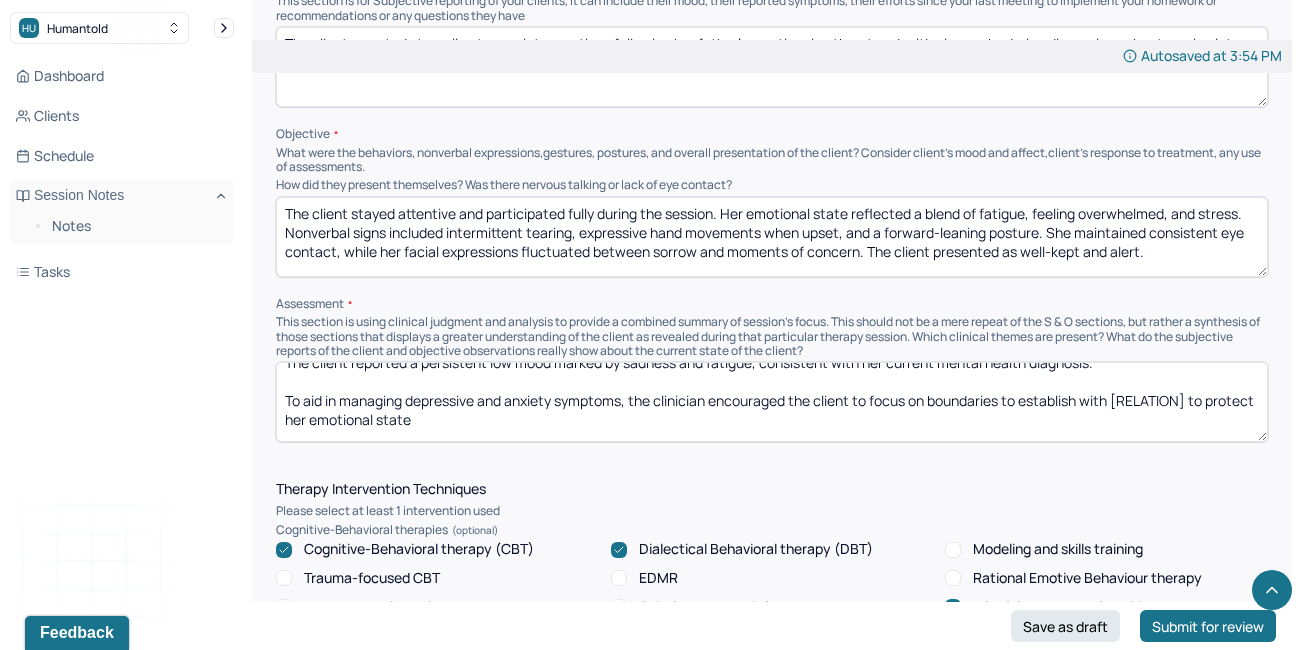 click on "The client reported a persistent low mood marked by sadness and fatigue, consistent with her current mental health diagnosis.
To aid in managing depressive and anxiety symptoms, the clinician encouraged the client to focus on boundaries to establish with [RELATION] to protect her emotional state
The clinician consulted with the prescribing practitioner, Dr. [LAST_NAME], on [DATE] at [TIME] to verify the client’s diagnosis." at bounding box center [772, 402] 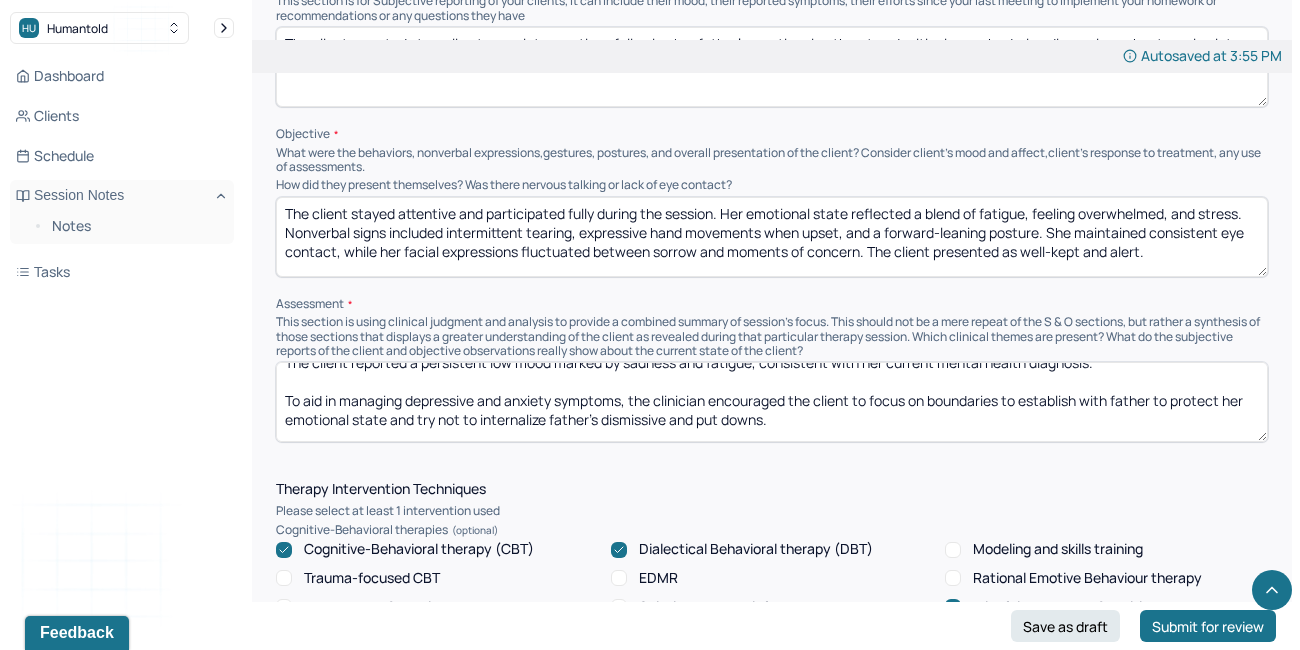 click on "The client reported a persistent low mood marked by sadness and fatigue, consistent with her current mental health diagnosis.
To aid in managing depressive and anxiety symptoms, the clinician encouraged the client to focus on boundaries to establish with father to protect her emotional state and try not to internalize father's dismissive and put downs.
The clinician consulted with the prescribing practitioner, [DOCTOR] [LASTNAME], on [DATE] at [TIME] to verify the client’s diagnosis." at bounding box center (772, 402) 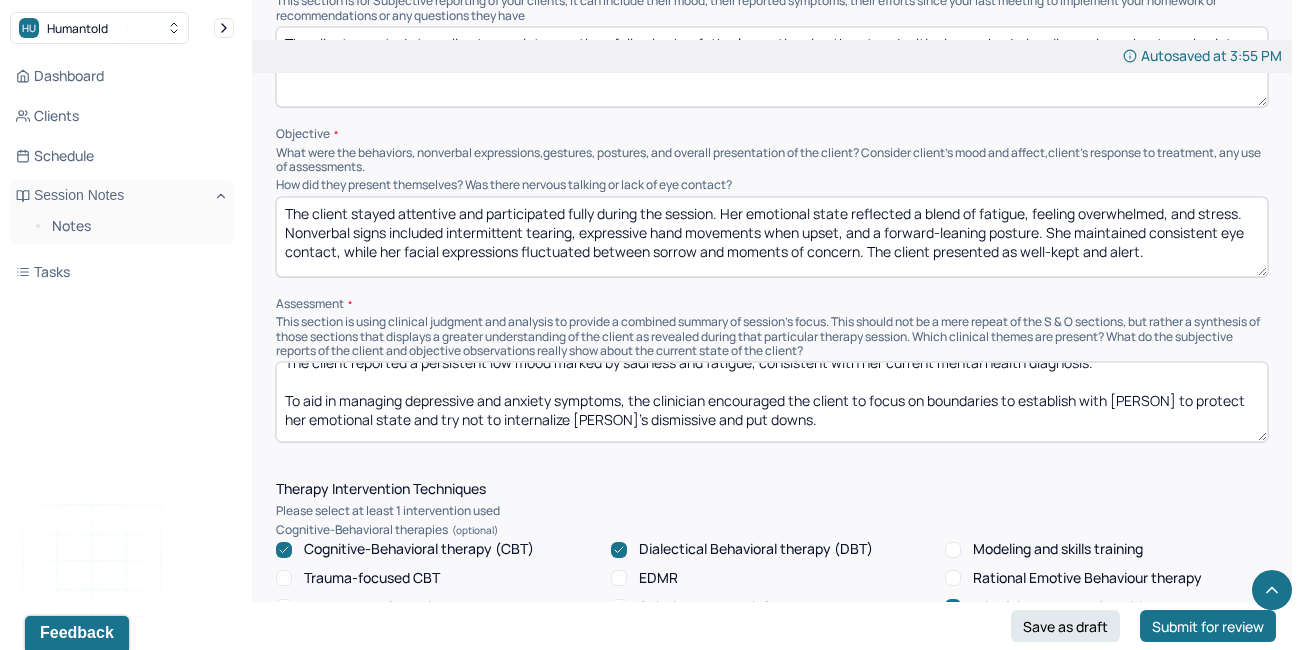 scroll, scrollTop: 6, scrollLeft: 0, axis: vertical 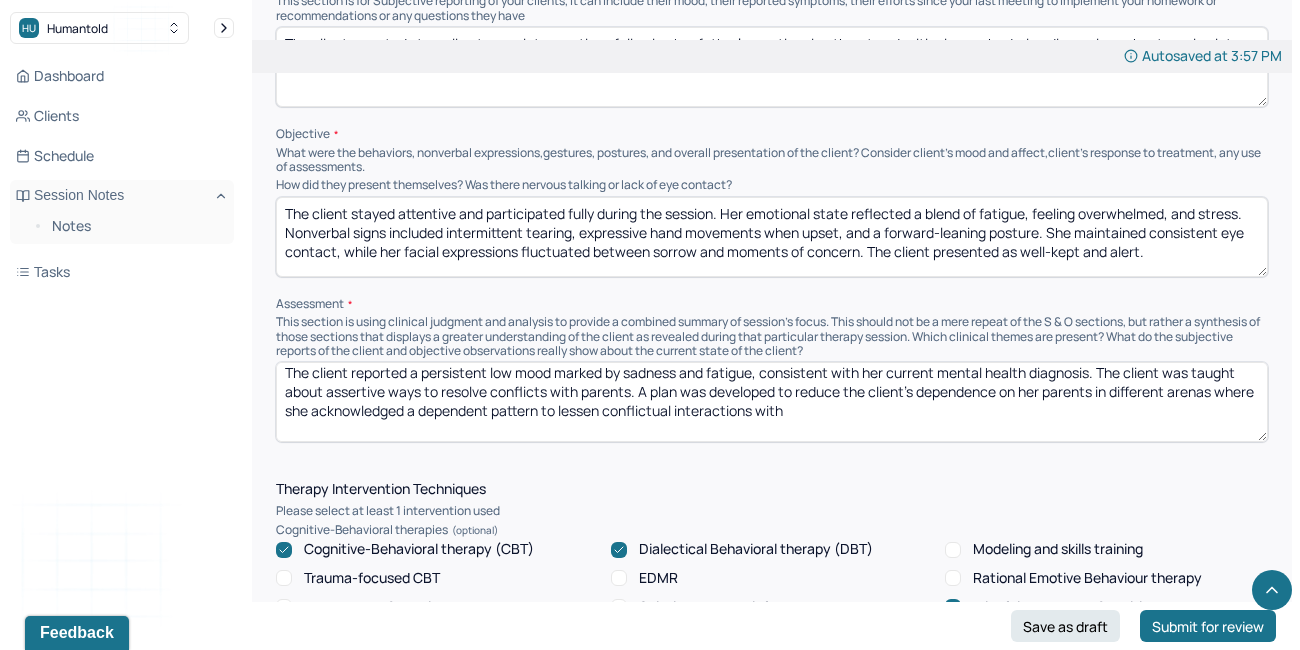 click on "The client reported a persistent low mood marked by sadness and fatigue, consistent with her current mental health diagnosis. The client was taught about assertive ways to resolve conflicts with parents. A plan was developed to reduce the client's dependence on her parents in different arenas where she acknowledged a dependent pattern to lessen confinteractions with
To aid in managing depressive and anxiety symptoms, the clinician encouraged the client to focus on boundaries to establish with [RELATIONSHIP_TERM] to protect her emotional state and try not to internalize [RELATIONSHIP_TERM]'s dismissive and put downs.
The clinician consulted with the prescribing practitioner, Dr. [LAST_NAME], on [DATE] at [TIME] to verify the client’s diagnosis." at bounding box center (772, 402) 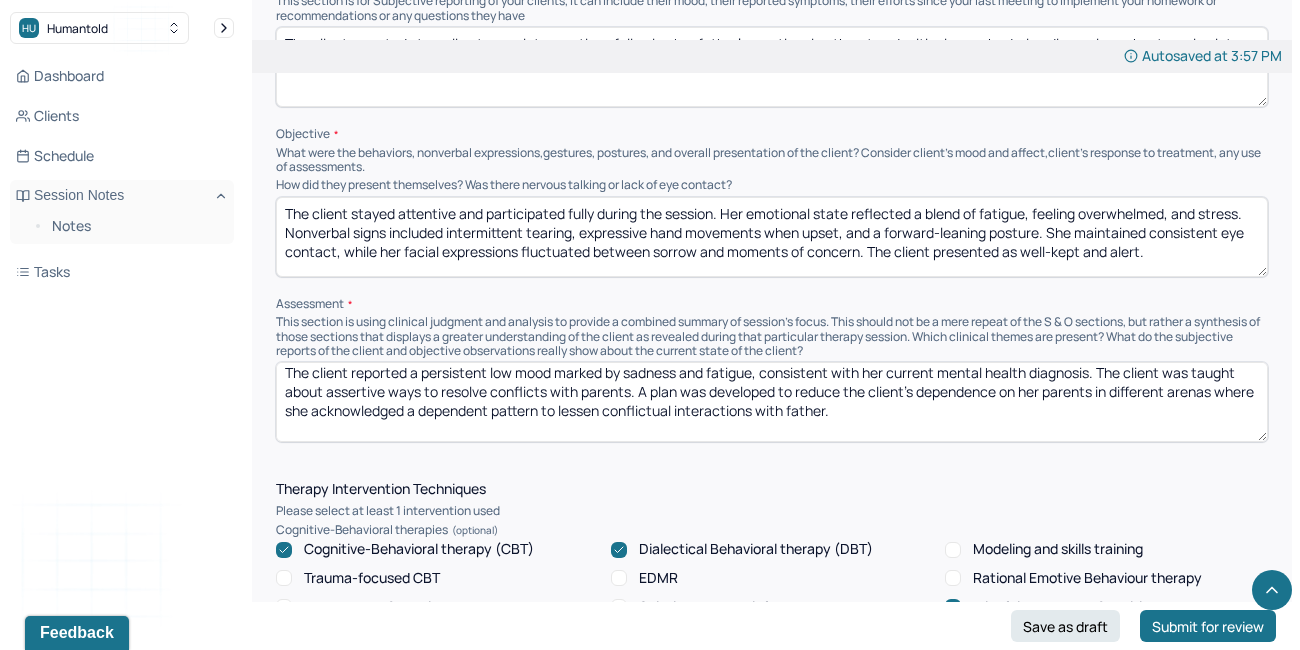 scroll, scrollTop: 50, scrollLeft: 0, axis: vertical 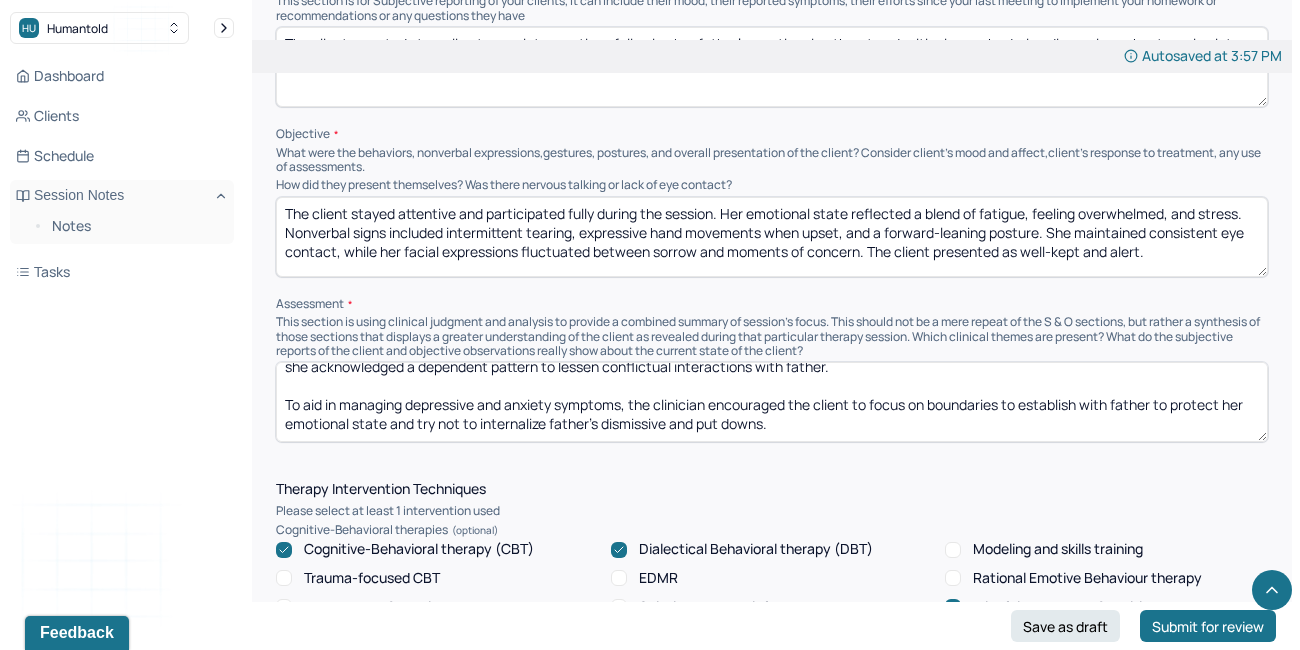 click on "The client reported a persistent low mood marked by sadness and fatigue, consistent with her current mental health diagnosis. The client was taught about assertive ways to resolve conflicts with parents. A plan was developed to reduce the client's dependence on her parents in different arenas where she acknowledged a dependent pattern to lessen conflictual interactions with father.
To aid in managing depressive and anxiety symptoms, the clinician encouraged the client to focus on boundaries to establish with father to protect her emotional state and try not to internalize father's dismissive and put downs.
The clinician consulted with the prescribing practitioner, Dr. [LAST_NAME], on [DATE] at [TIME] to verify the client’s diagnosis." at bounding box center [772, 402] 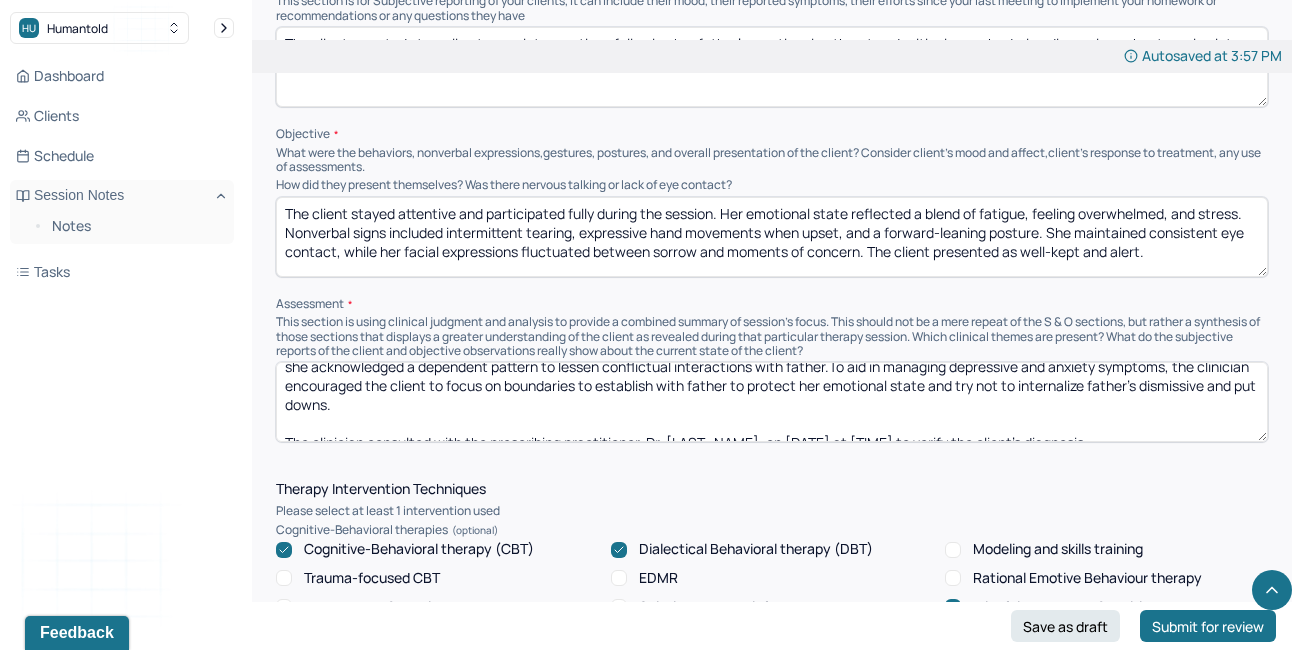 scroll, scrollTop: 31, scrollLeft: 0, axis: vertical 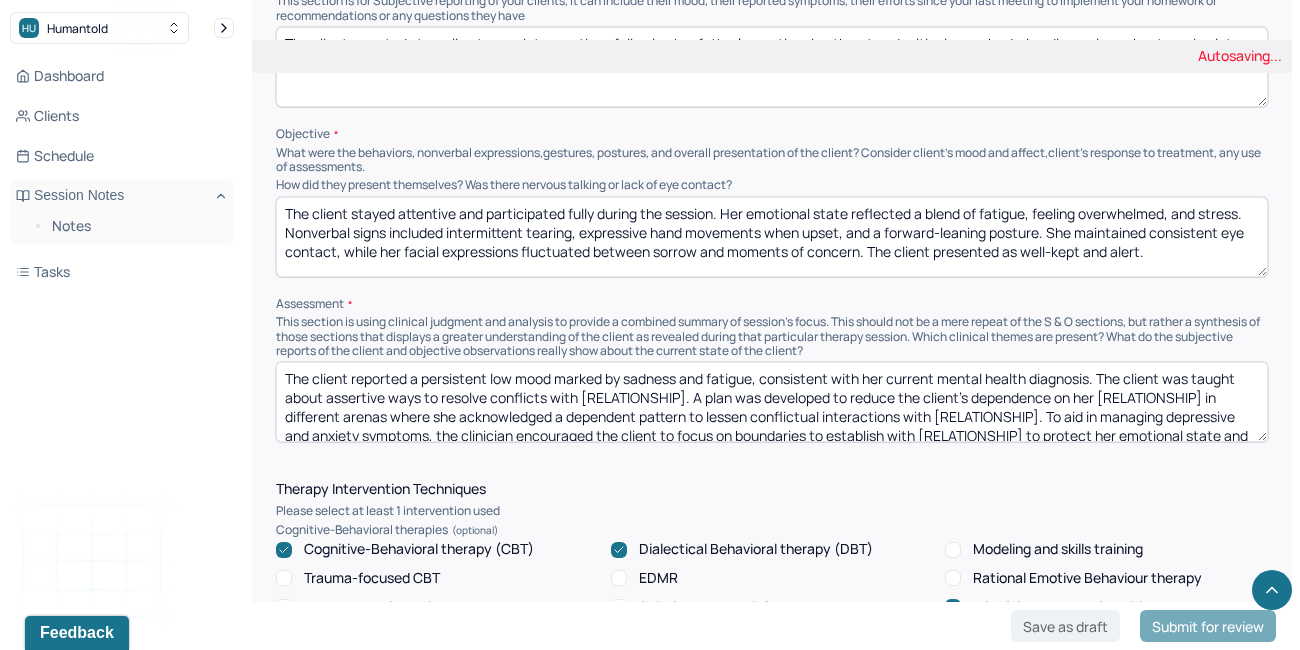 drag, startPoint x: 338, startPoint y: 422, endPoint x: 232, endPoint y: 289, distance: 170.07352 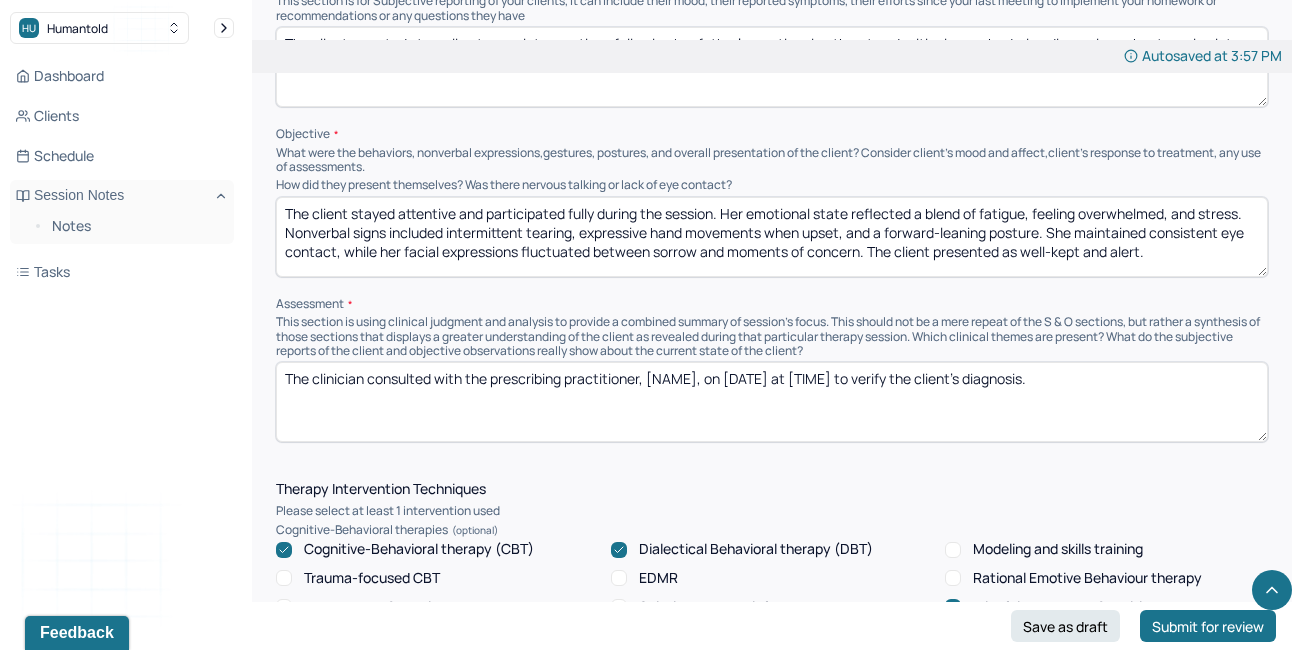 paste on "The client reported enduring low mood characterized by sadness and fatigue, consistent with her current mental health diagnosis. Psychoeducation was provided on assertive communication techniques for managing conflicts with her parents. Together, a plan was created to reduce the client’s reliance on her parents in areas where she recognized dependent patterns, aiming to decrease tension with her father. To support the management of depressive and anxiety symptoms, the clinician encouraged the client to set clear boundaries with her father to safeguard her emotional well-being and to avoid internalizing his dismissive comments and criticisms." 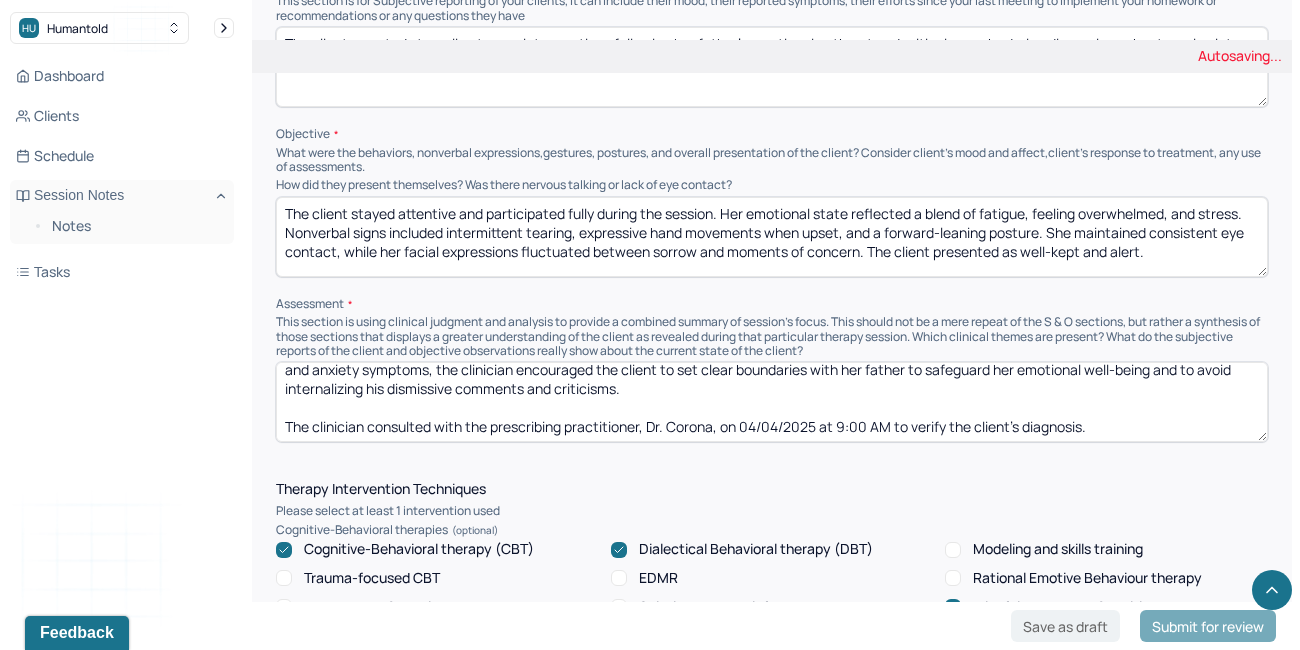 scroll, scrollTop: 0, scrollLeft: 0, axis: both 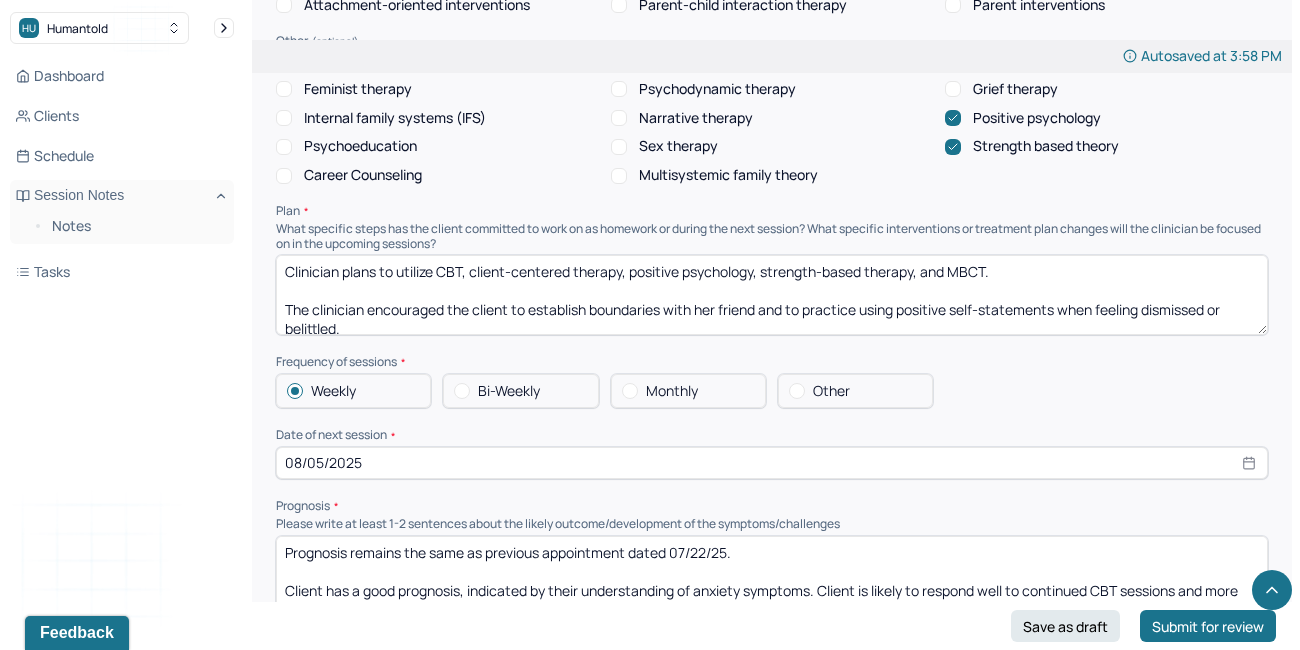 type on "The client reported enduring low mood characterized by sadness and fatigue, consistent with her current mental health diagnosis. Psychoeducation was provided on assertive communication techniques for managing conflicts with her parents. Together, a plan was created to reduce the client’s reliance on her parents in areas where she recognized dependent patterns, aiming to decrease tension with her father. To support the management of depressive and anxiety symptoms, the clinician encouraged the client to set clear boundaries with her father to safeguard her emotional well-being and to avoid internalizing his dismissive comments and criticisms.
The clinician consulted with the prescribing practitioner, Dr. Corona, on 04/04/2025 at 9:00 AM to verify the client’s diagnosis." 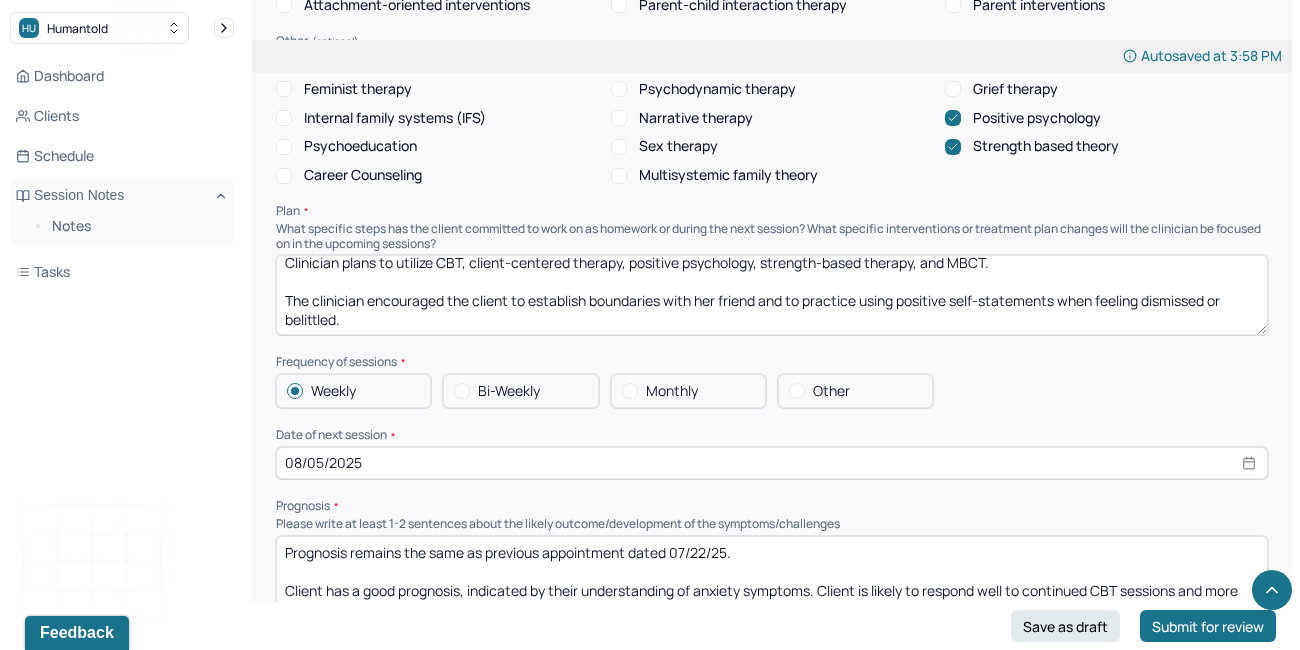 drag, startPoint x: 355, startPoint y: 322, endPoint x: 450, endPoint y: 290, distance: 100.2447 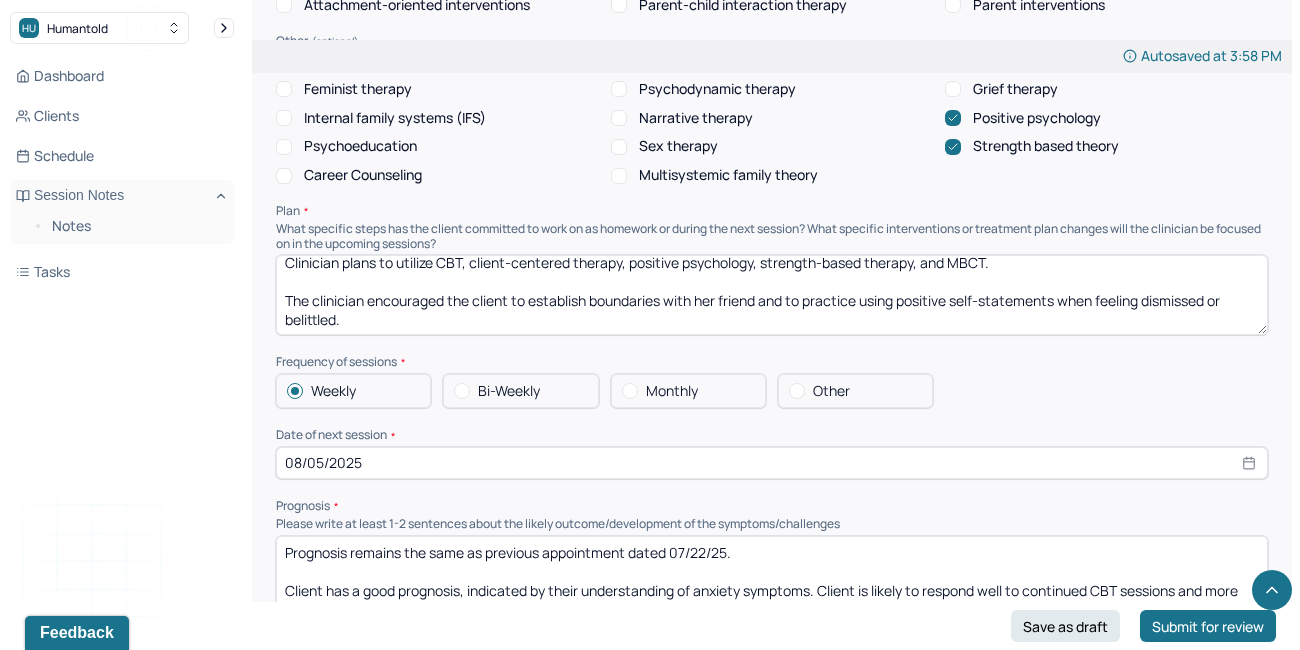 click on "Clinician plans to utilize CBT, client-centered therapy, positive psychology, strength-based therapy, and MBCT.
The clinician encouraged the client to establish boundaries with her friend and to practice using positive self-statements when feeling dismissed or belittled." at bounding box center (772, 295) 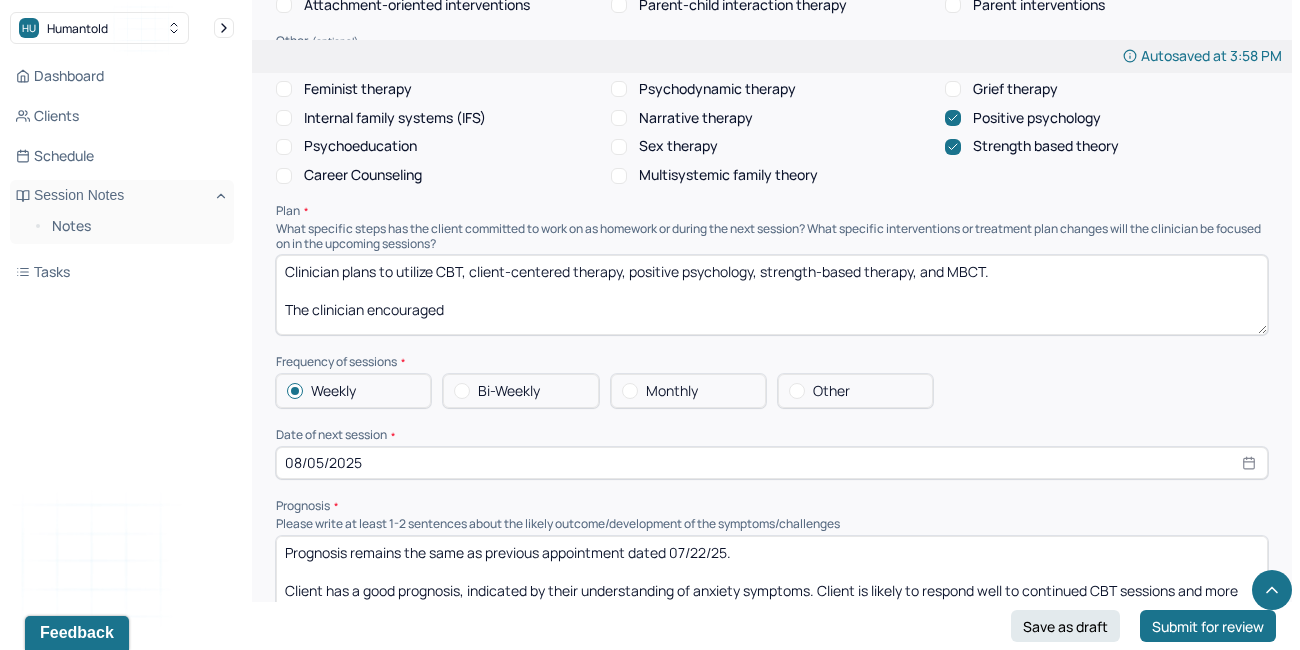 scroll, scrollTop: 0, scrollLeft: 0, axis: both 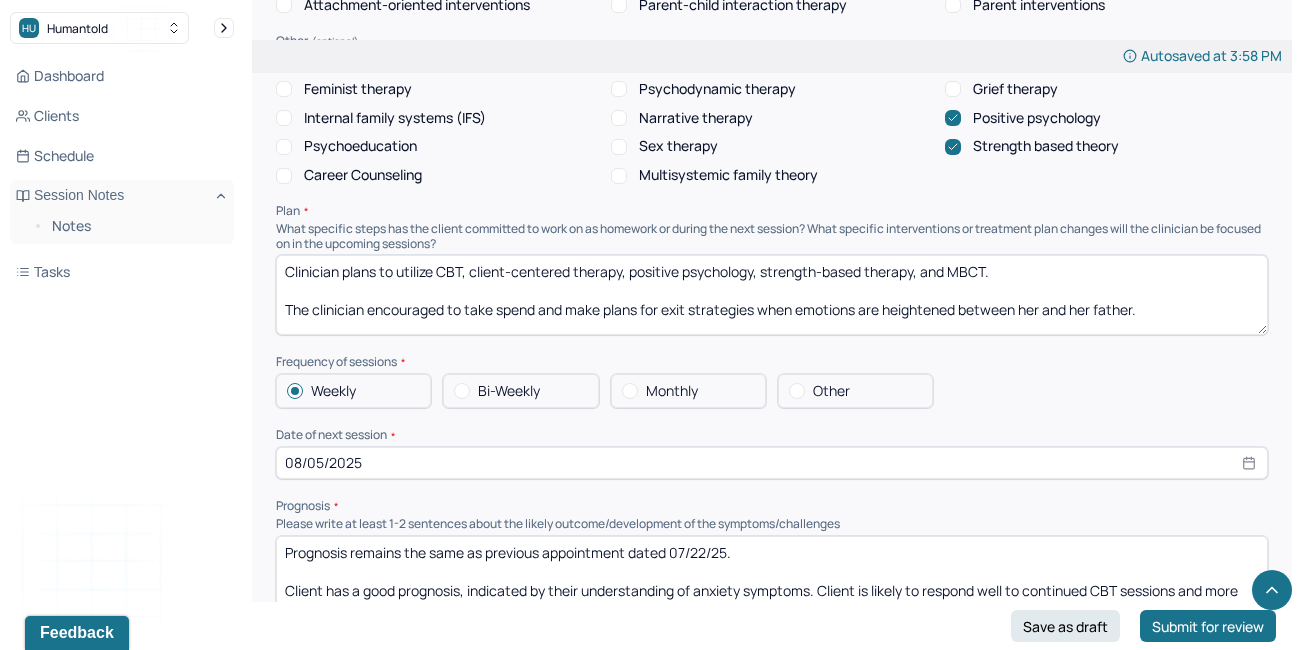 drag, startPoint x: 1149, startPoint y: 303, endPoint x: 285, endPoint y: 298, distance: 864.01447 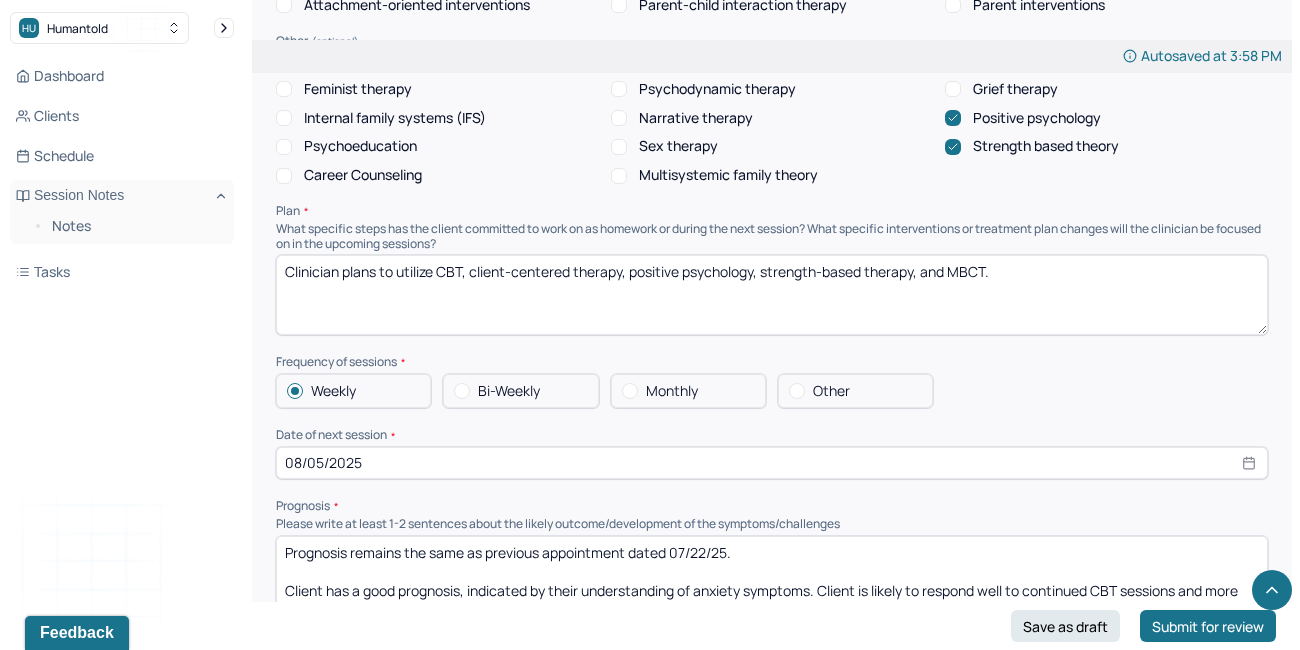 paste on "The clinician encouraged the client to take breaks and develop exit strategies to use when emotions escalate during interactions with her [RELATION]." 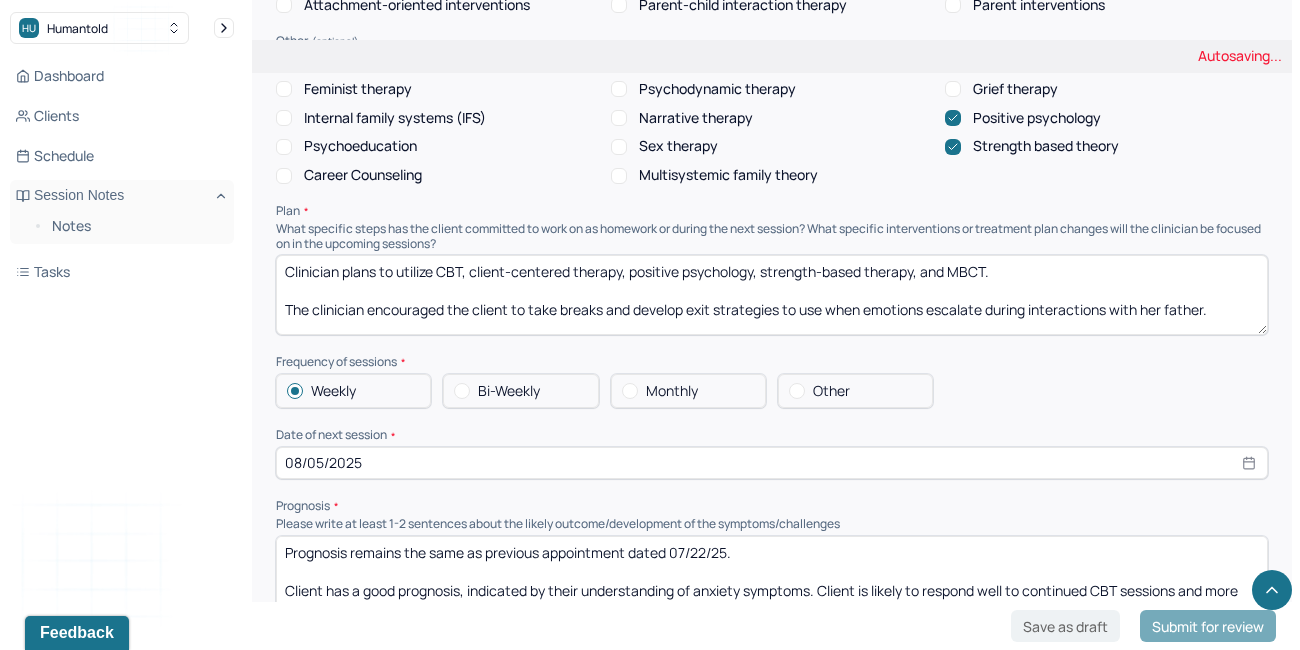 type on "Clinician plans to utilize CBT, client-centered therapy, positive psychology, strength-based therapy, and MBCT.
The clinician encouraged the client to take breaks and develop exit strategies to use when emotions escalate during interactions with her father." 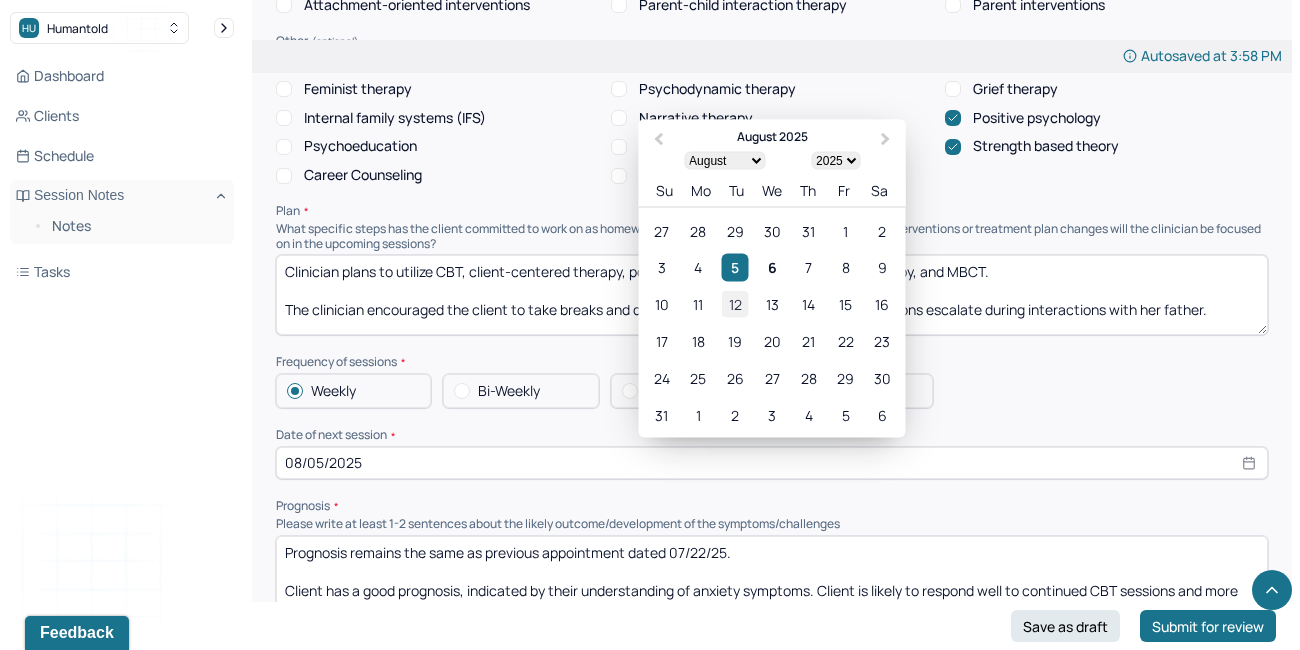 click on "12" at bounding box center (735, 304) 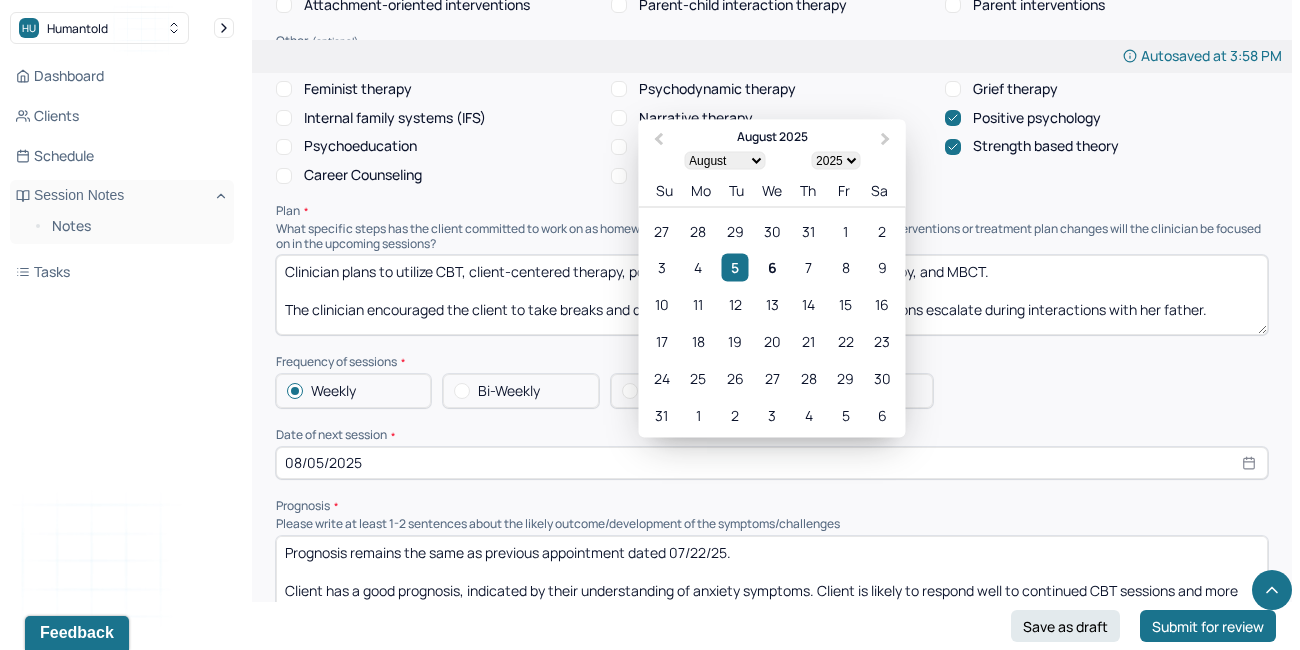type on "08/12/2025" 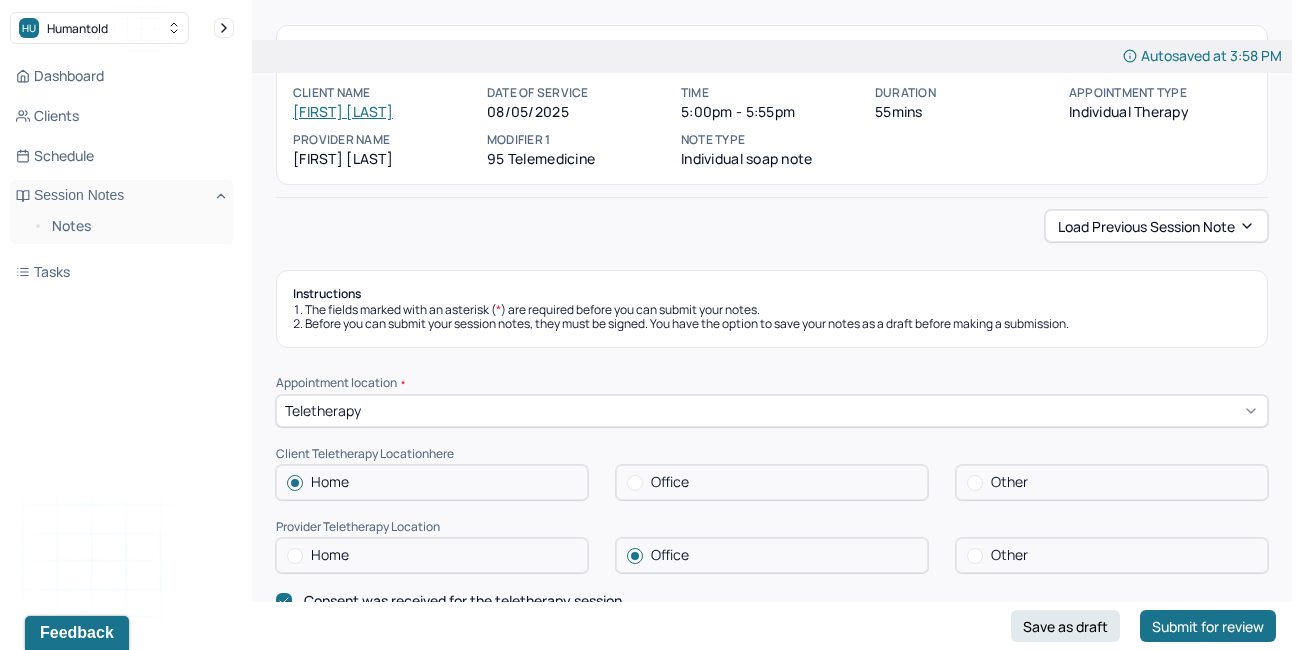 scroll, scrollTop: 0, scrollLeft: 0, axis: both 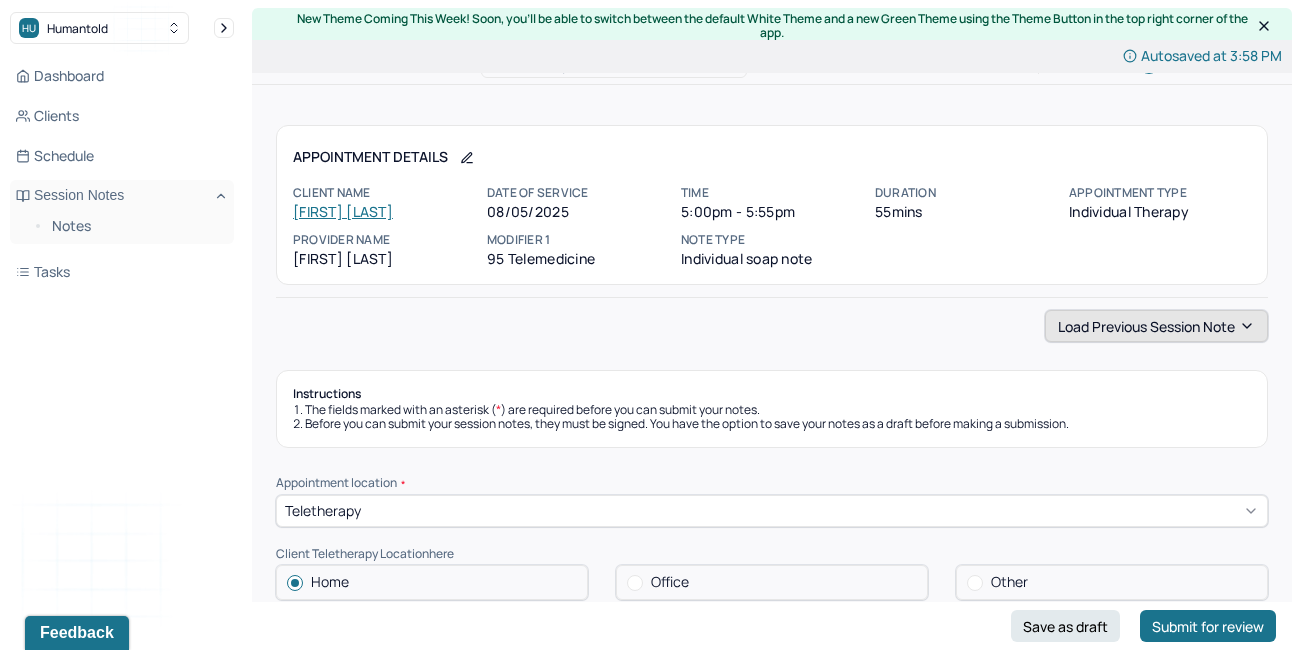 click on "Load previous session note" at bounding box center (1156, 326) 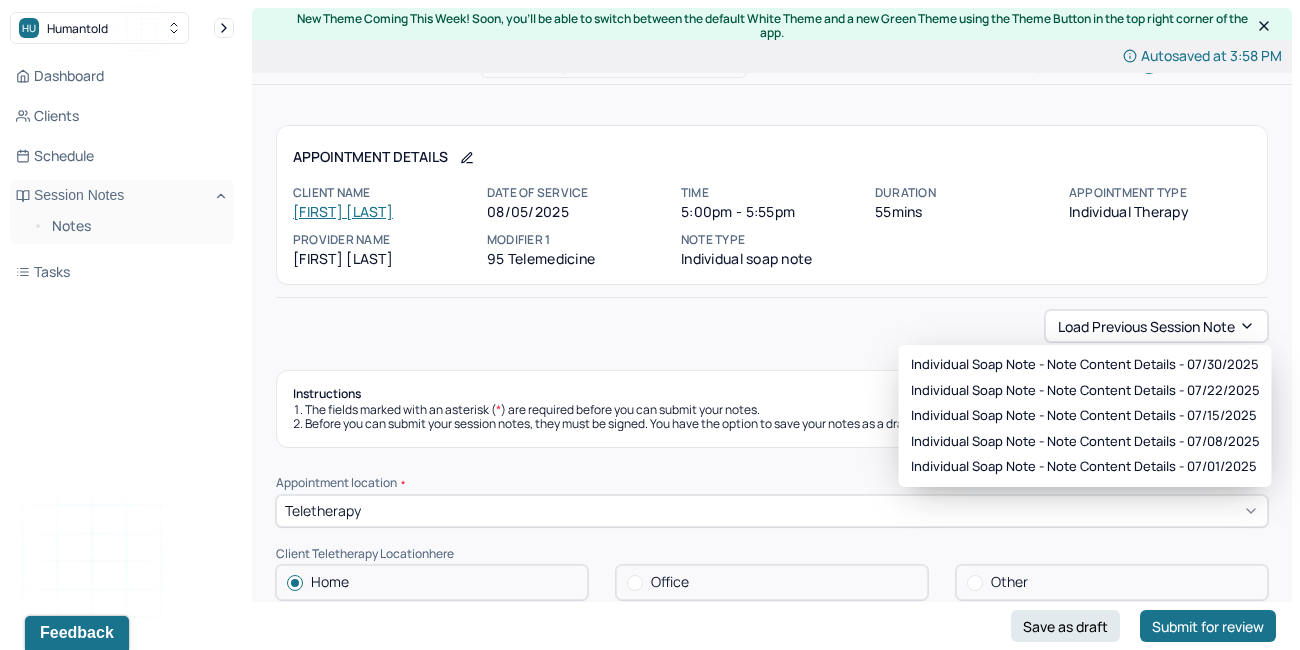 click on "Instructions The fields marked with an asterisk ( * ) are required before you can submit your notes. Before you can submit your session notes, they must be signed. You have the option to save your notes as a draft before making a submission." at bounding box center (772, 409) 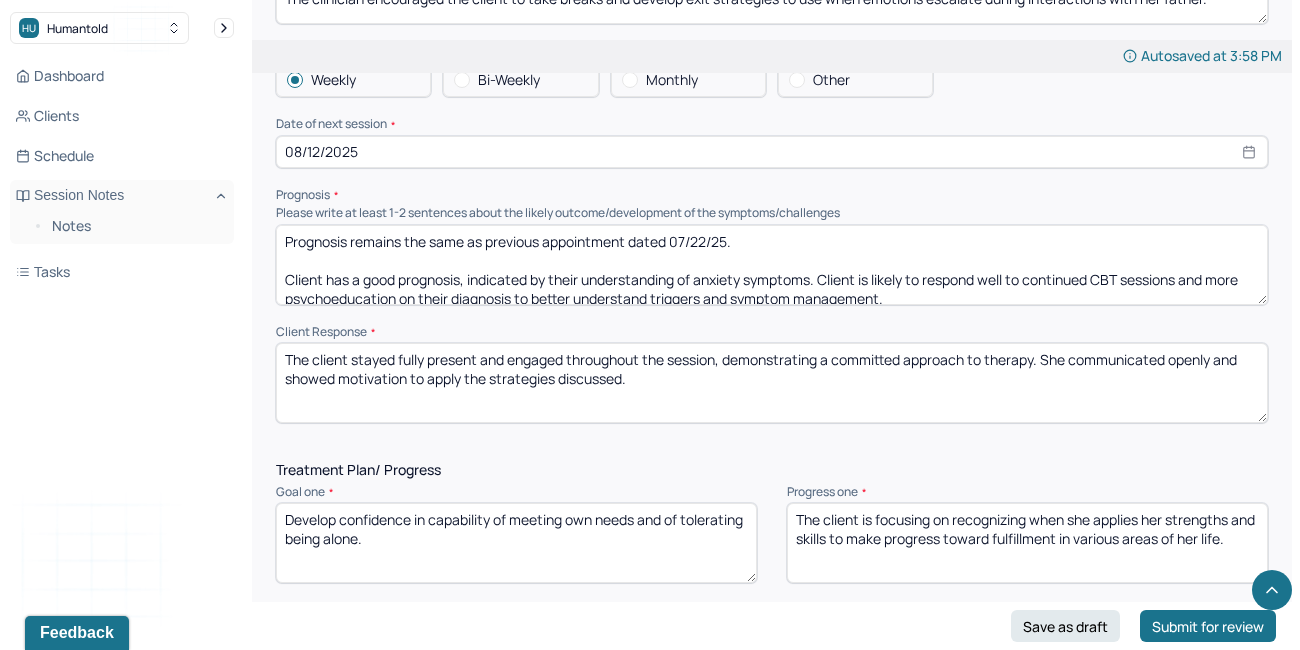 scroll, scrollTop: 2286, scrollLeft: 0, axis: vertical 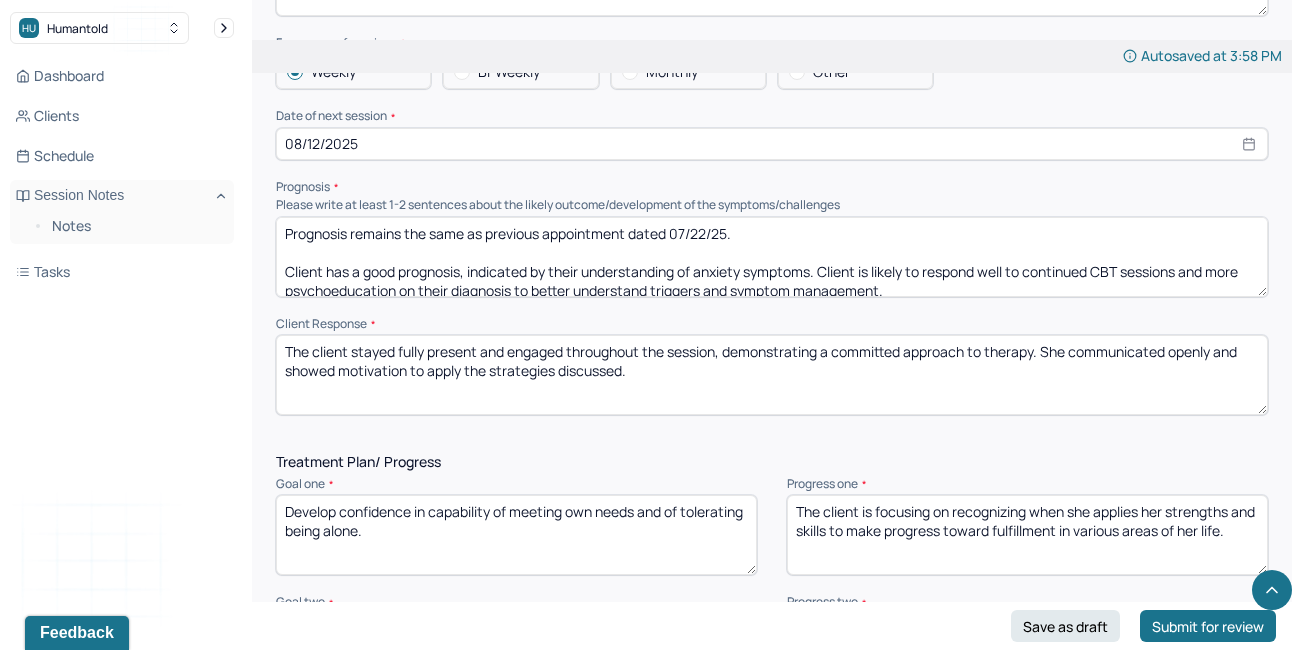 click on "Prognosis remains the same as previous appointment dated 07/22/25.
Client has a good prognosis, indicated by their understanding of anxiety symptoms. Client is likely to respond well to continued CBT sessions and more psychoeducation on their diagnosis to better understand triggers and symptom management." at bounding box center (772, 257) 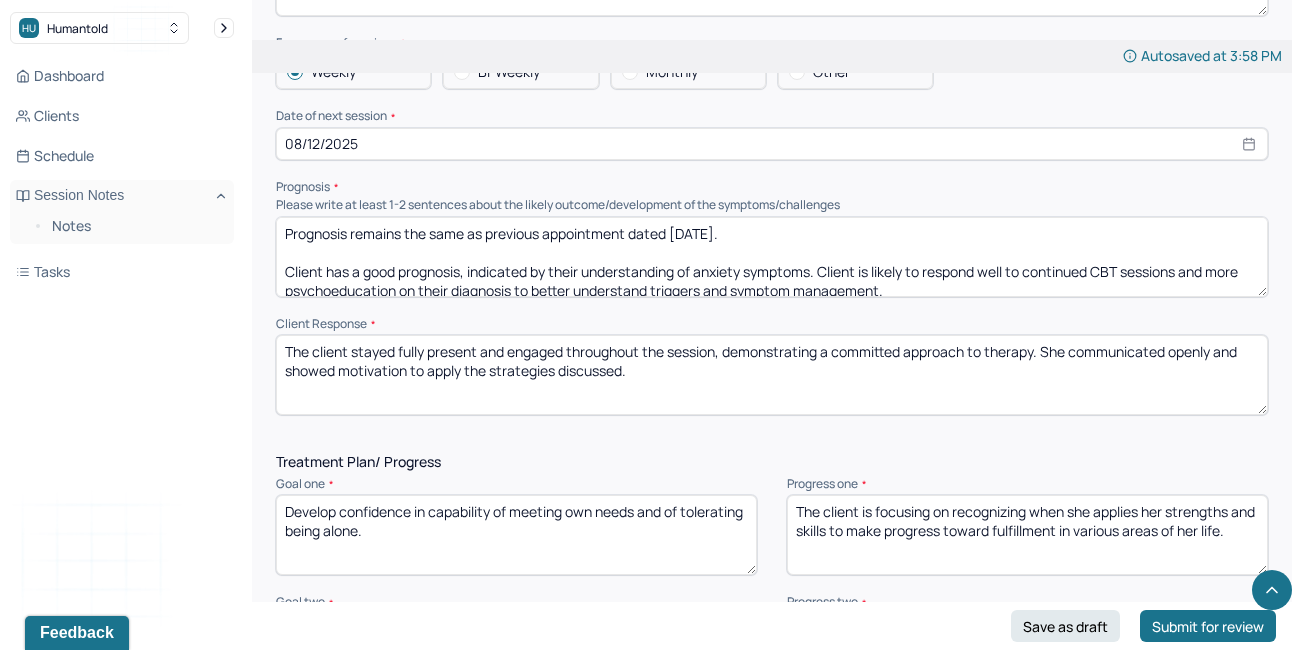 type on "Prognosis remains the same as previous appointment dated [DATE].
Client has a good prognosis, indicated by their understanding of anxiety symptoms. Client is likely to respond well to continued CBT sessions and more psychoeducation on their diagnosis to better understand triggers and symptom management." 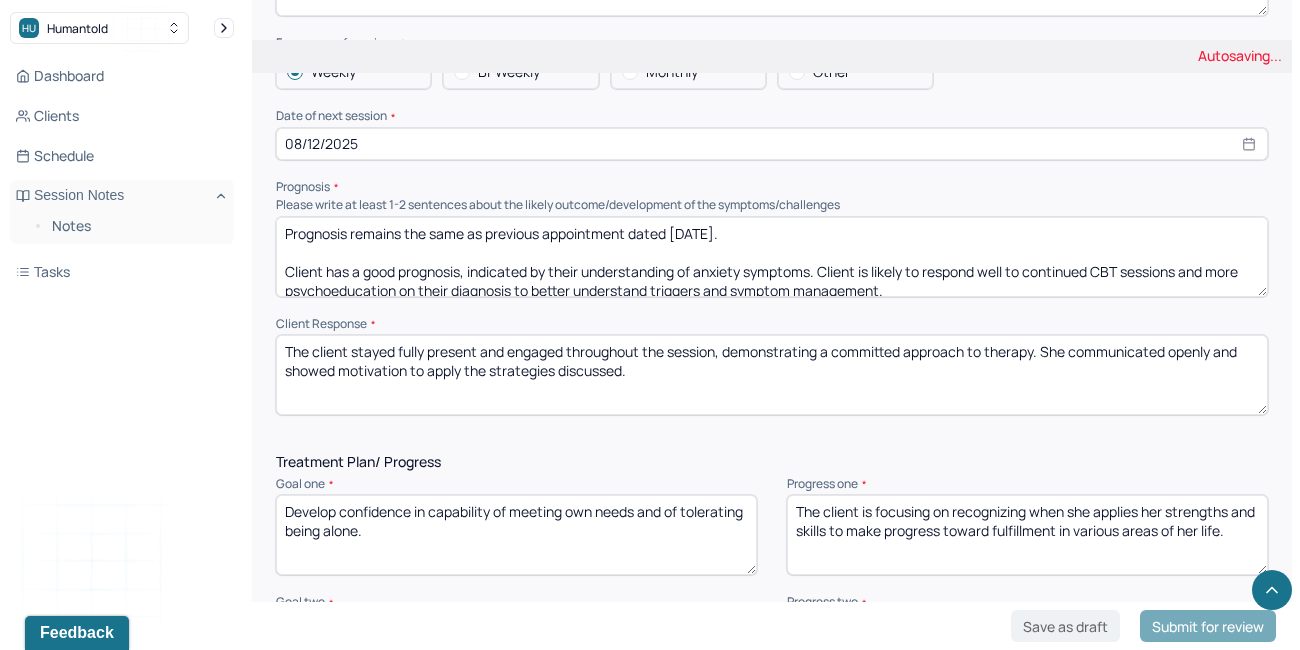 drag, startPoint x: 675, startPoint y: 376, endPoint x: 308, endPoint y: 279, distance: 379.60242 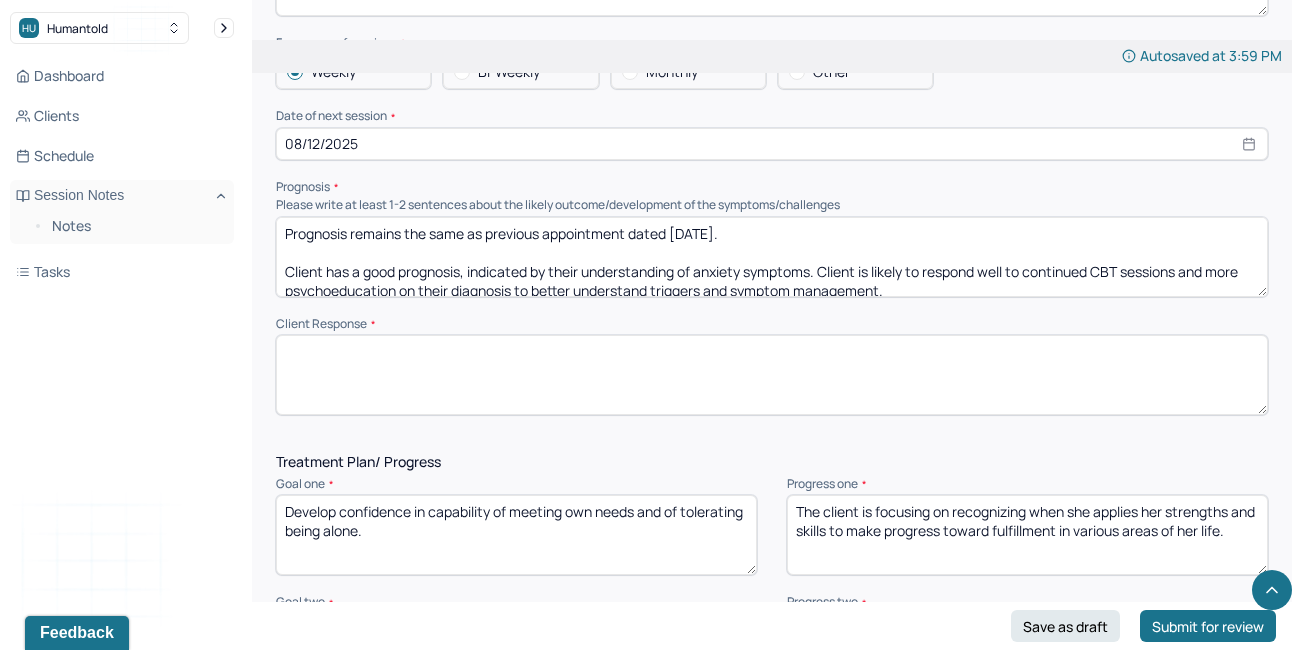 paste on "The client was consistently focused and participated wholeheartedly throughout the session, reflecting a genuine investment in her therapeutic journey. She shared openly and exhibited a proactive attitude toward integrating the tools and approaches explored." 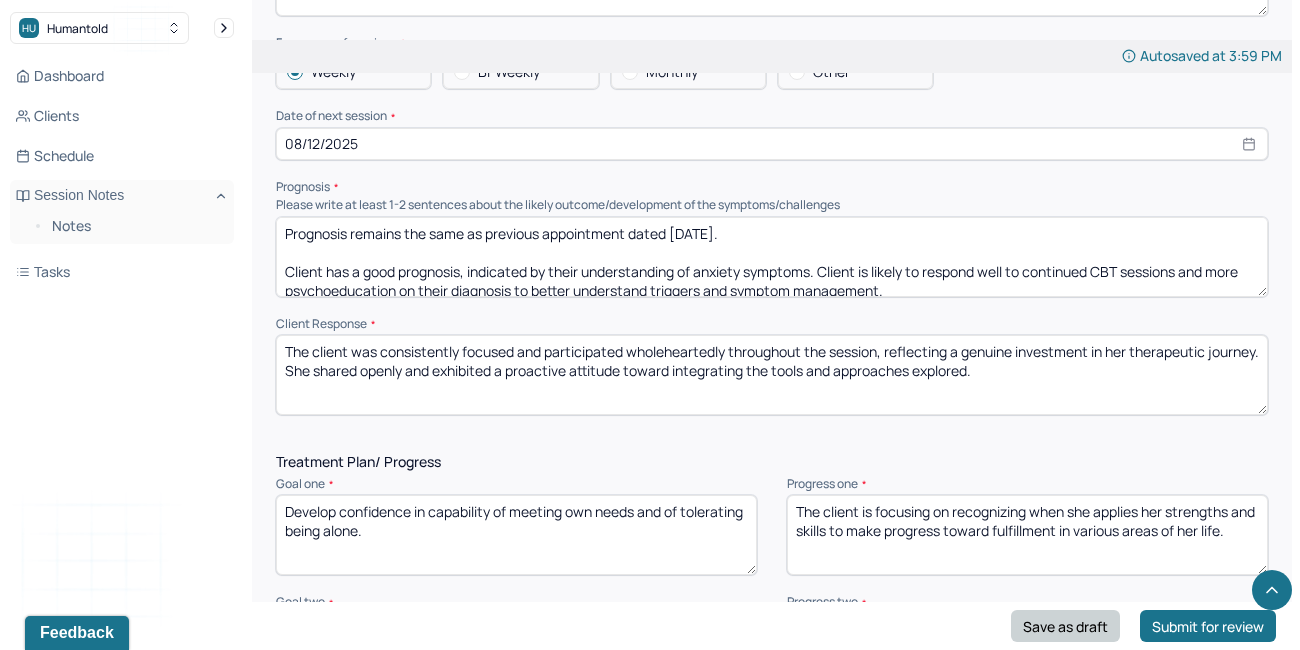 type on "The client was consistently focused and participated wholeheartedly throughout the session, reflecting a genuine investment in her therapeutic journey. She shared openly and exhibited a proactive attitude toward integrating the tools and approaches explored." 